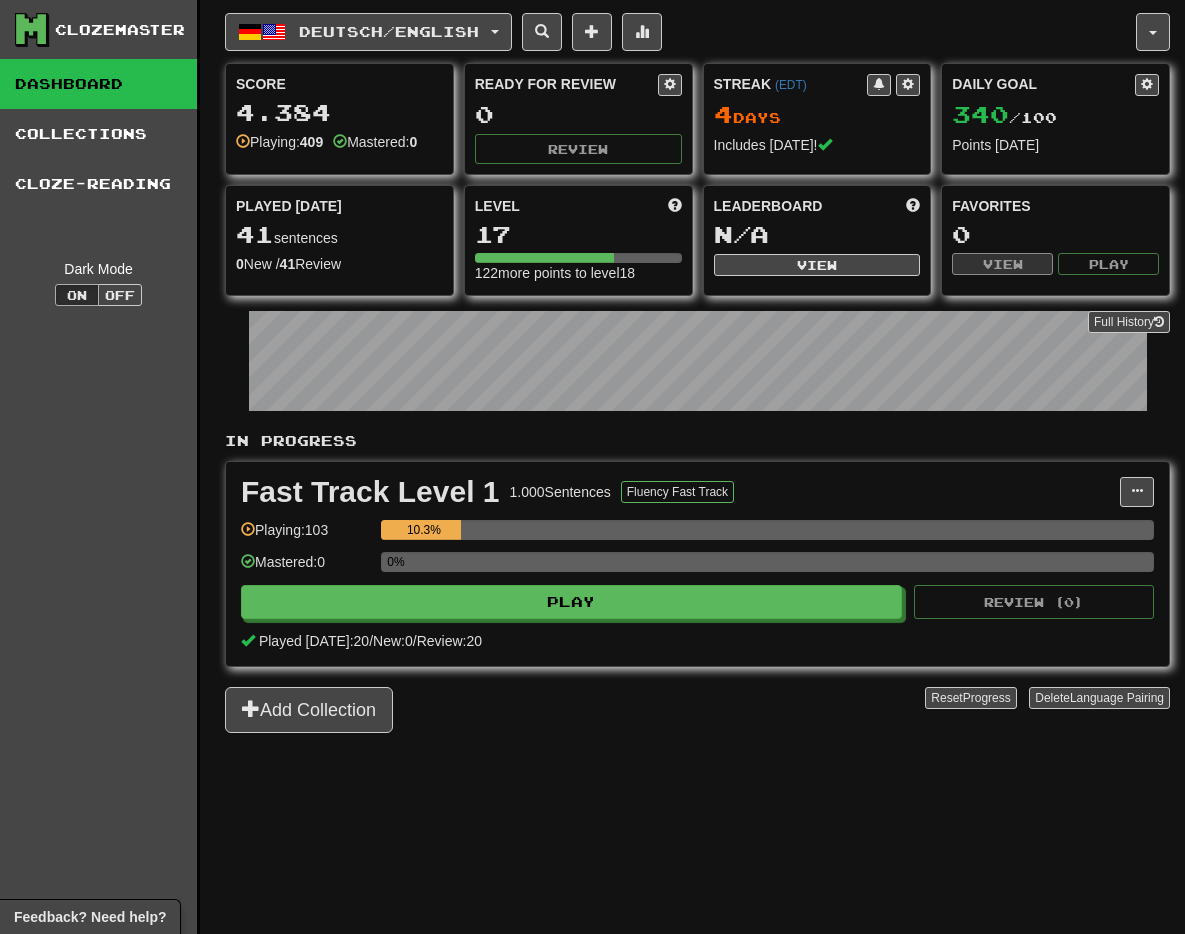 scroll, scrollTop: 0, scrollLeft: 0, axis: both 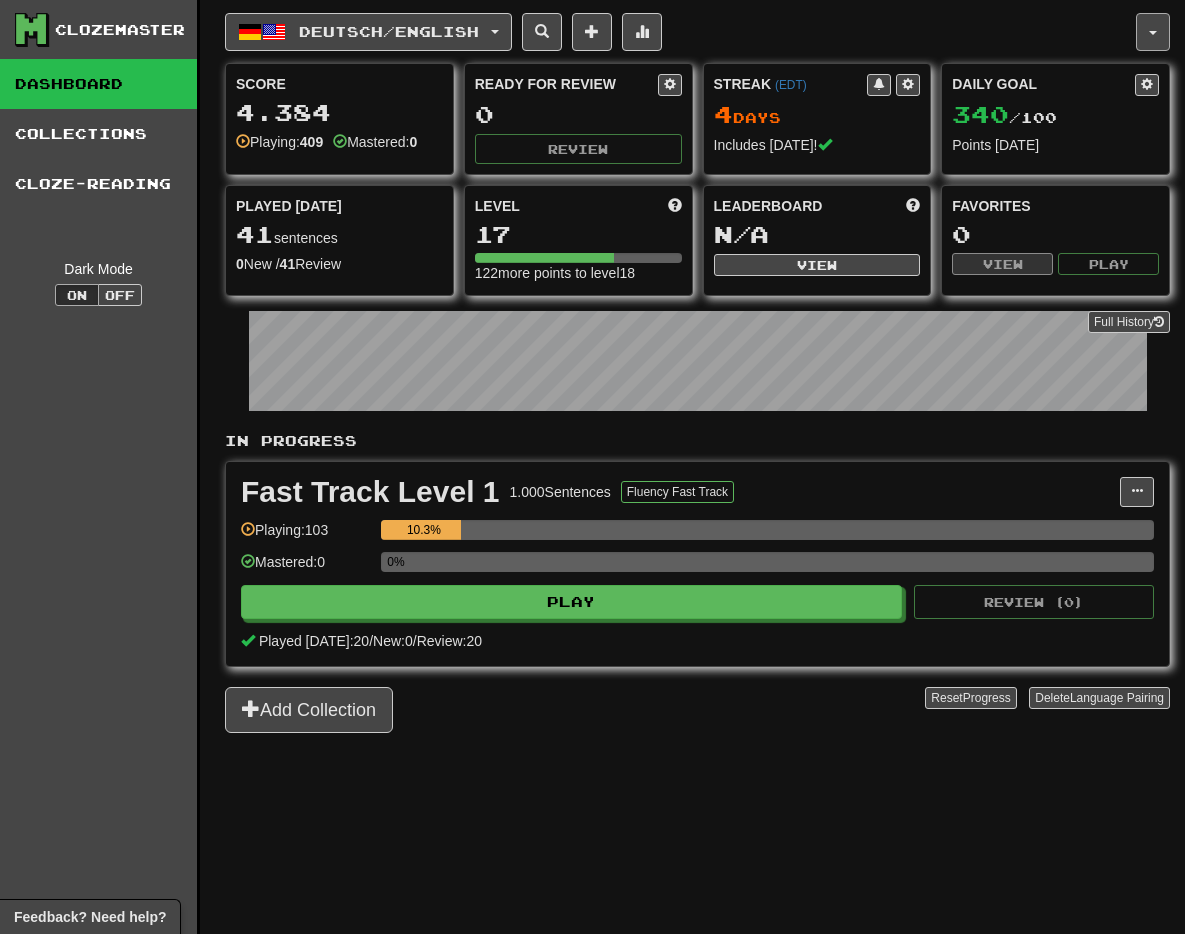 click at bounding box center (1153, 32) 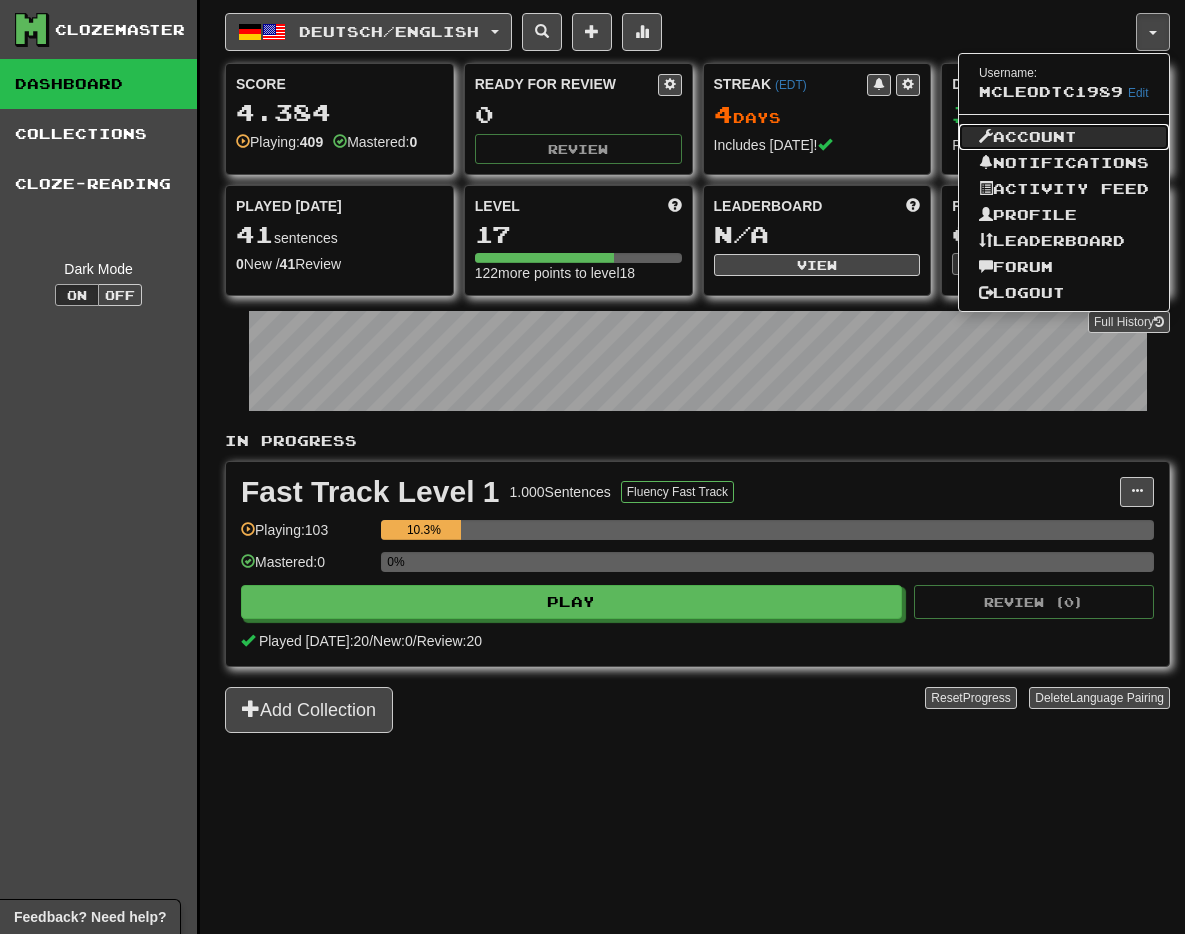 click on "Account" at bounding box center [1064, 137] 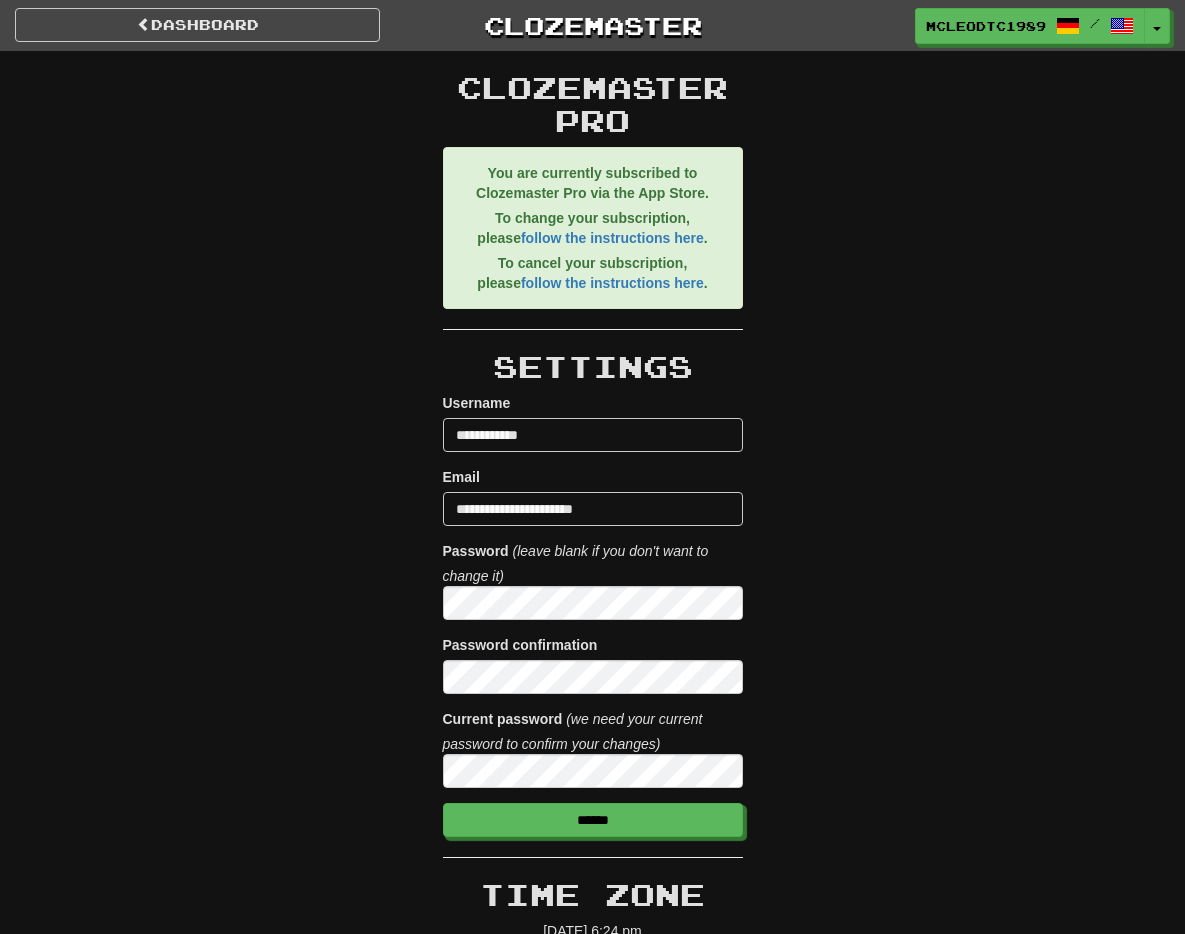 scroll, scrollTop: 0, scrollLeft: 0, axis: both 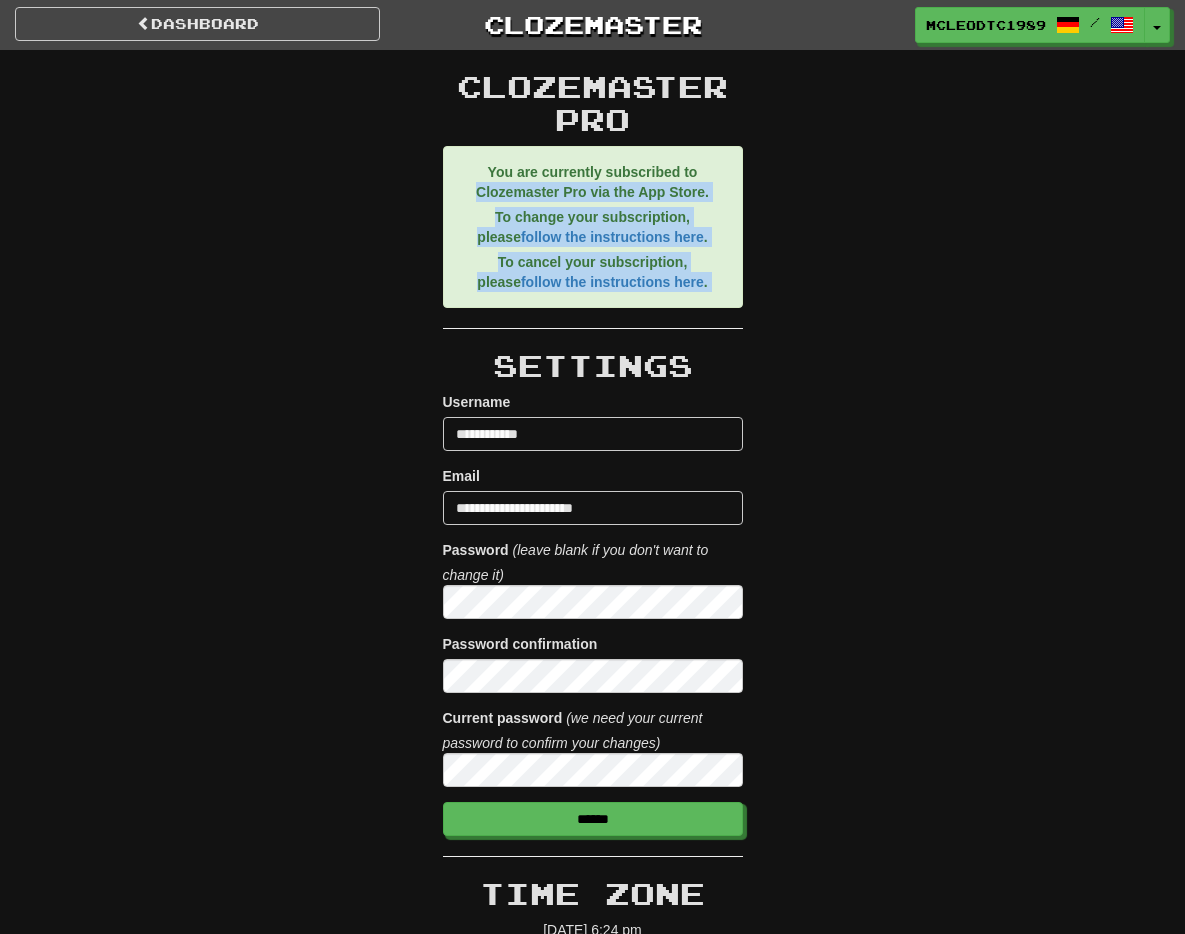 drag, startPoint x: 210, startPoint y: 331, endPoint x: 346, endPoint y: -104, distance: 455.7642 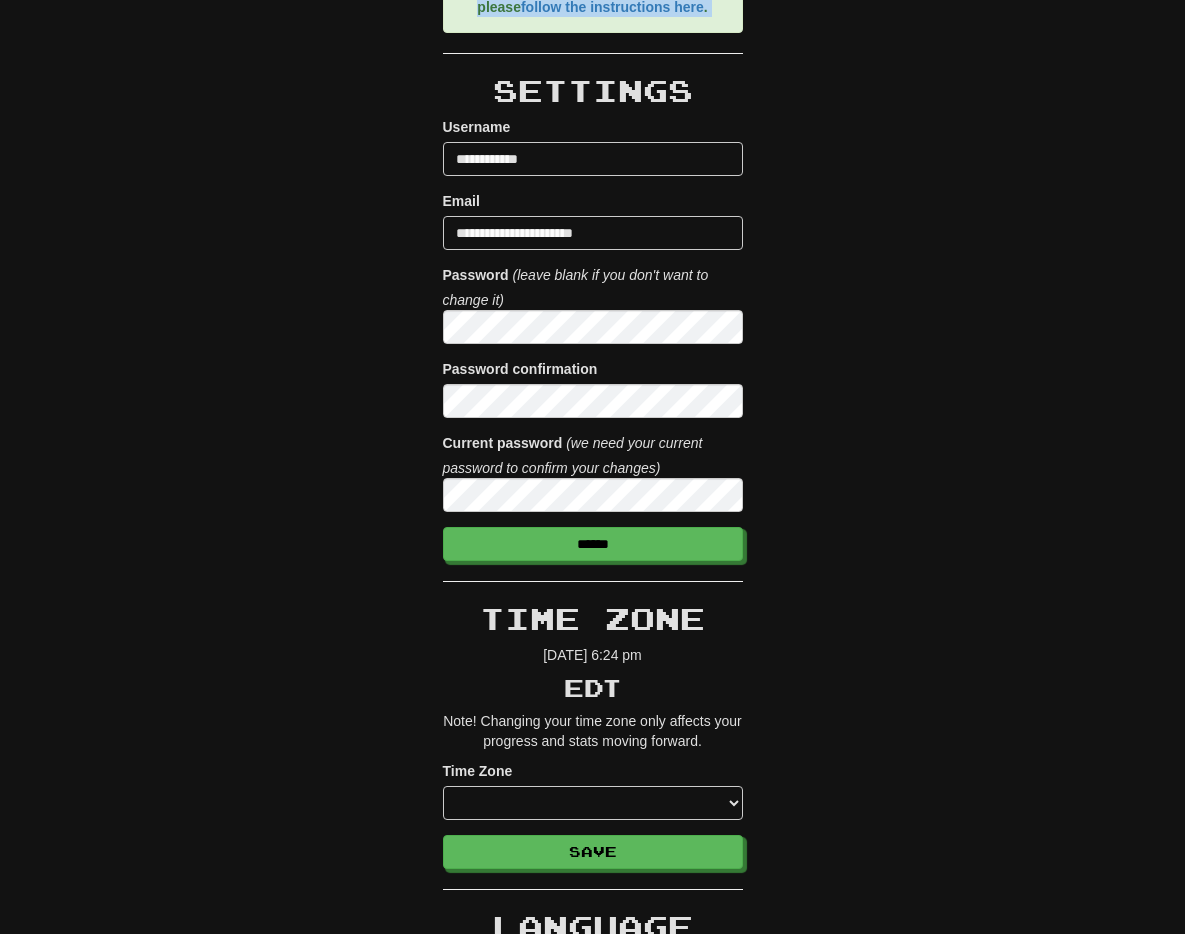 scroll, scrollTop: 419, scrollLeft: 0, axis: vertical 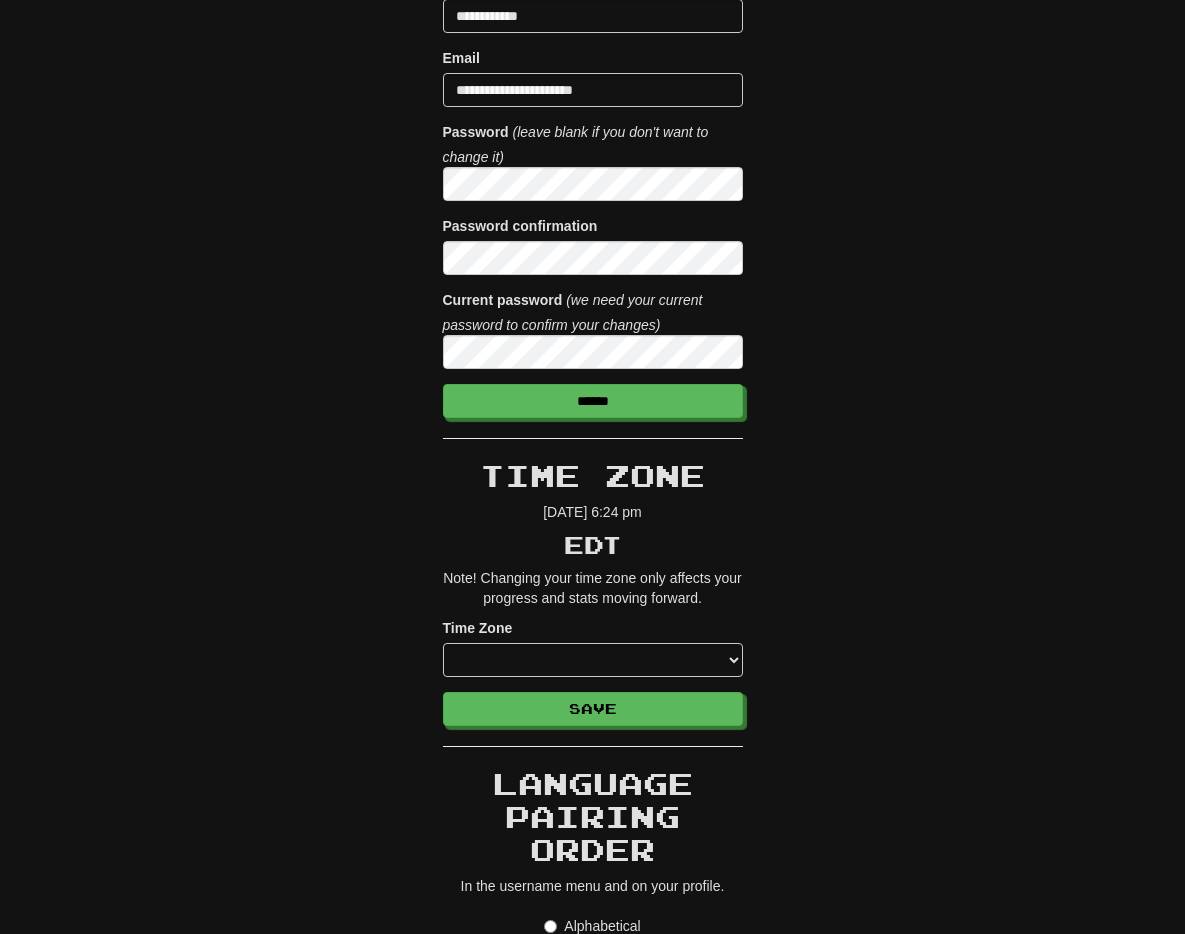 click on "**********" at bounding box center (593, 864) 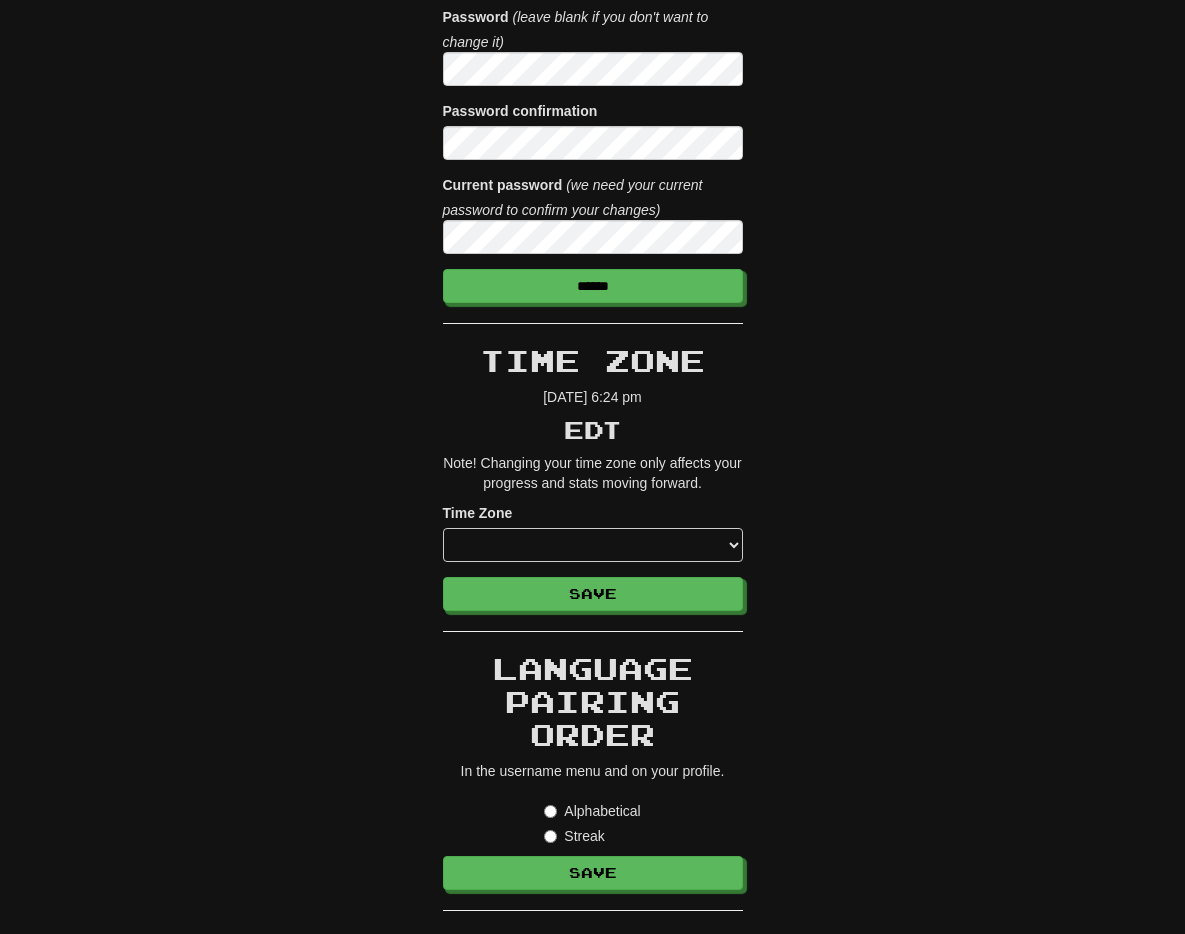 scroll, scrollTop: 548, scrollLeft: 0, axis: vertical 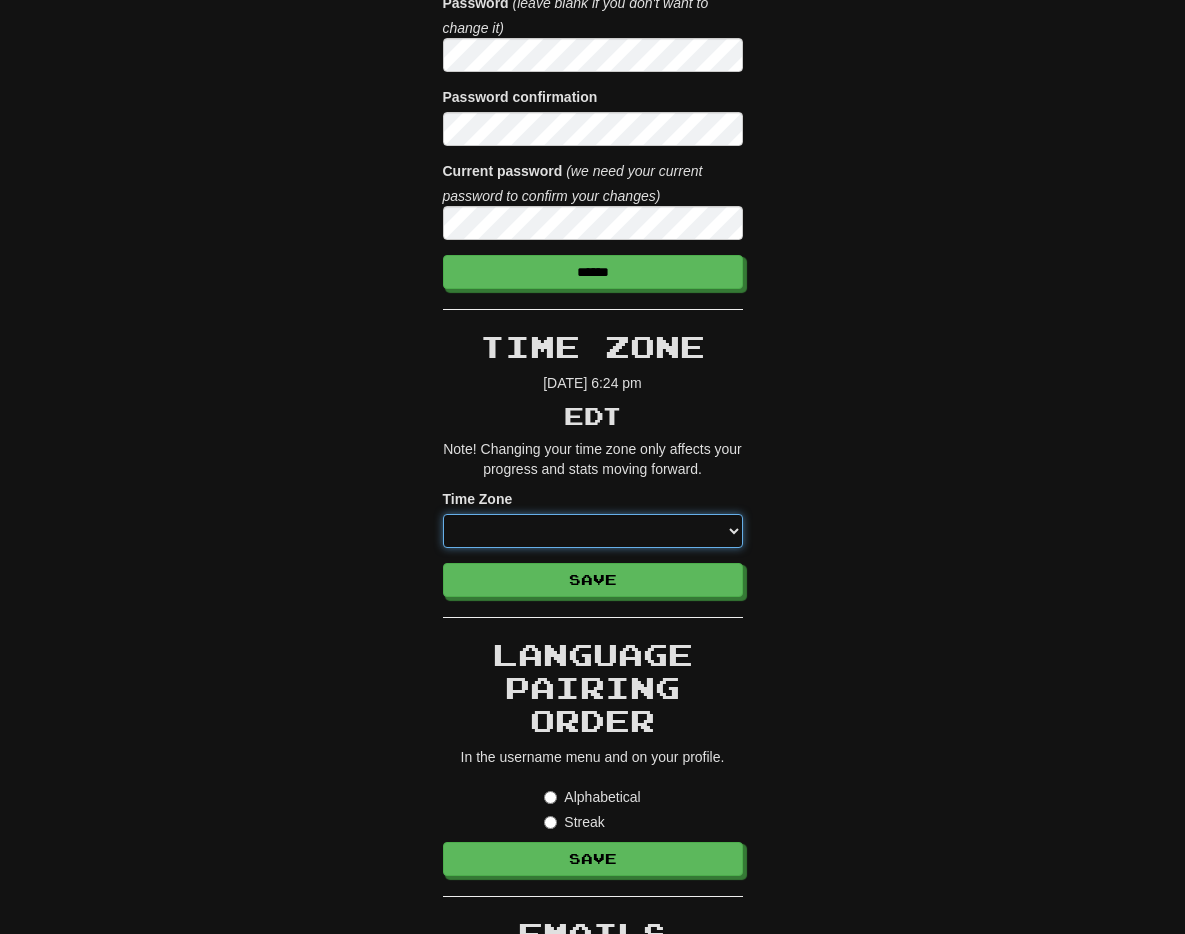 click on "**********" at bounding box center [593, 531] 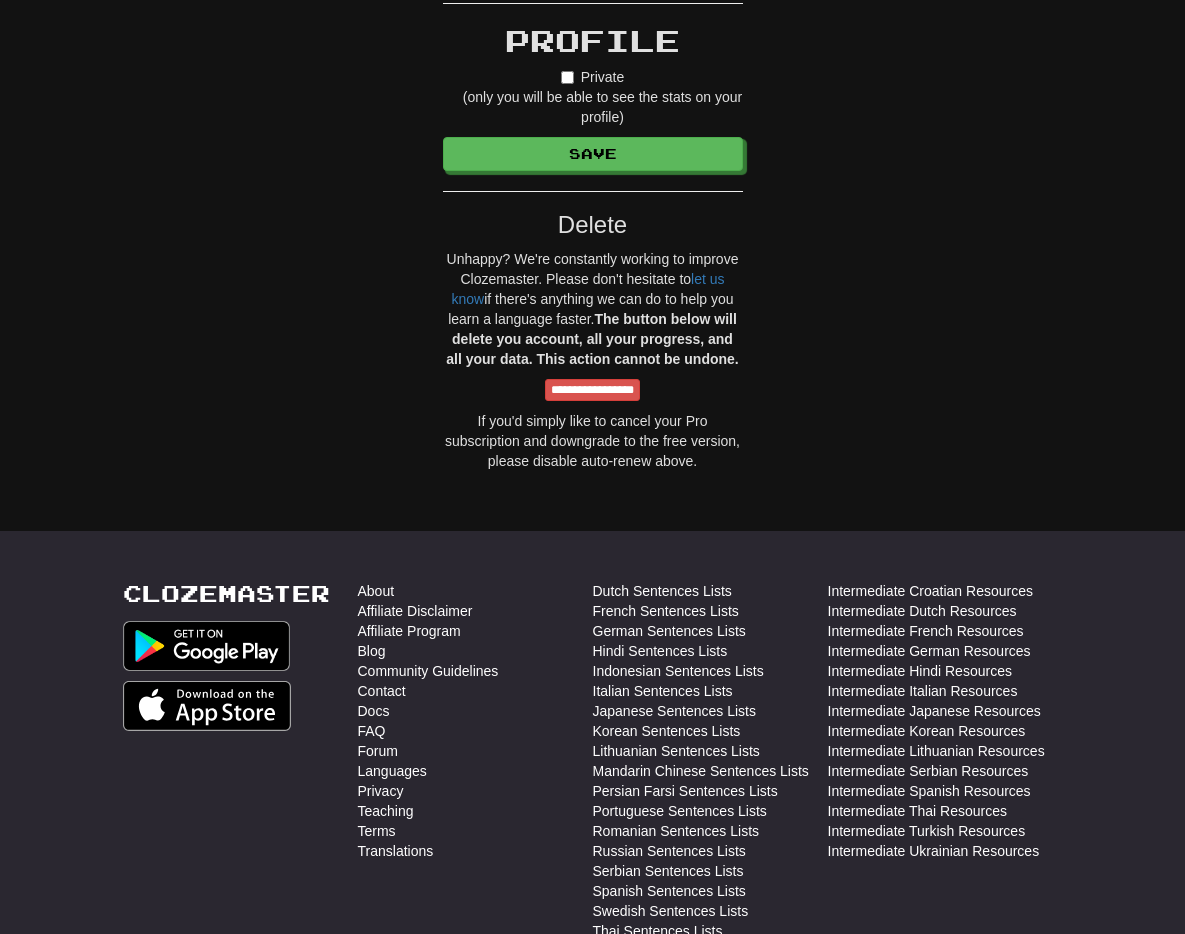 scroll, scrollTop: 2060, scrollLeft: 0, axis: vertical 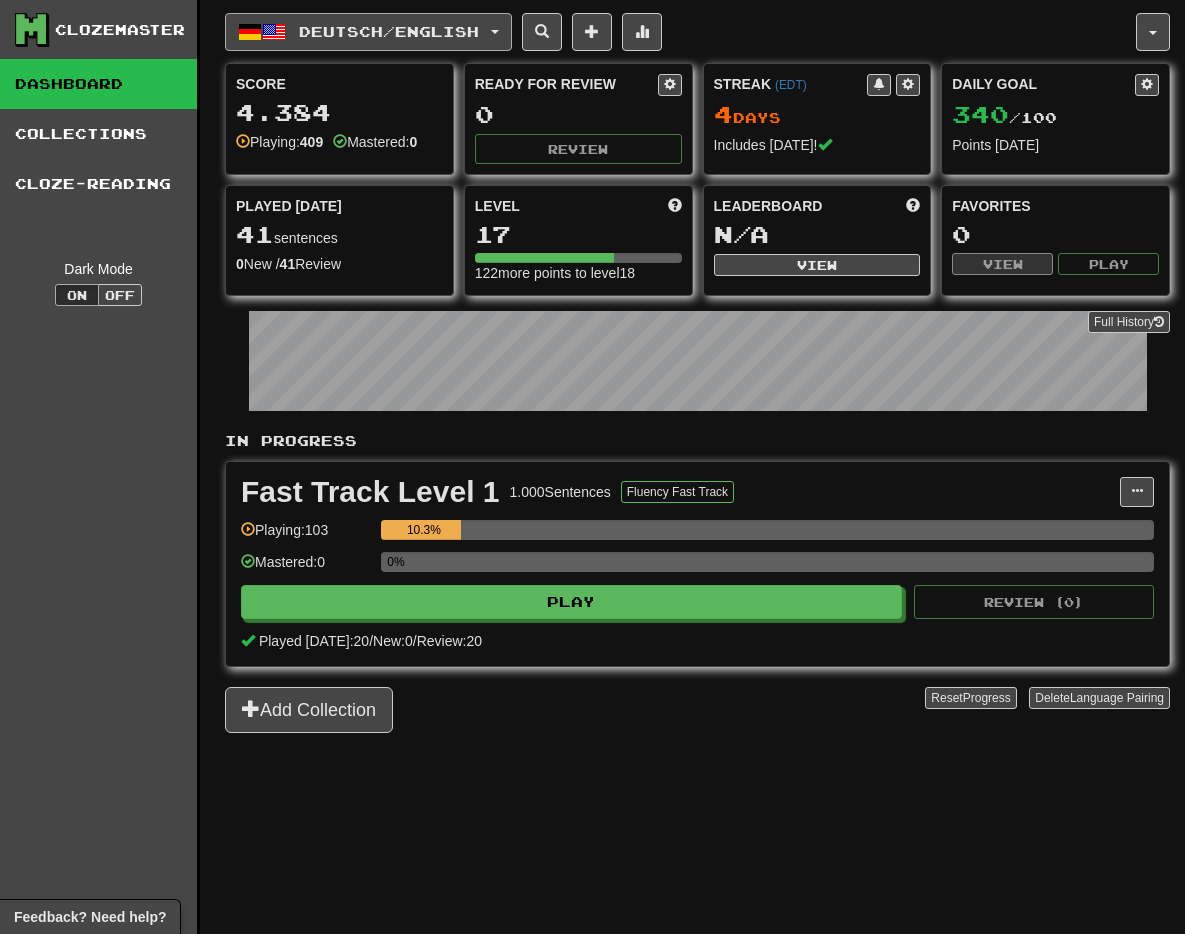 click on "Deutsch  /  English" at bounding box center [368, 32] 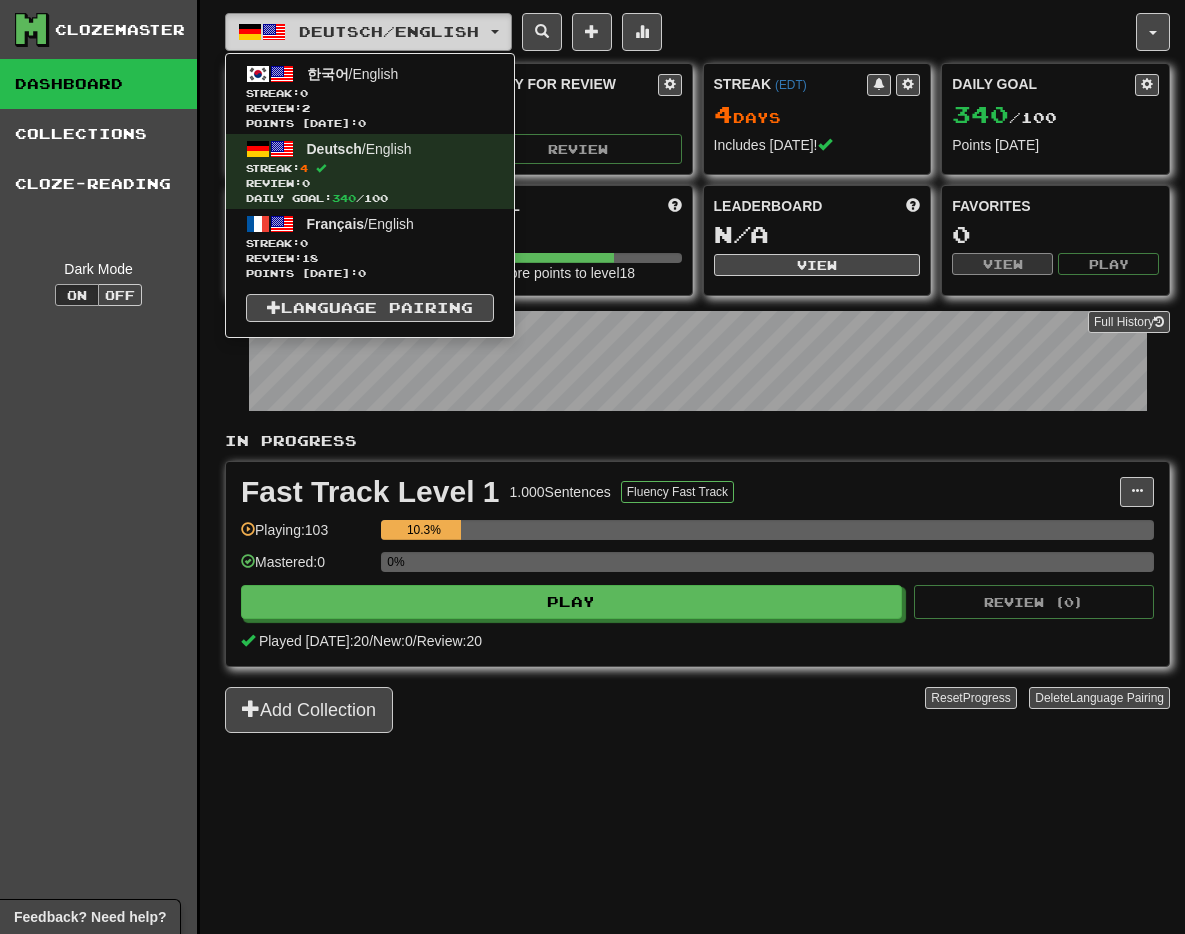 click on "Deutsch  /  English" at bounding box center [368, 32] 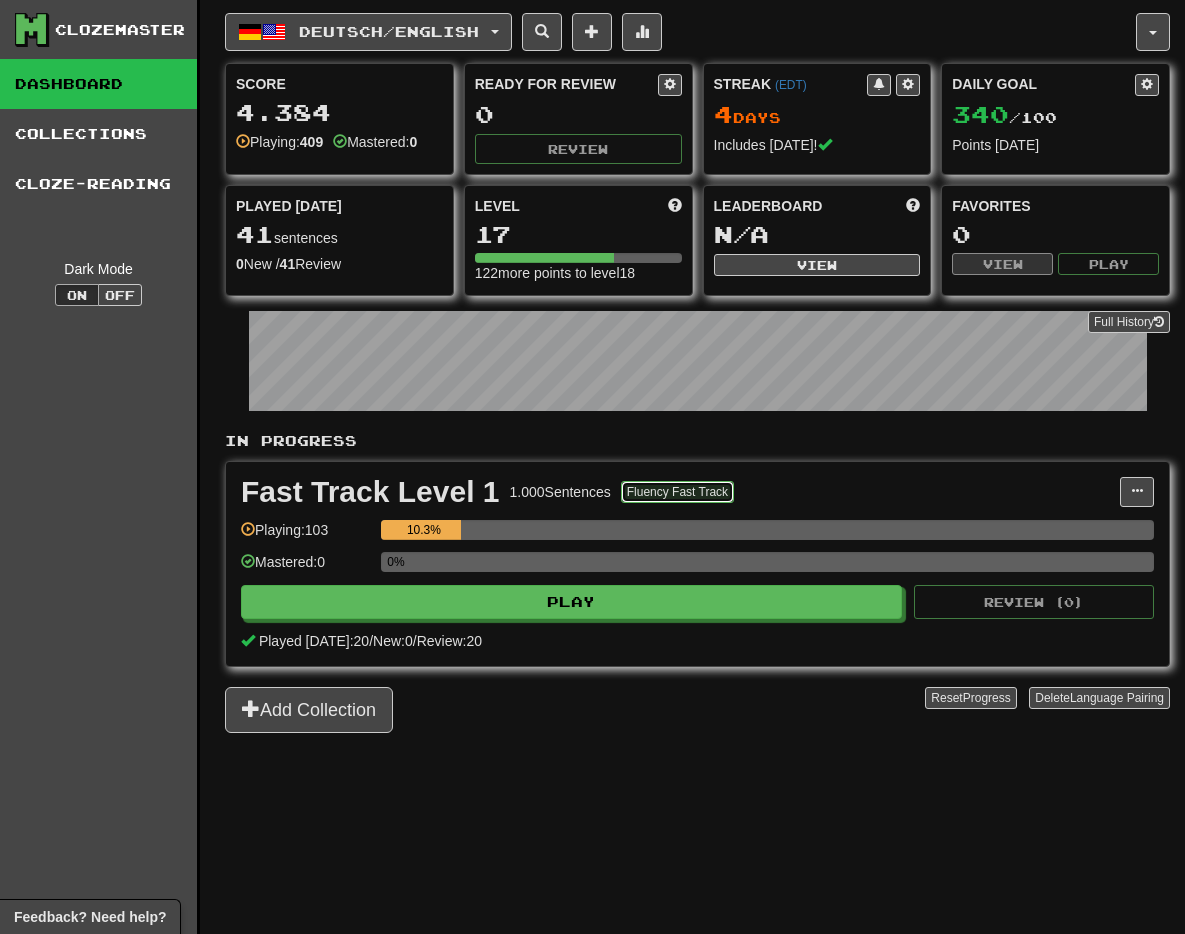 click on "Fluency Fast Track" at bounding box center [677, 492] 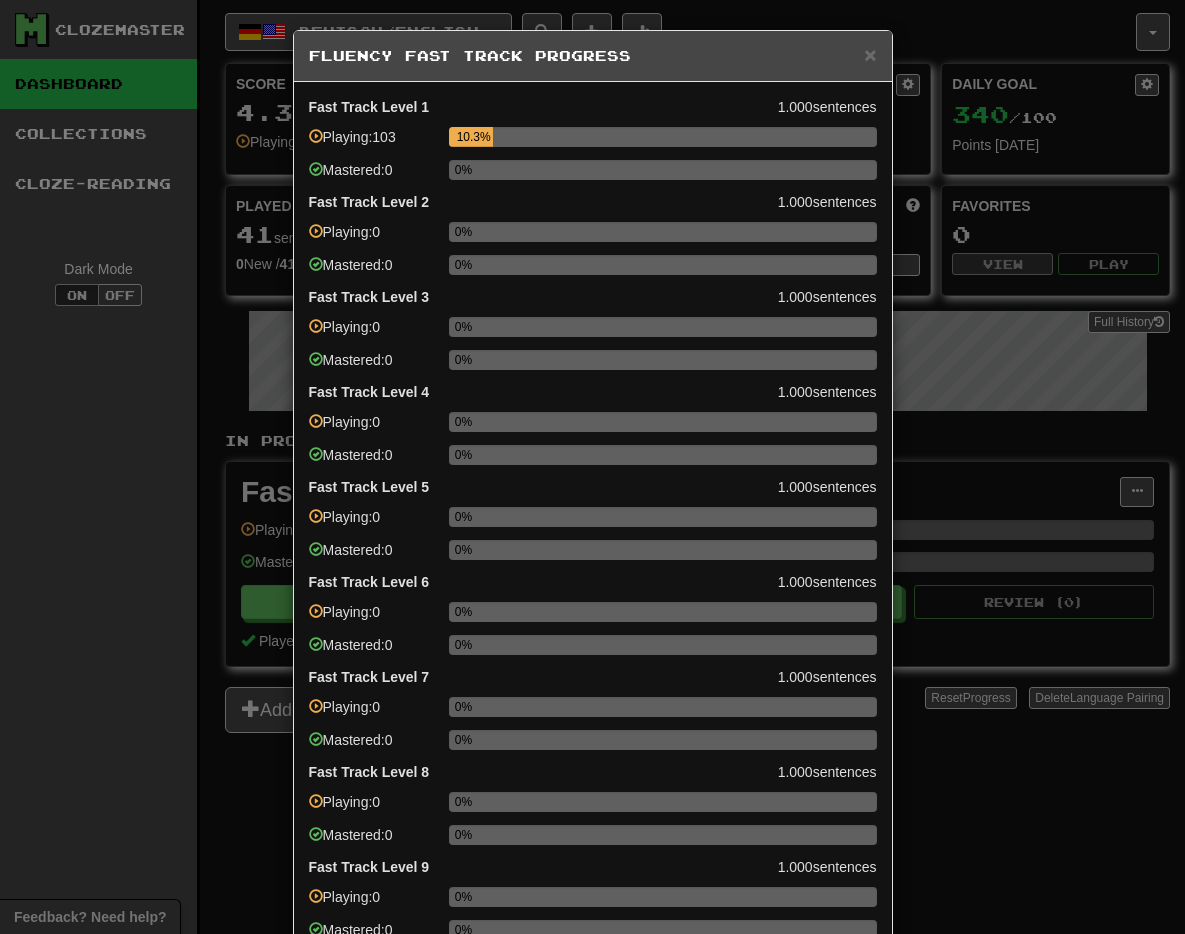scroll, scrollTop: 258, scrollLeft: 0, axis: vertical 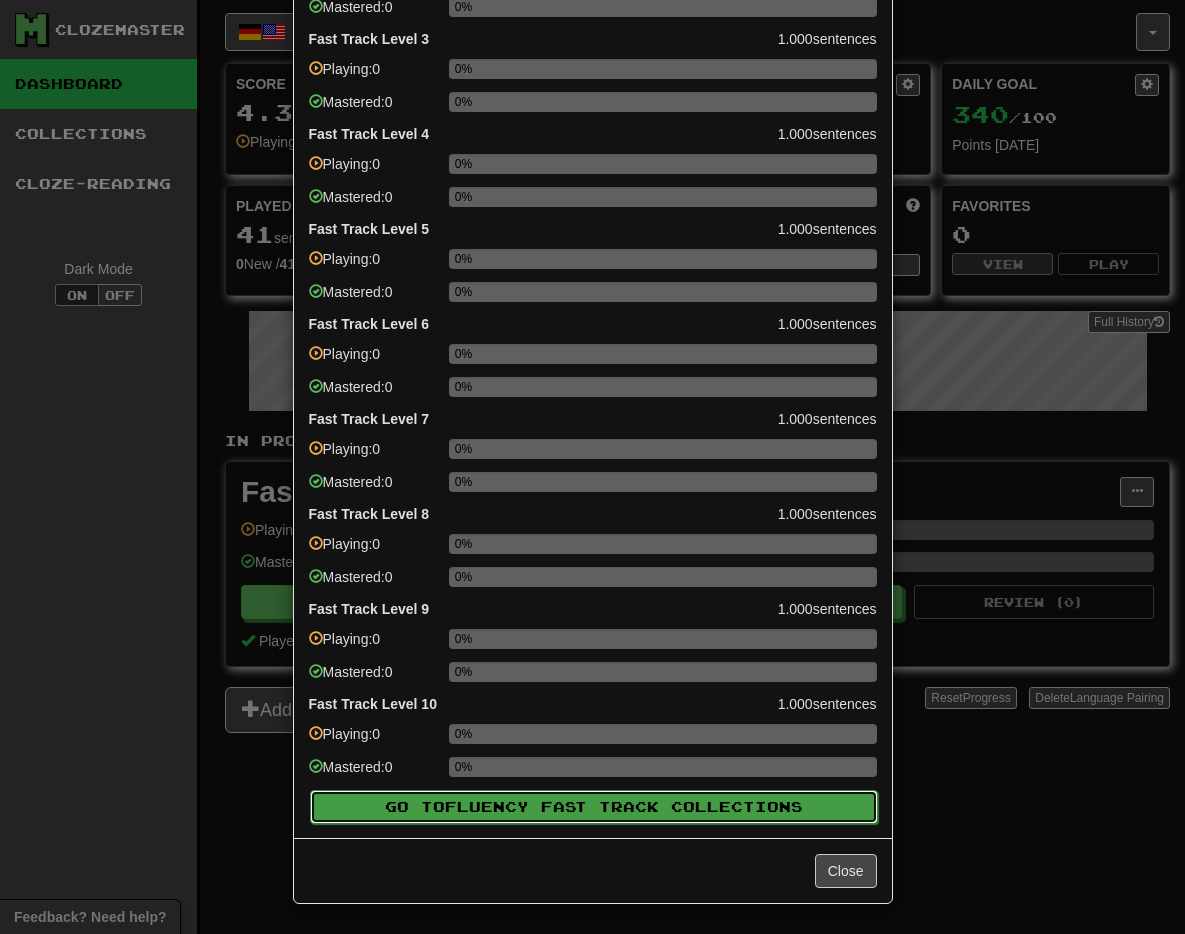 click on "Fluency Fast Track" at bounding box center (558, 806) 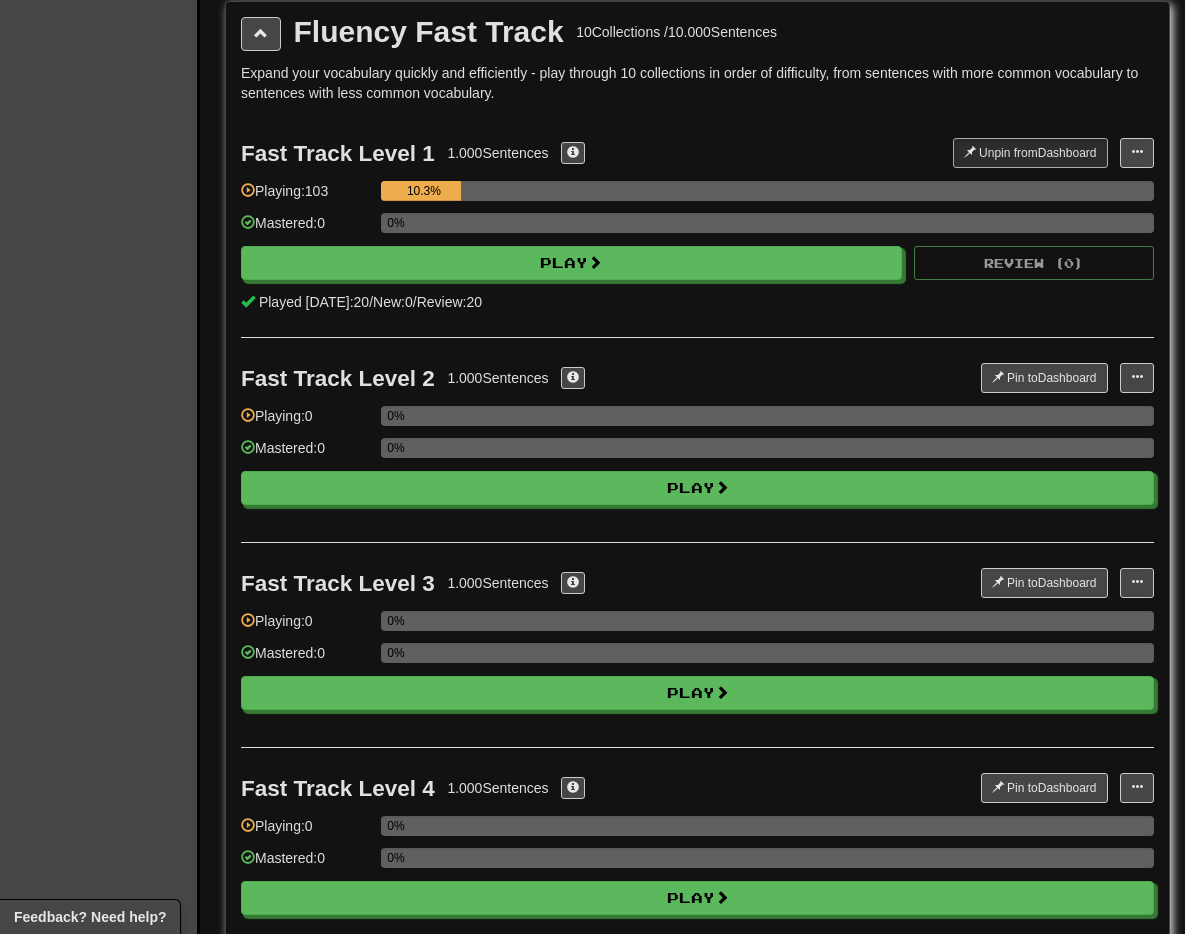 scroll, scrollTop: 0, scrollLeft: 0, axis: both 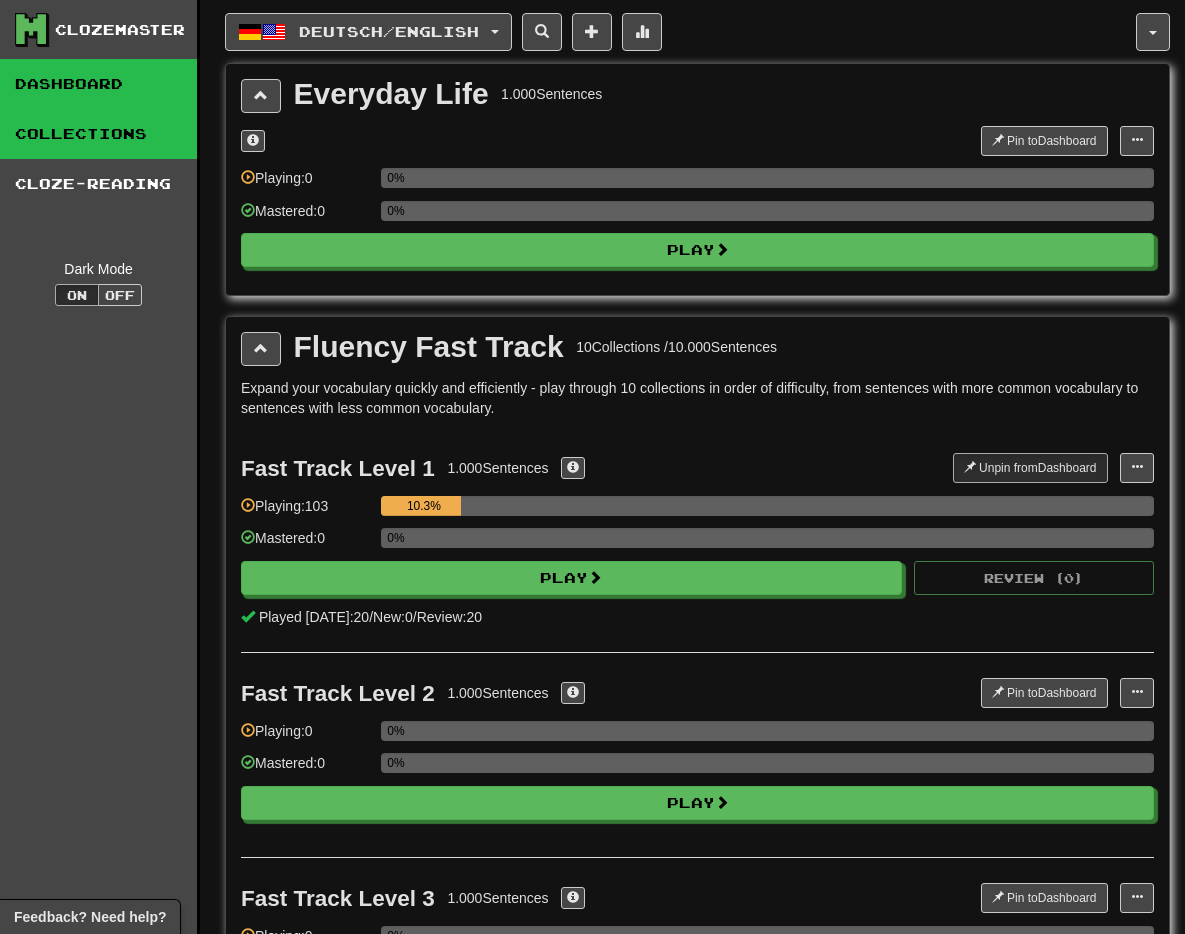 click on "Dashboard" at bounding box center [98, 84] 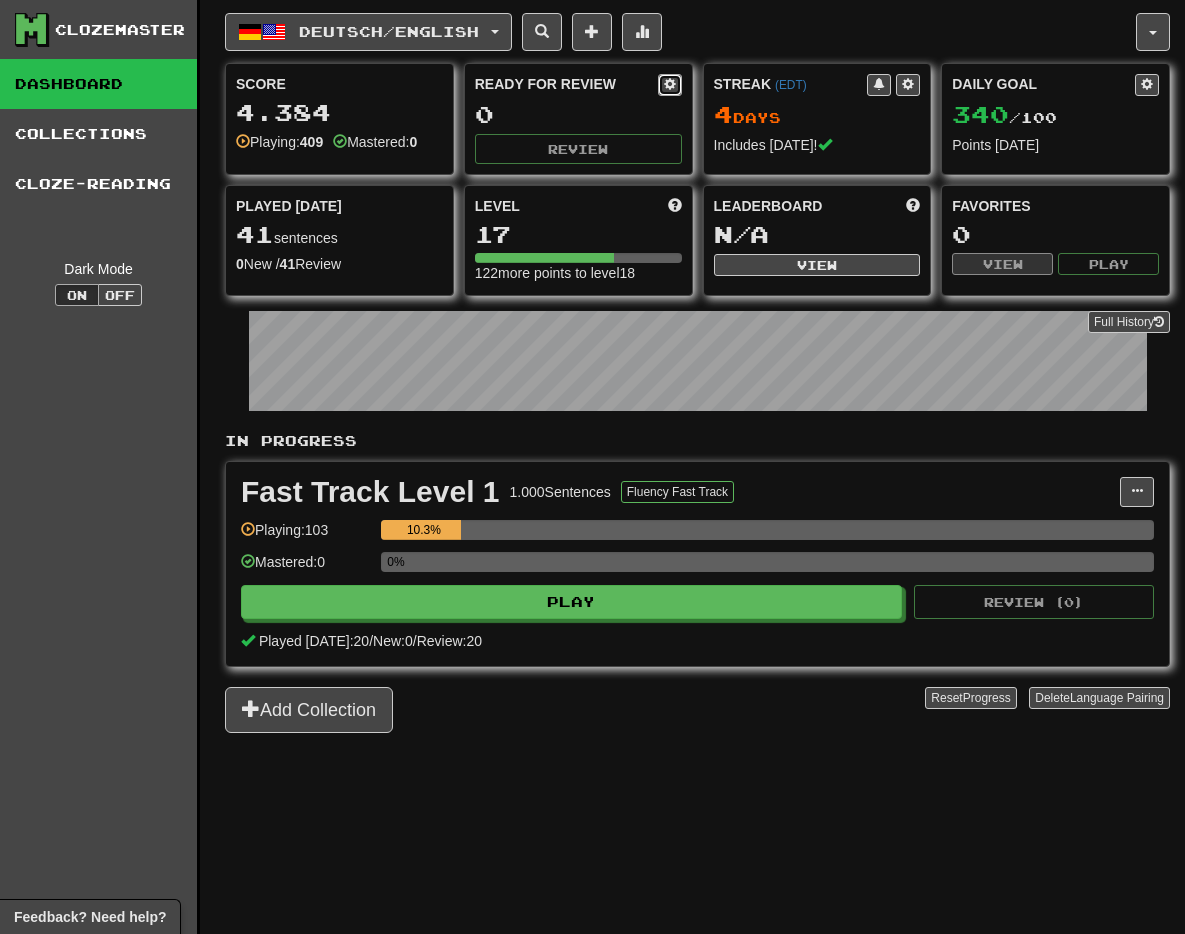 click at bounding box center (670, 84) 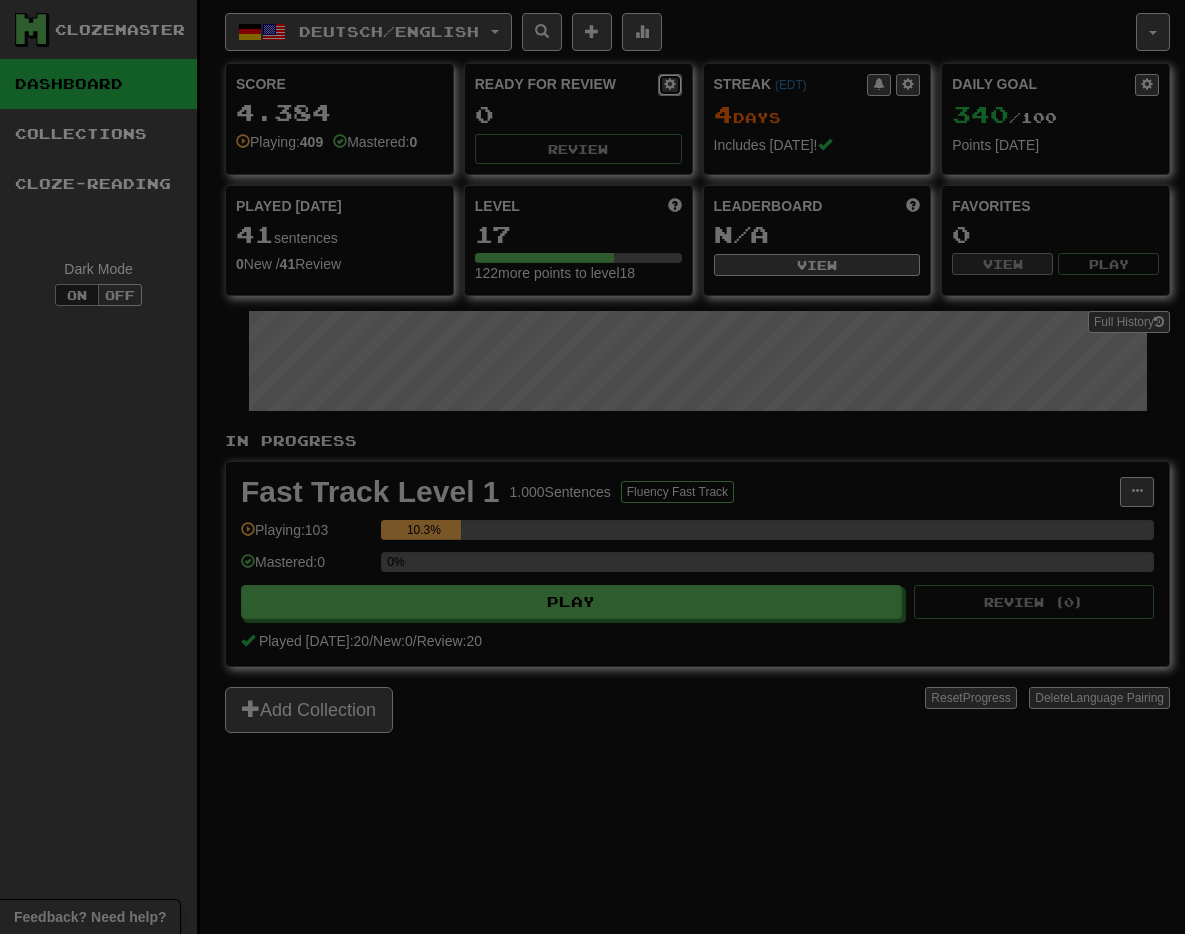 type on "**" 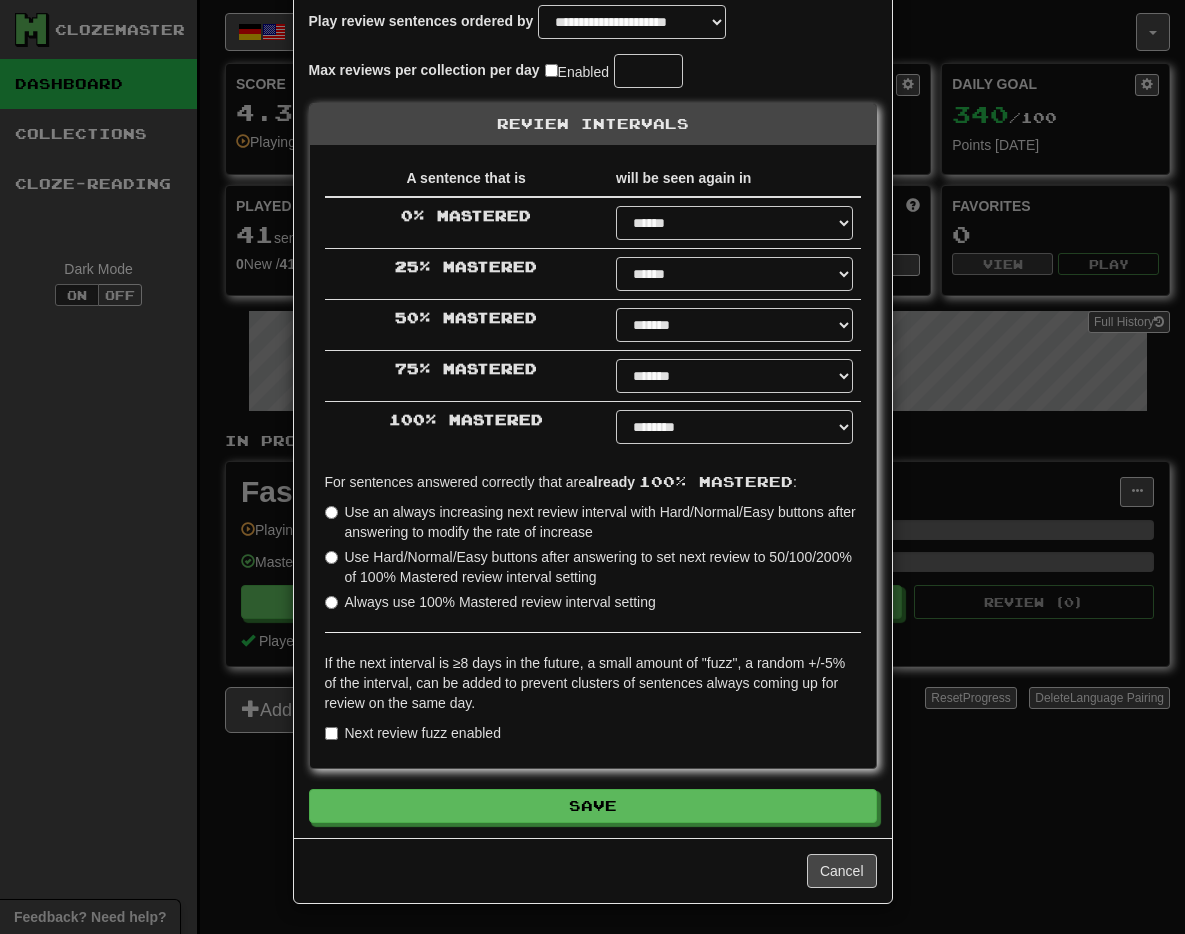scroll, scrollTop: 0, scrollLeft: 0, axis: both 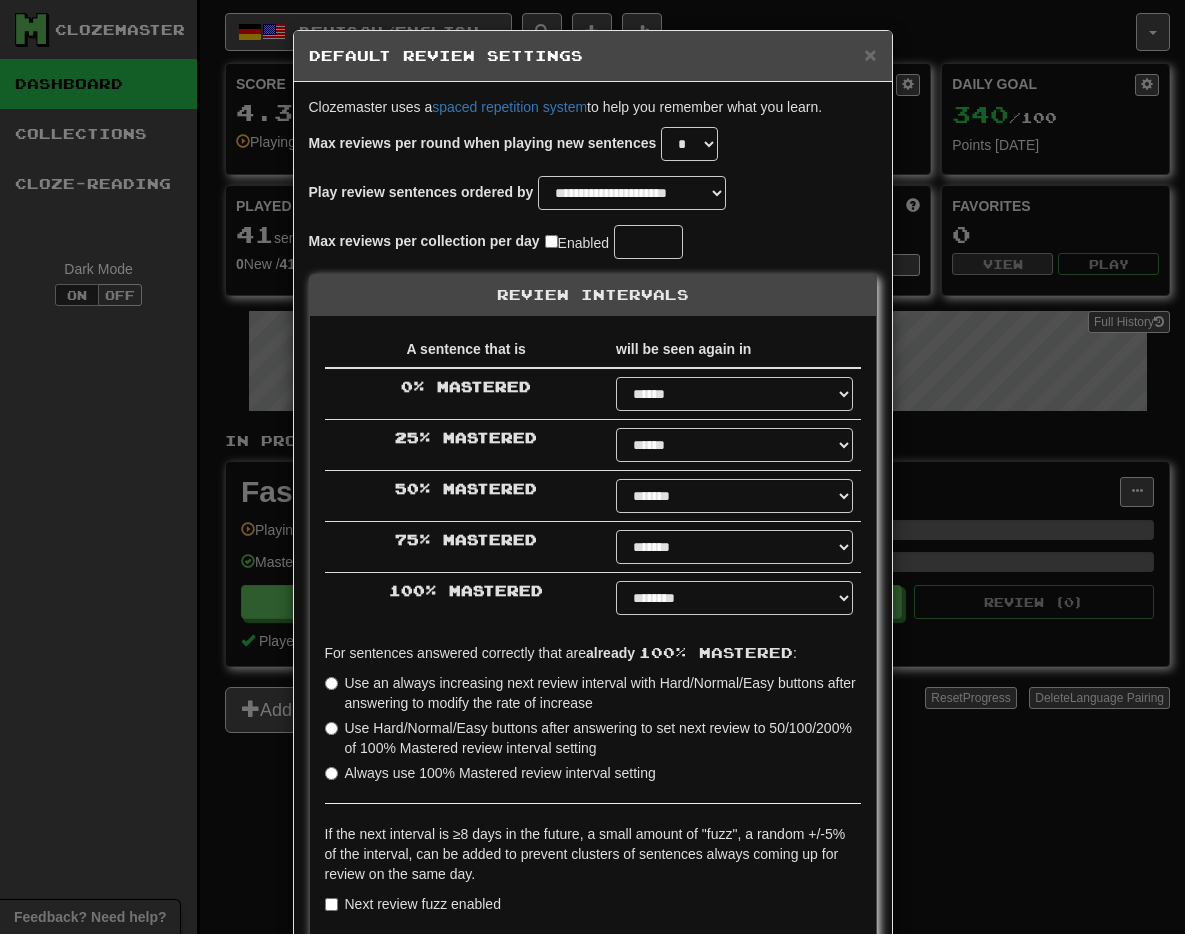 click on "**********" at bounding box center [592, 467] 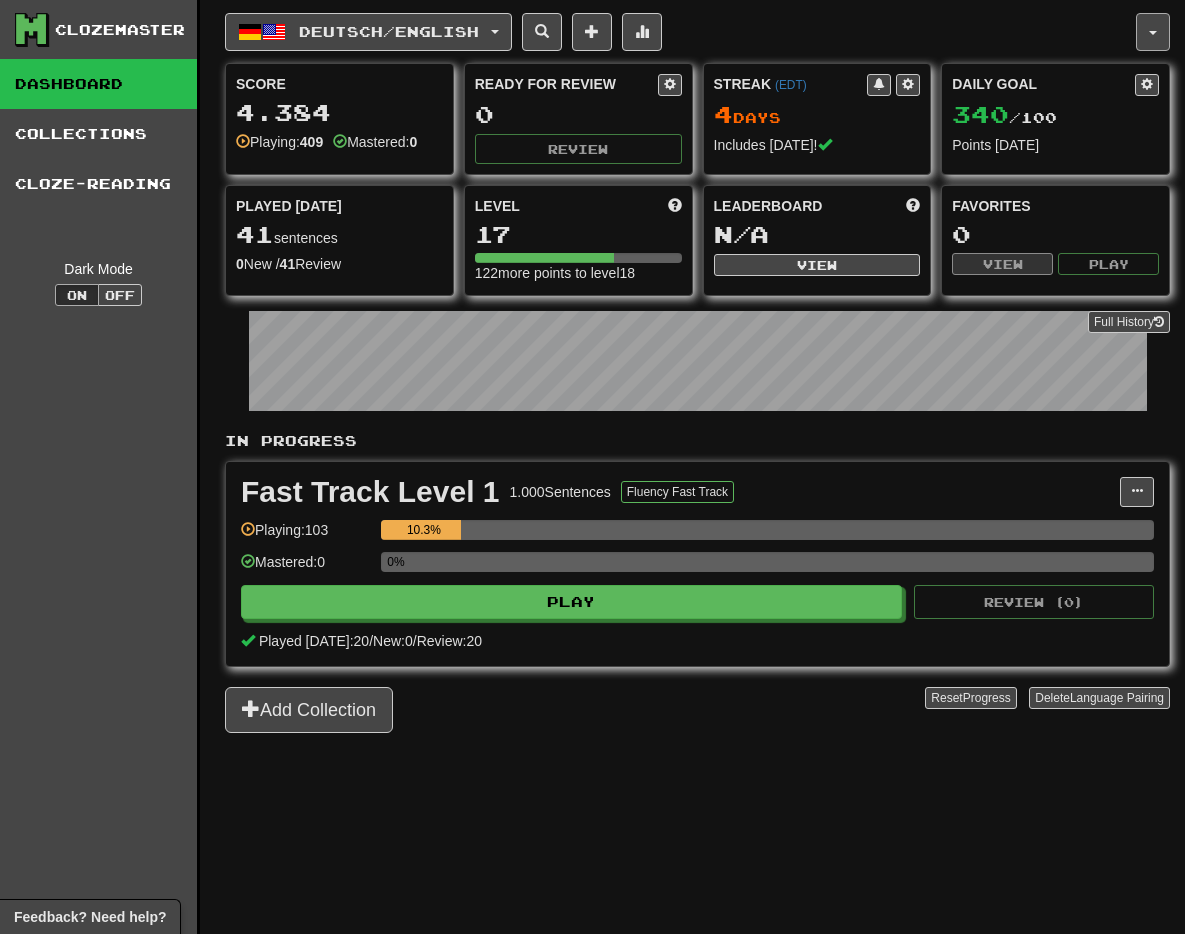 click at bounding box center [1153, 32] 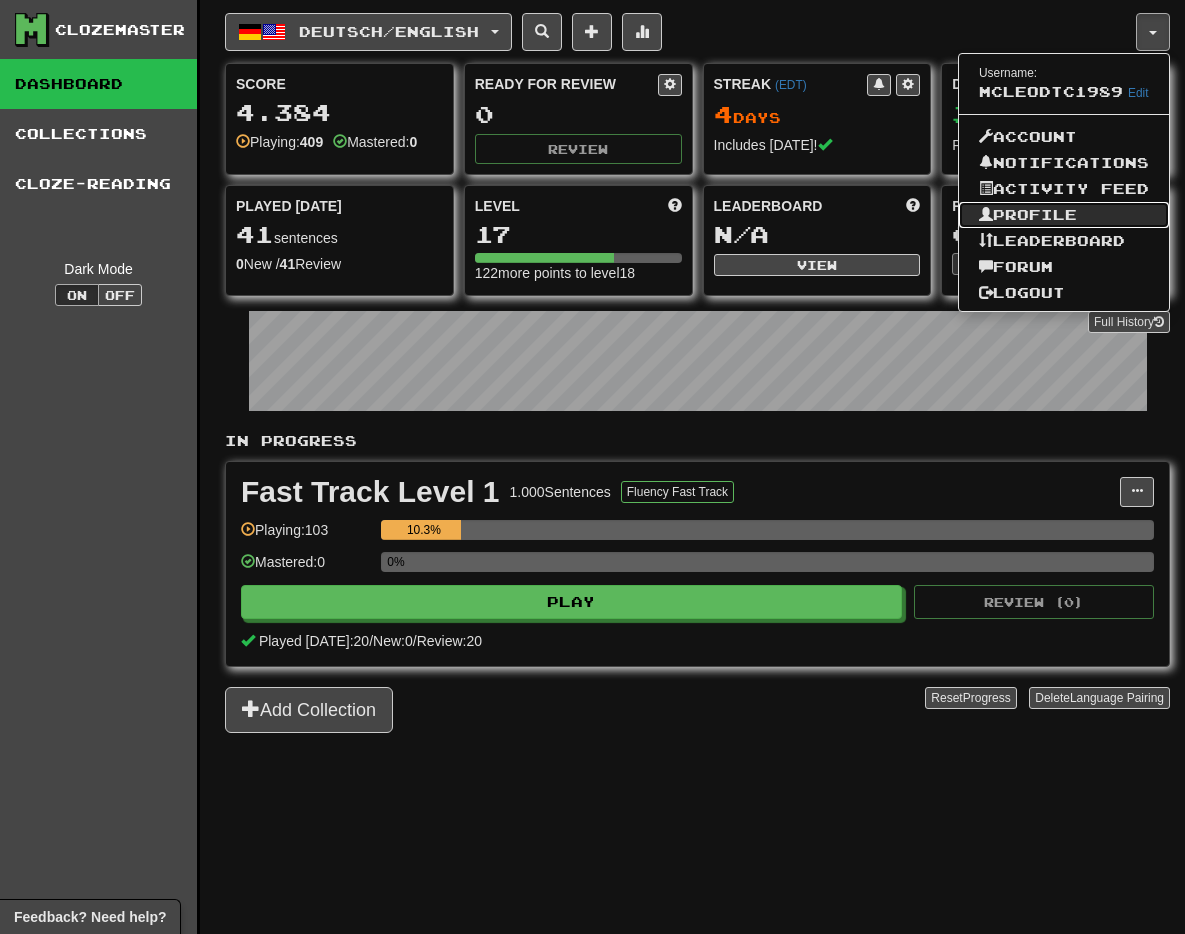 click on "Profile" at bounding box center (1064, 215) 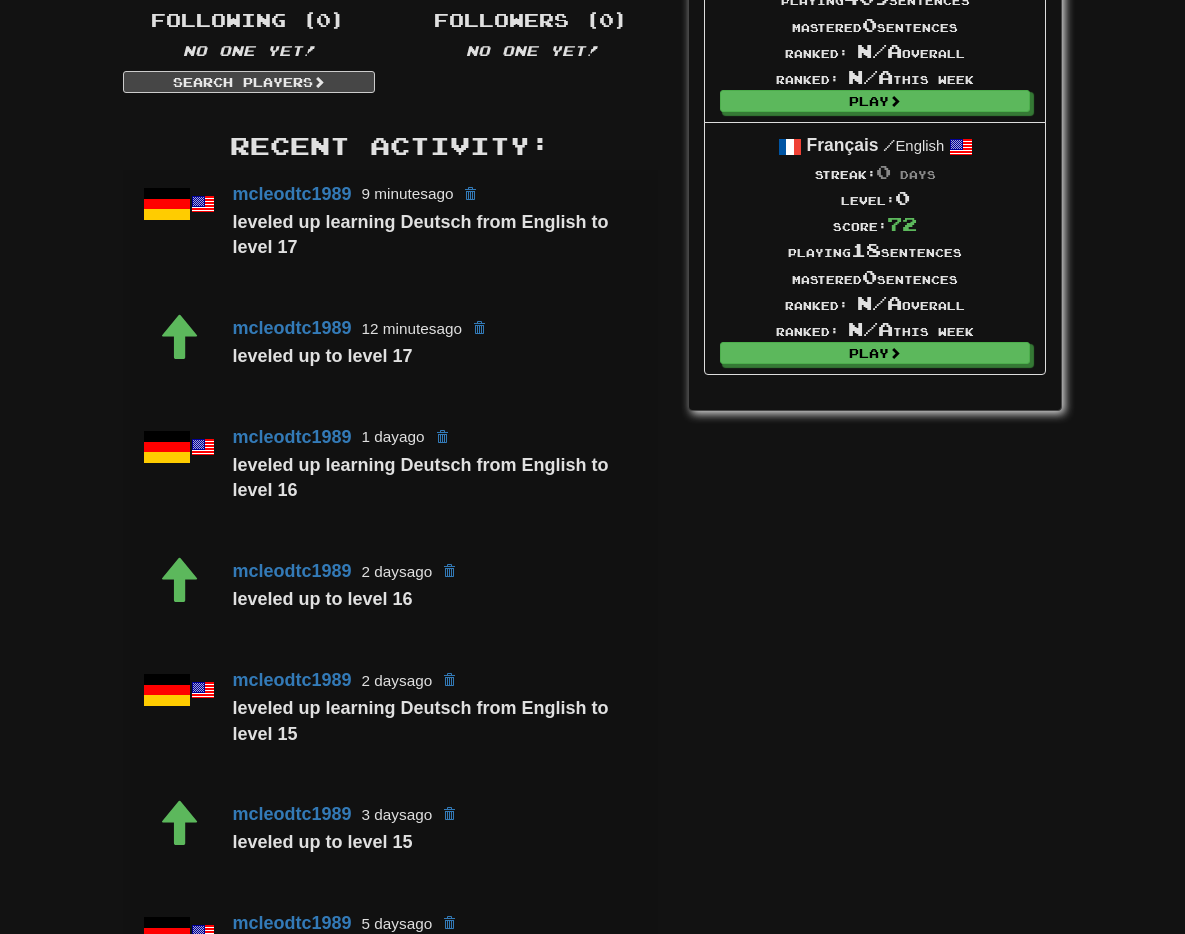 scroll, scrollTop: 0, scrollLeft: 0, axis: both 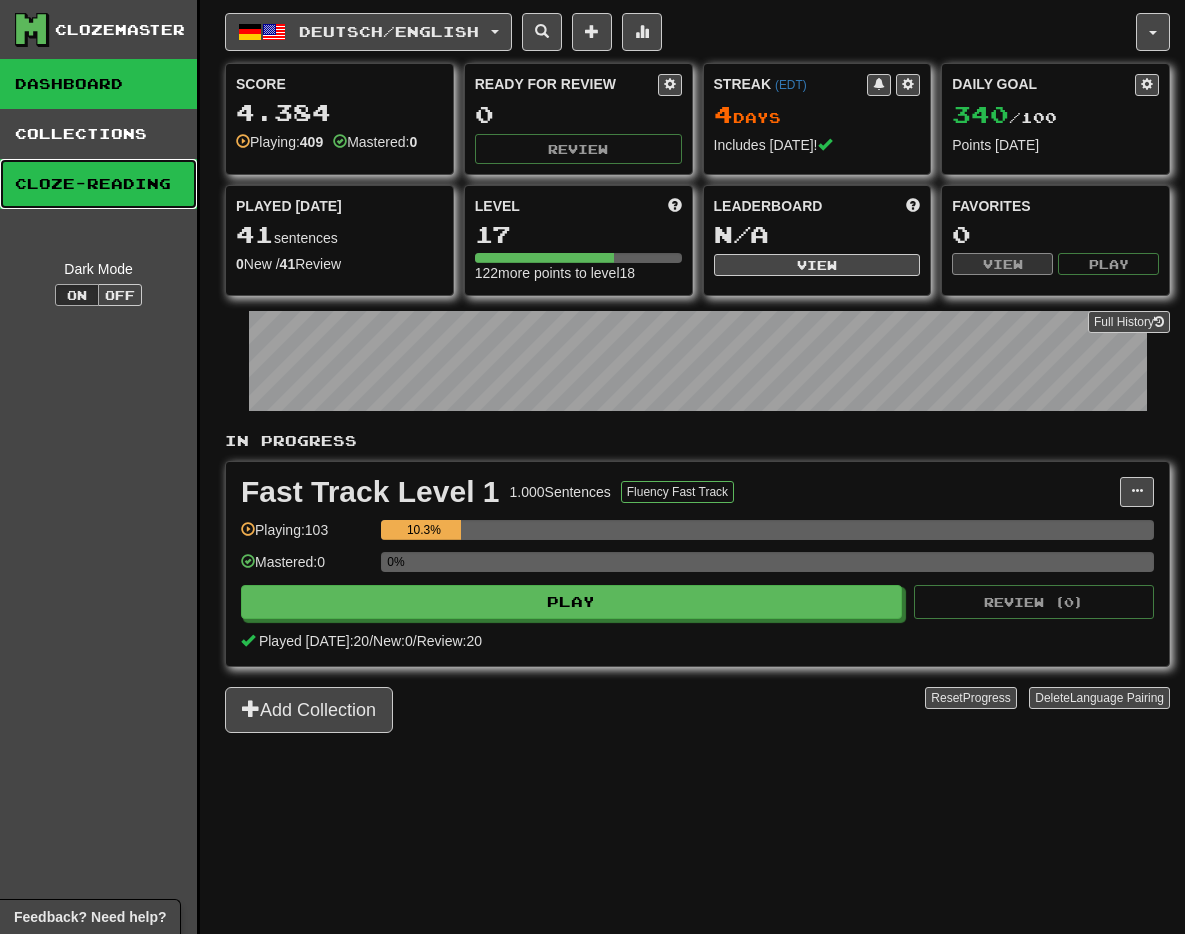 click on "Cloze-Reading" at bounding box center (98, 184) 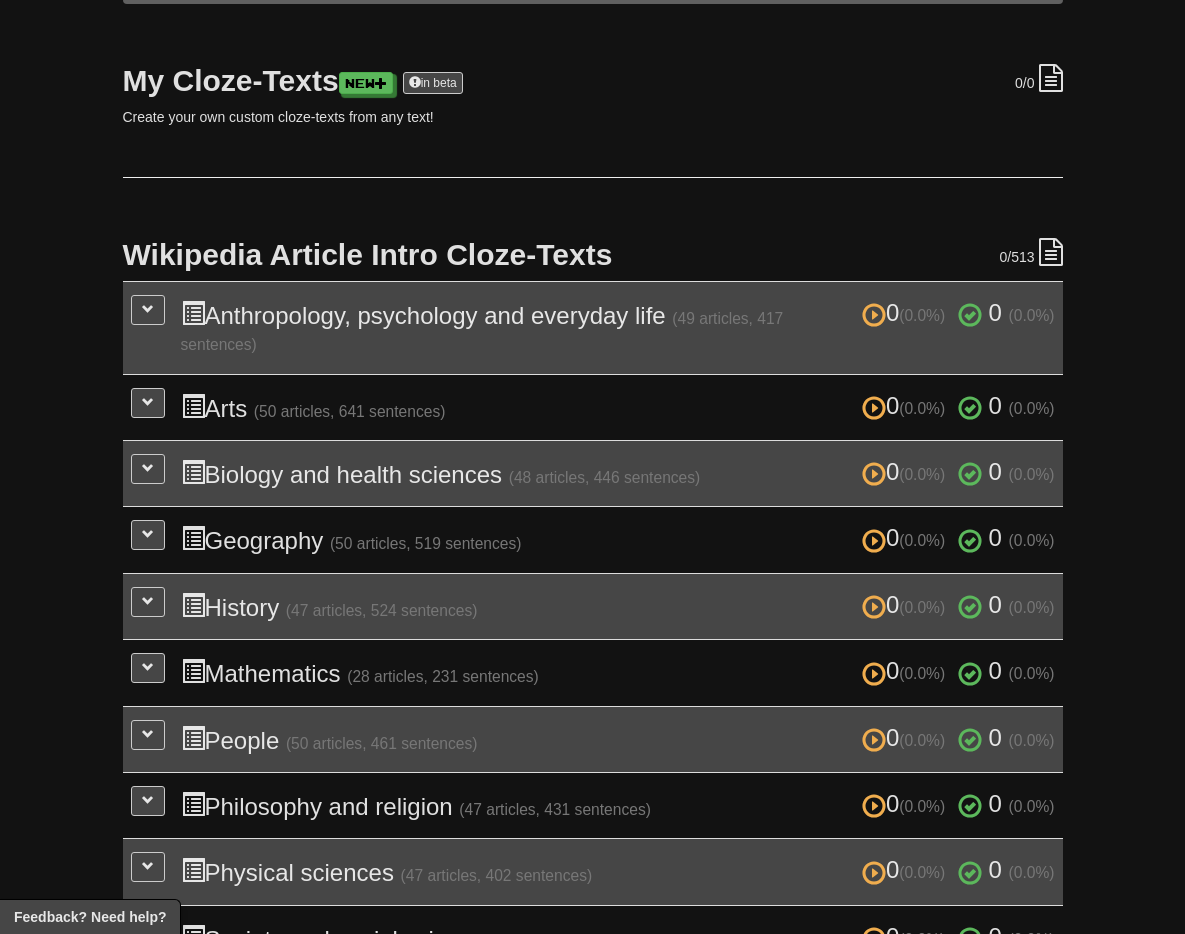 scroll, scrollTop: 282, scrollLeft: 0, axis: vertical 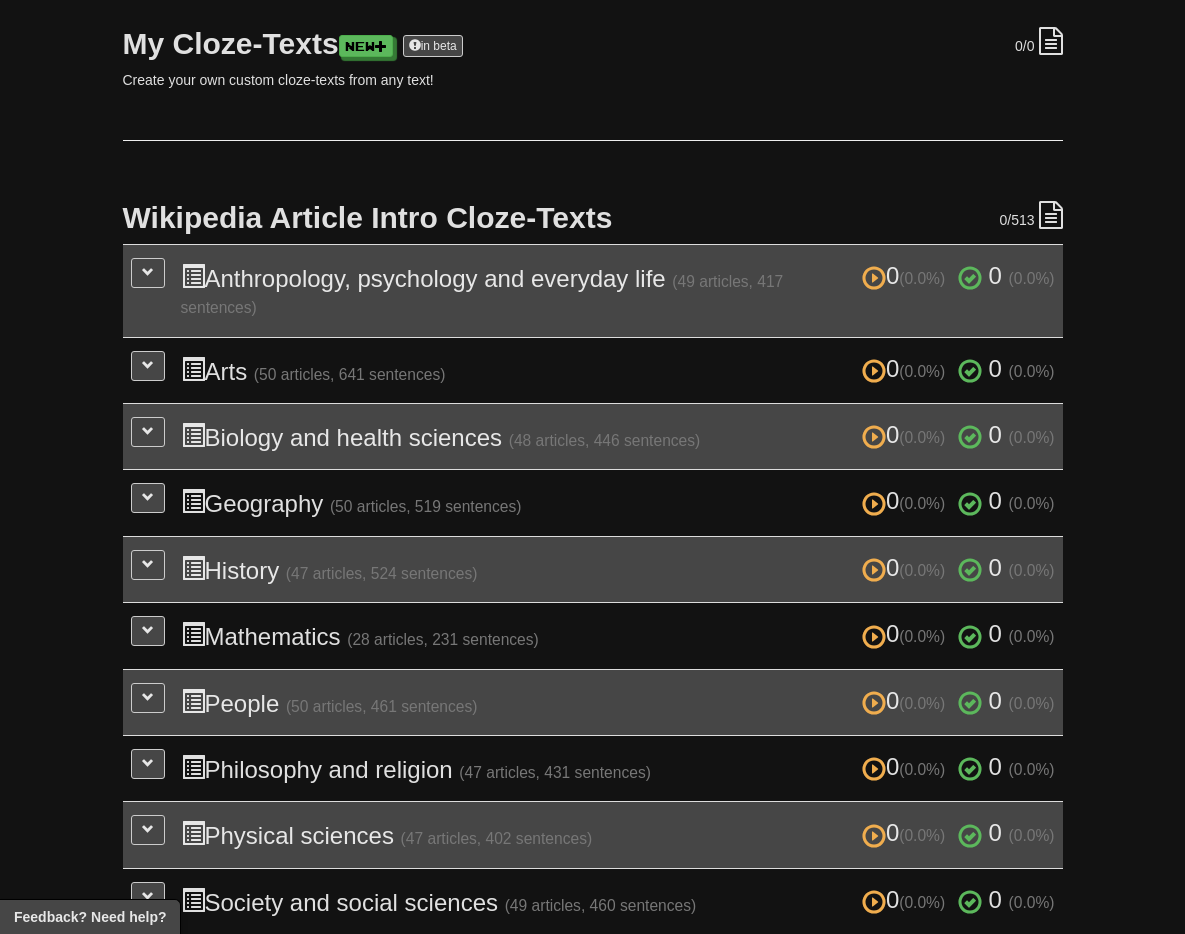 click on "0
(0.0%)
0
(0.0%)
Geography
(50 articles, 519 sentences)
0
(0.0%)
0
(0.0%)" at bounding box center [618, 502] 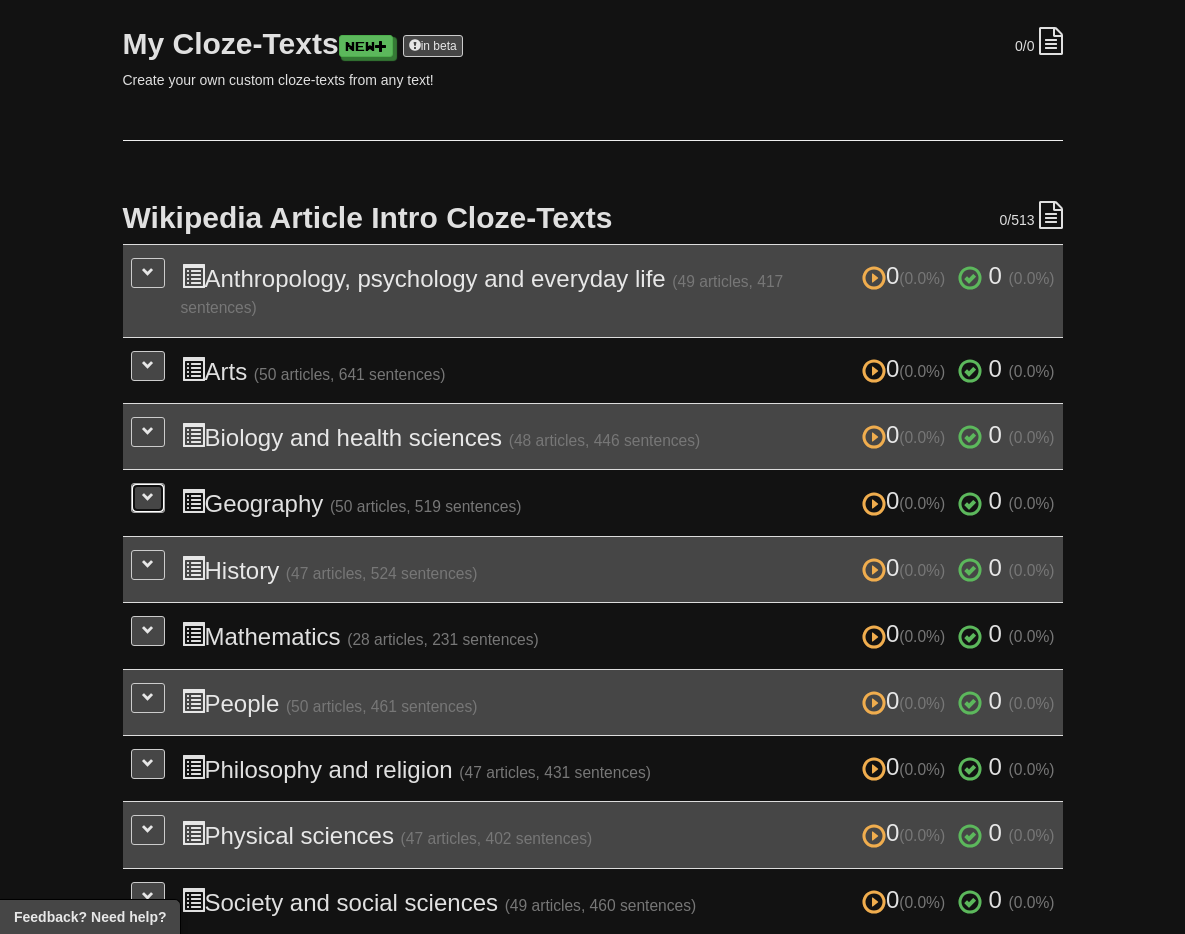 click at bounding box center (148, 497) 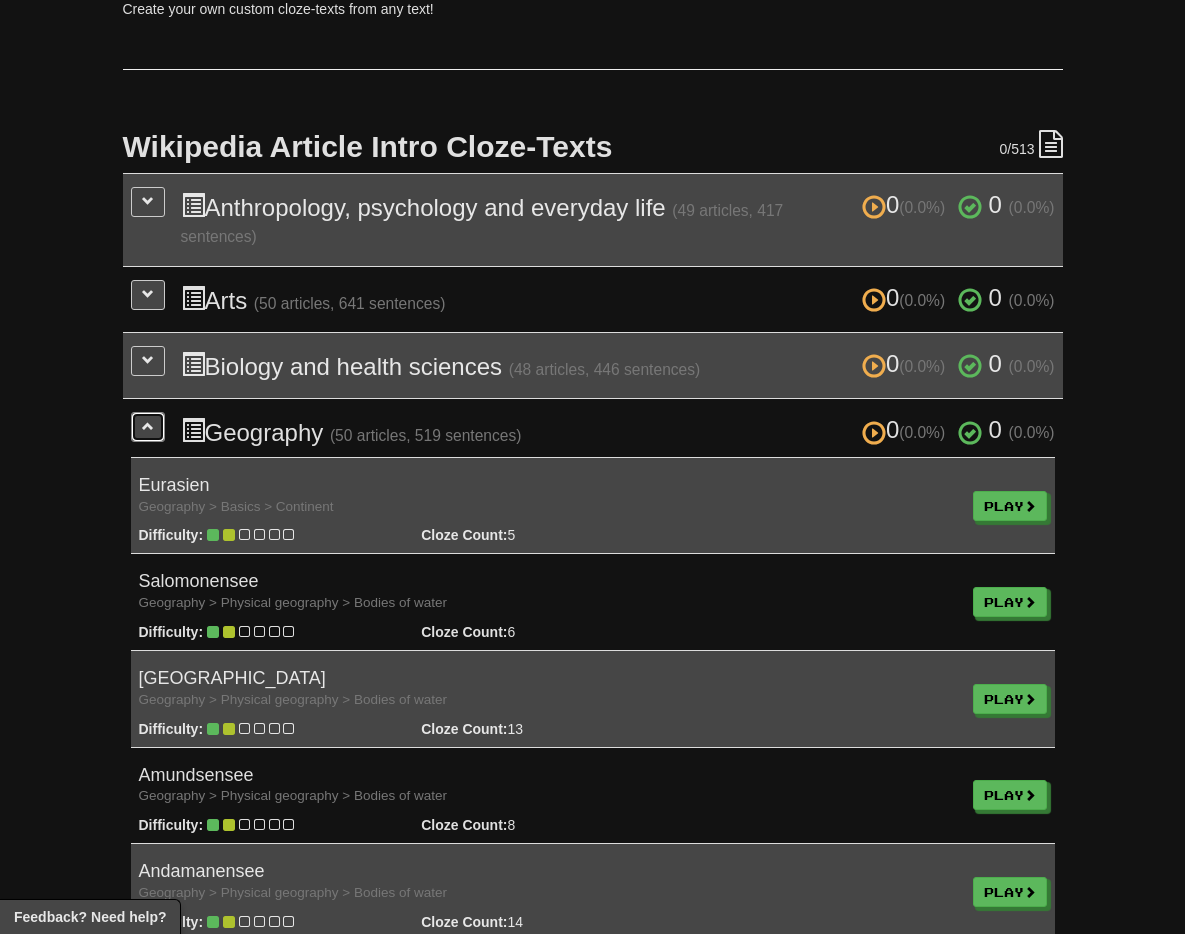 scroll, scrollTop: 387, scrollLeft: 0, axis: vertical 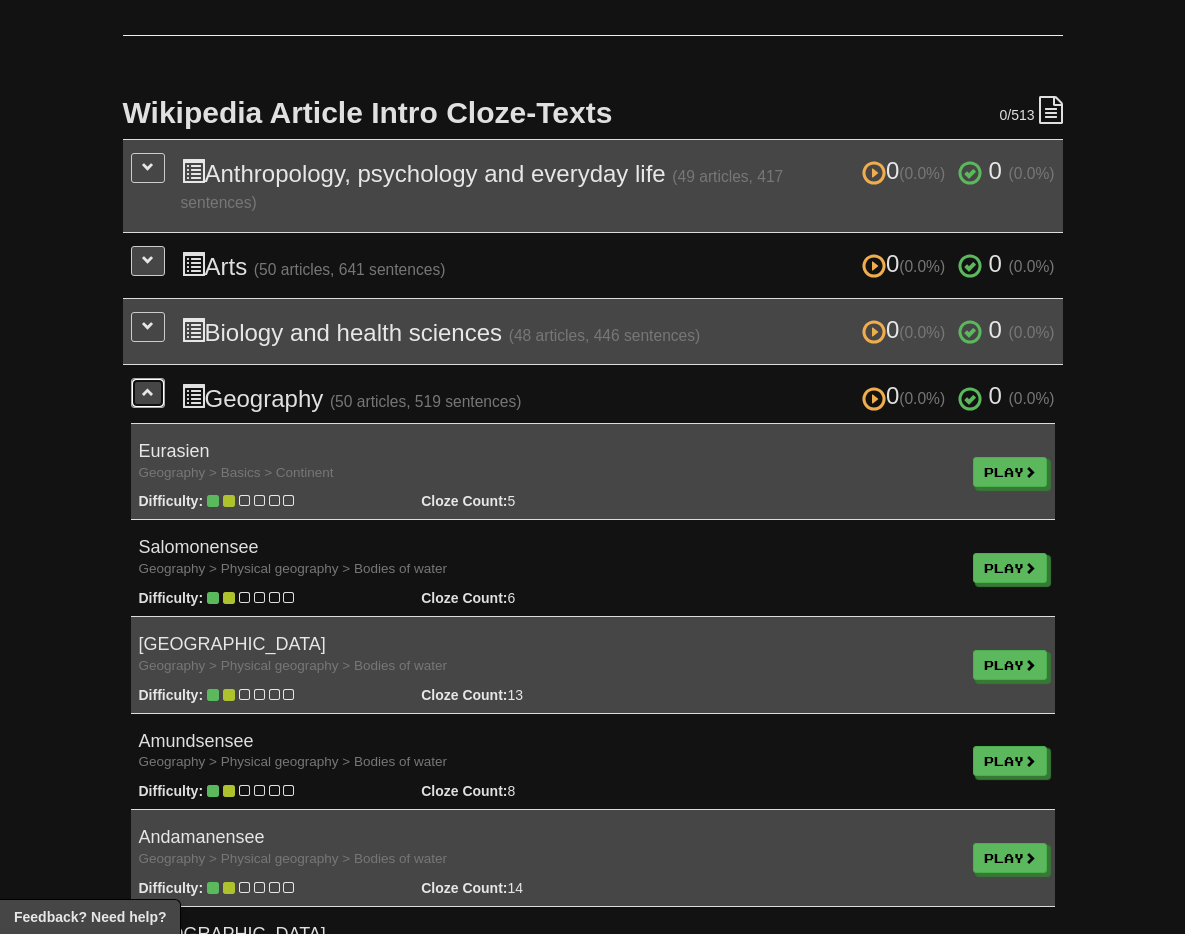 click at bounding box center [148, 392] 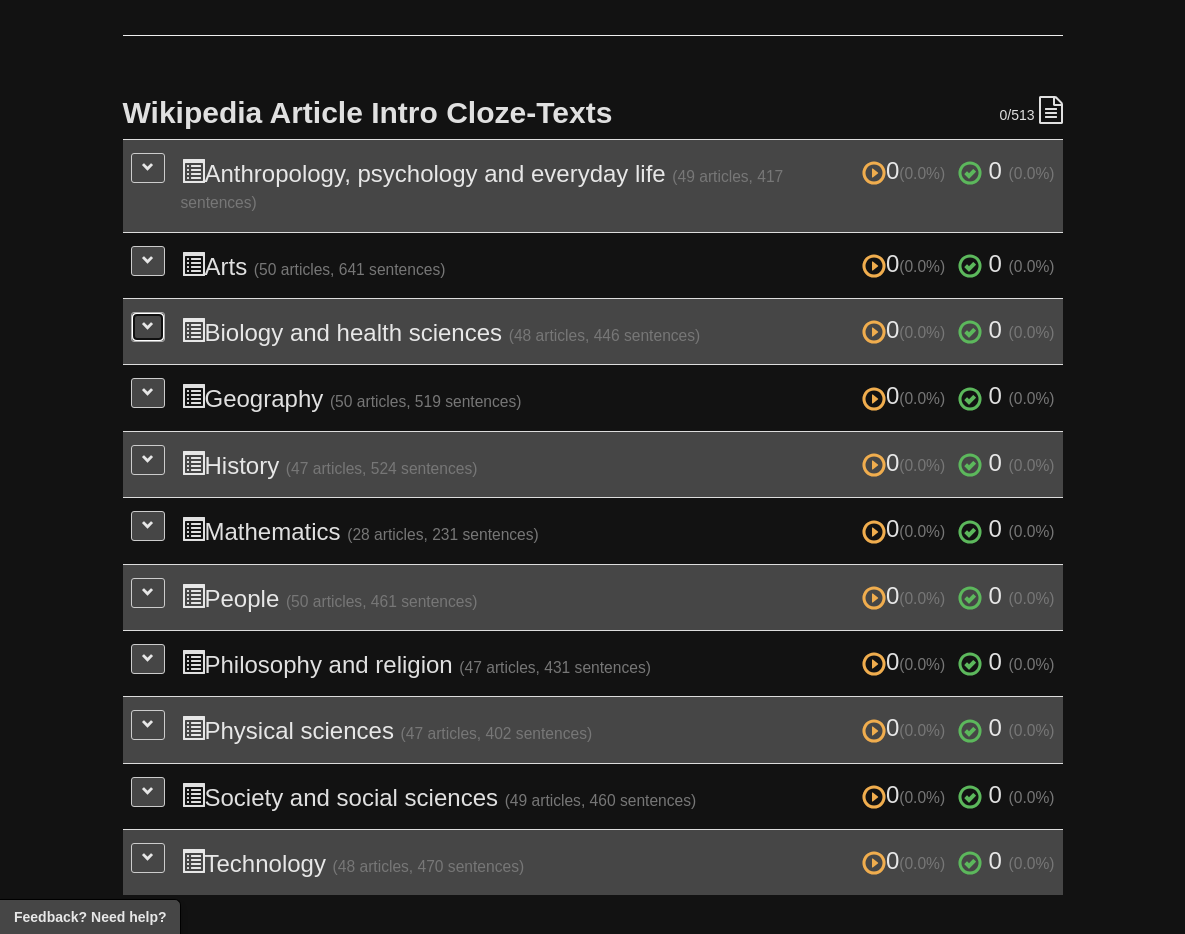 click at bounding box center [148, 327] 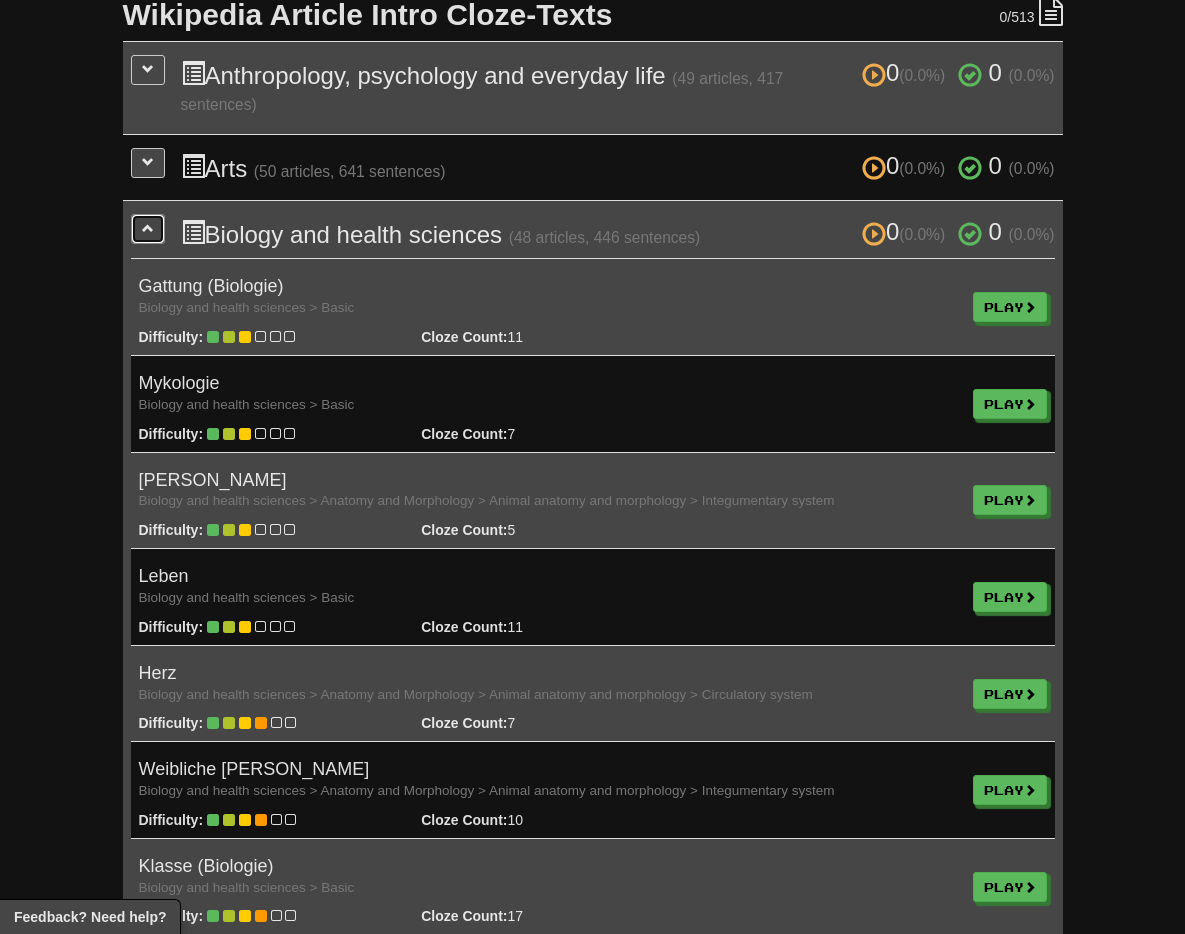 scroll, scrollTop: 367, scrollLeft: 0, axis: vertical 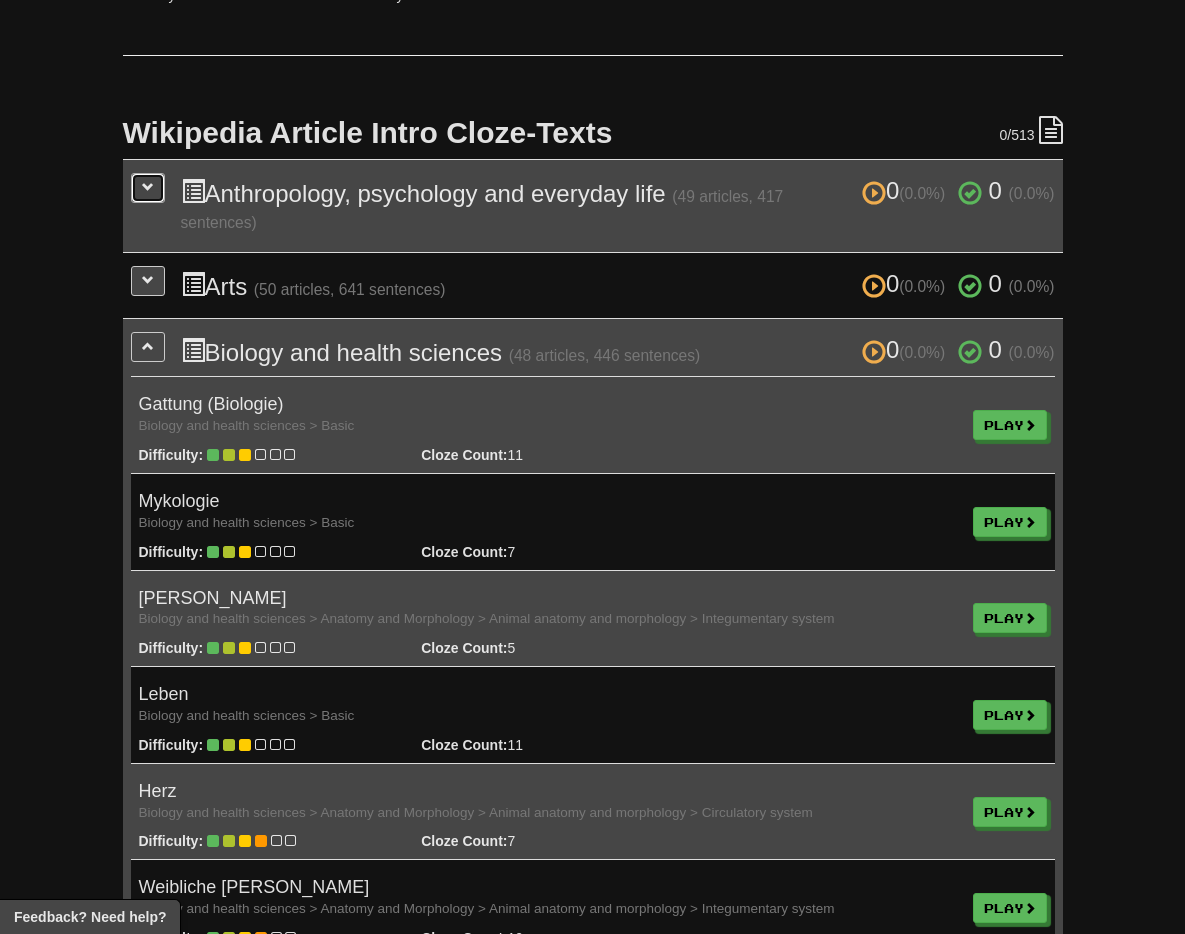 click at bounding box center (148, 188) 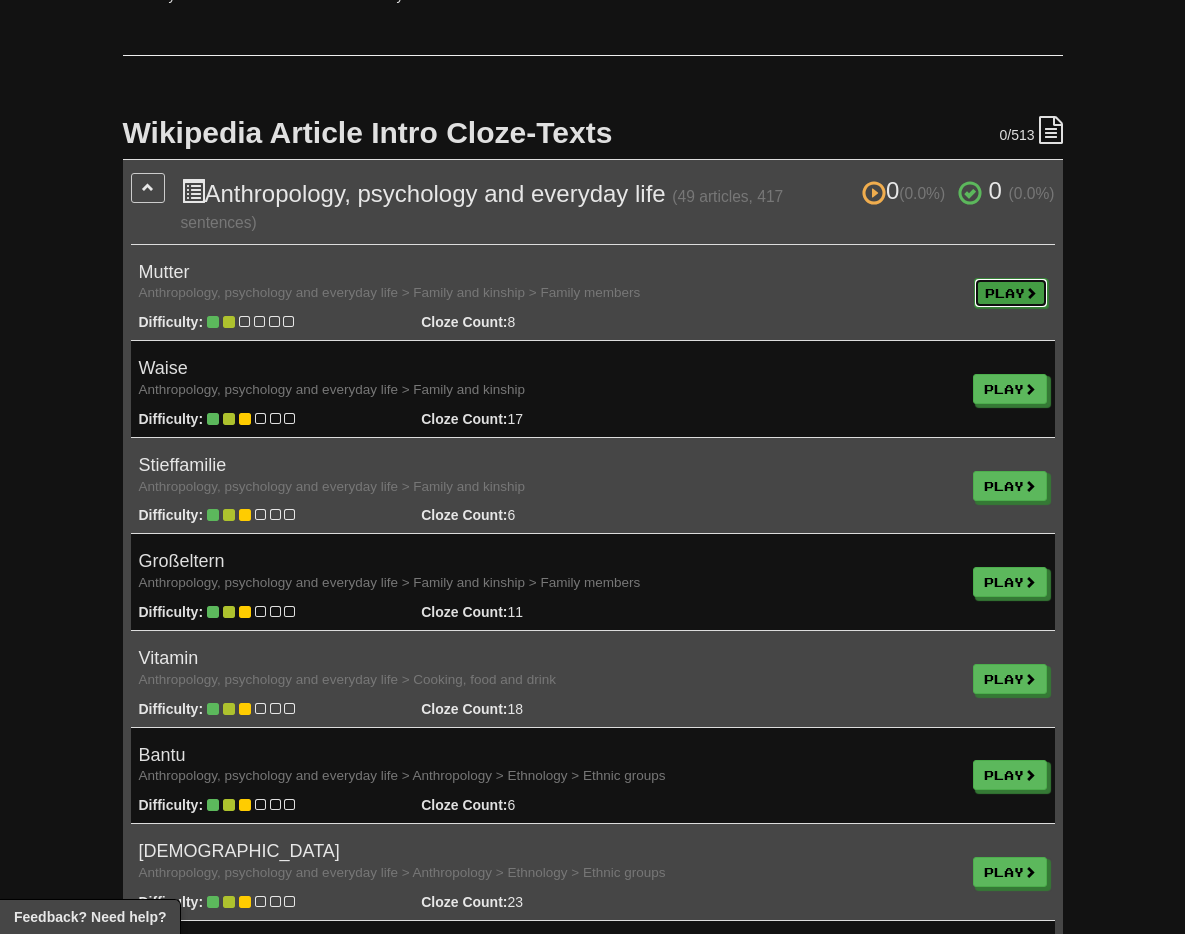 click on "Play" at bounding box center (1011, 293) 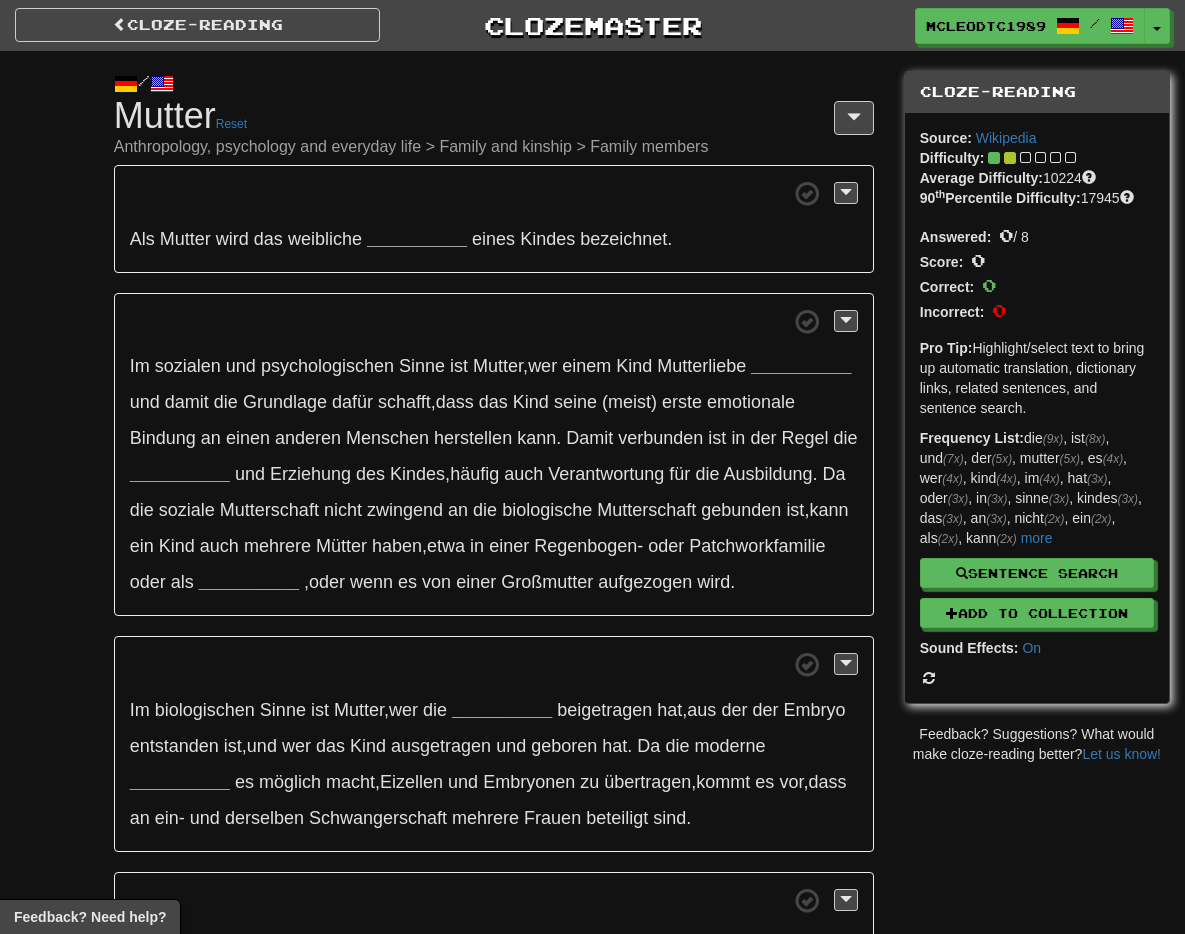 scroll, scrollTop: 0, scrollLeft: 0, axis: both 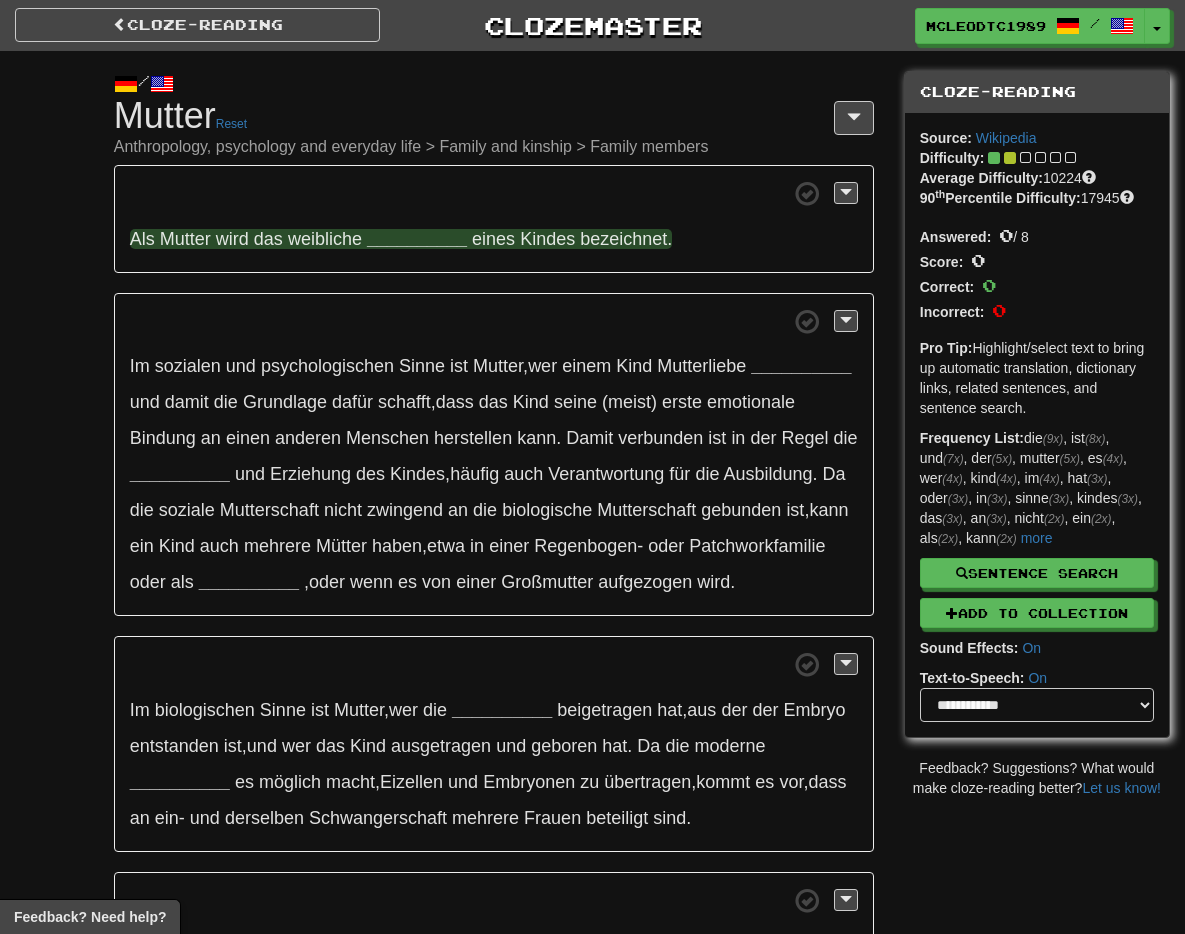 click on "weibliche" at bounding box center (325, 239) 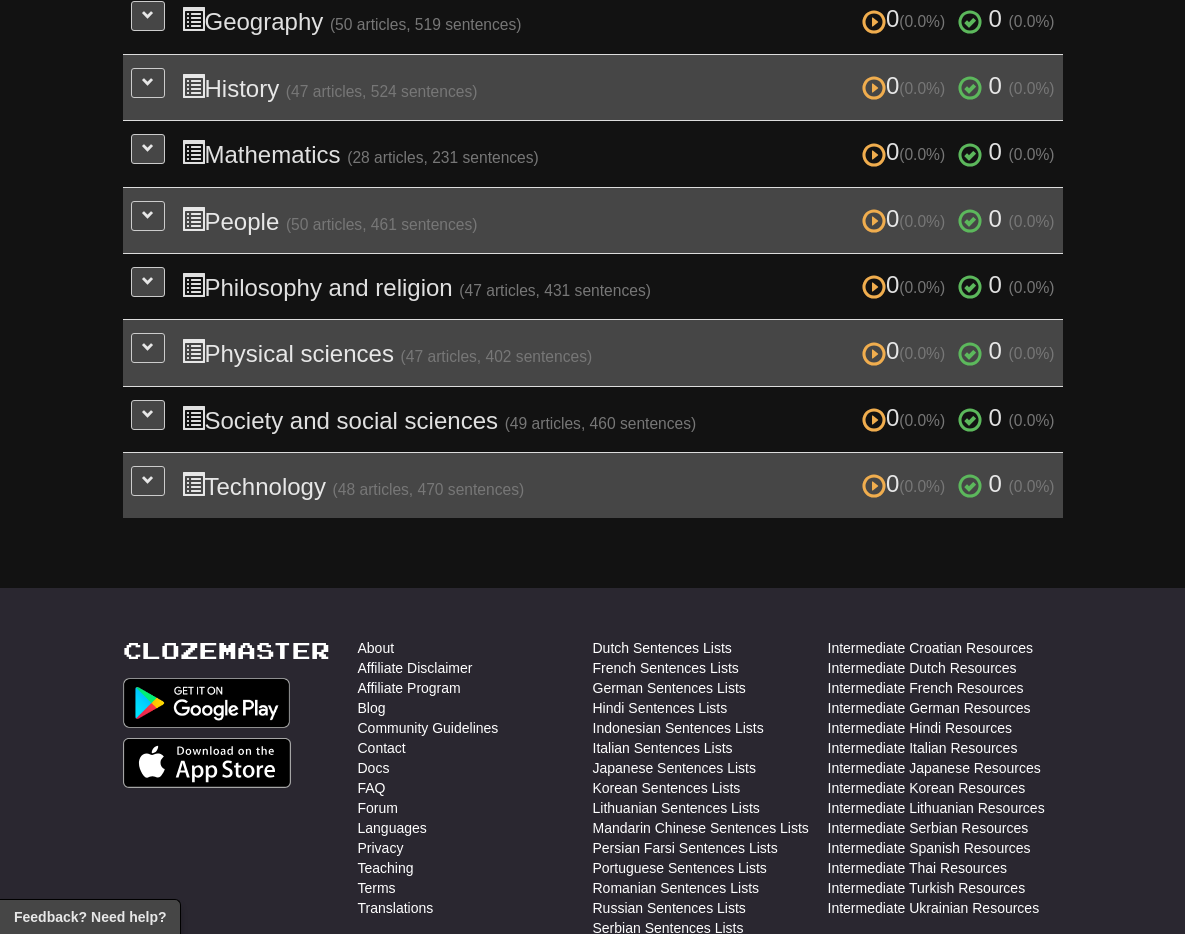 scroll, scrollTop: 0, scrollLeft: 0, axis: both 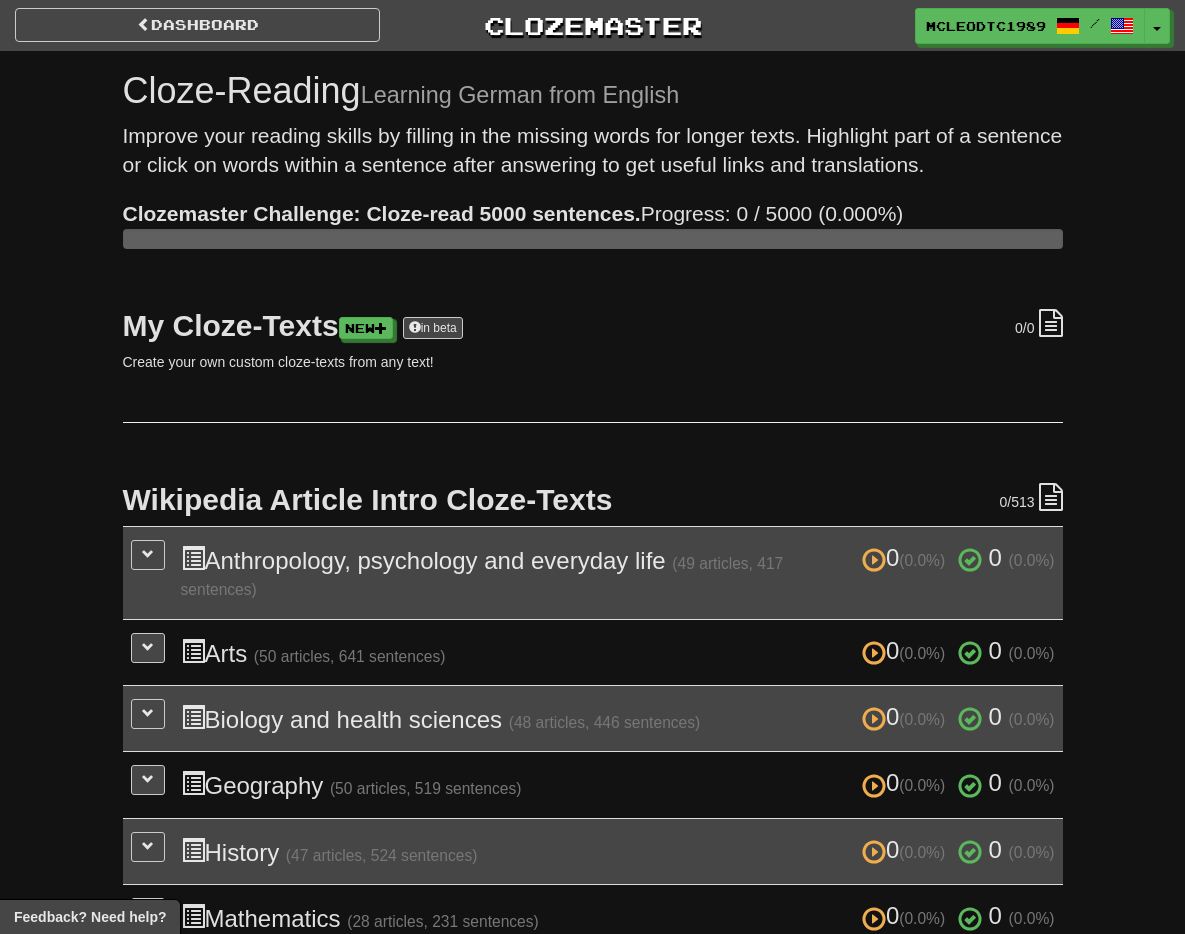 click on "Dashboard
Clozemaster
mcleodtc1989
/
Toggle Dropdown
Dashboard
Leaderboard
Activity Feed
Notifications
Profile
Discussions
한국어
/
English
Streak:
0
Review:
2
Points Today: 0
Deutsch
/
English
Streak:
4
Review:
0
Daily Goal:  340 /100
Français
/
English
Streak:
0
Review:
18
Points Today: 0
Languages
Account
Logout
mcleodtc1989
/
Toggle Dropdown
Dashboard
Leaderboard
Activity Feed
Notifications
Profile
Discussions
한국어
/
English
Streak:
0
Review:
2
Points Today: 0
Deutsch
/
English
Streak:
4
Review:
0
Daily Goal:  340 /100
Français" at bounding box center (592, 22) 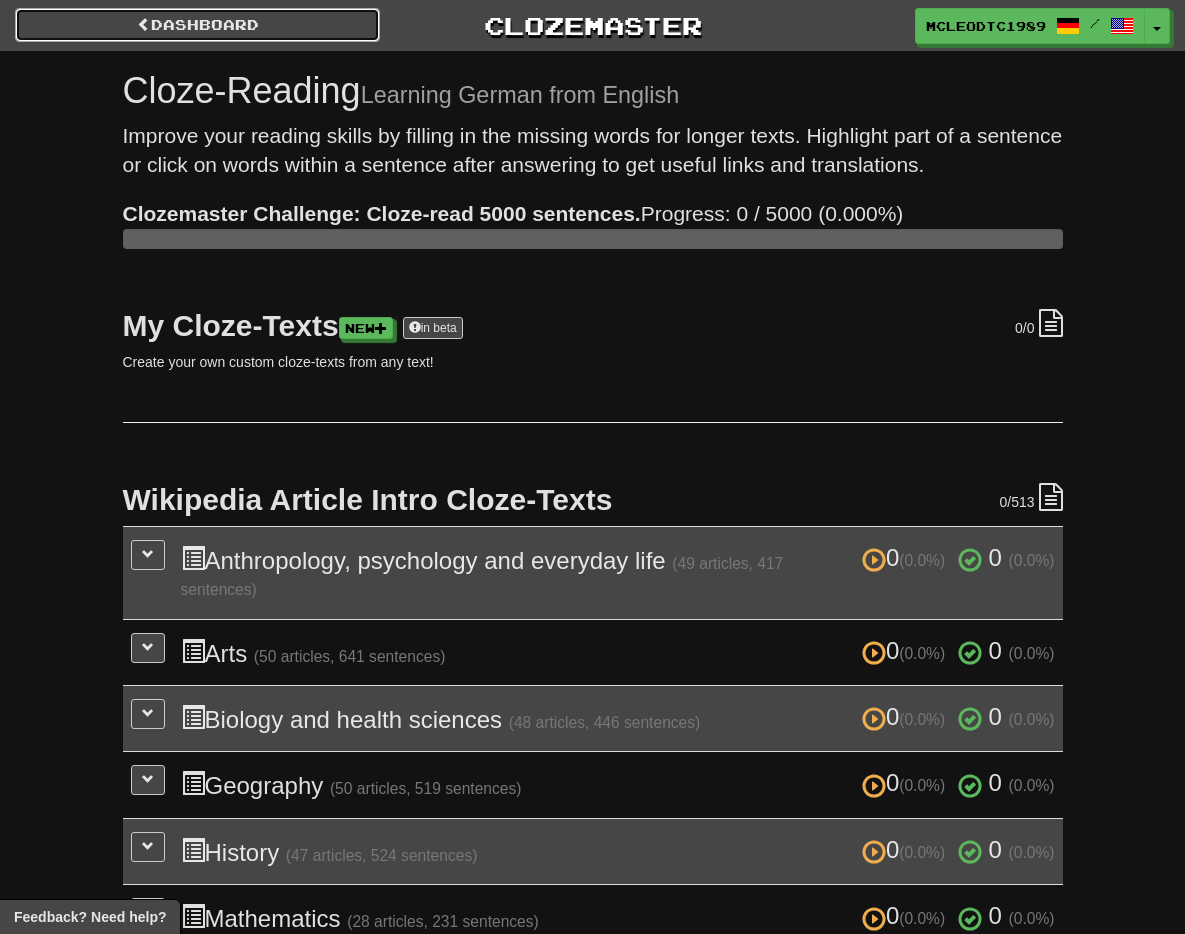 click on "Dashboard" at bounding box center [197, 25] 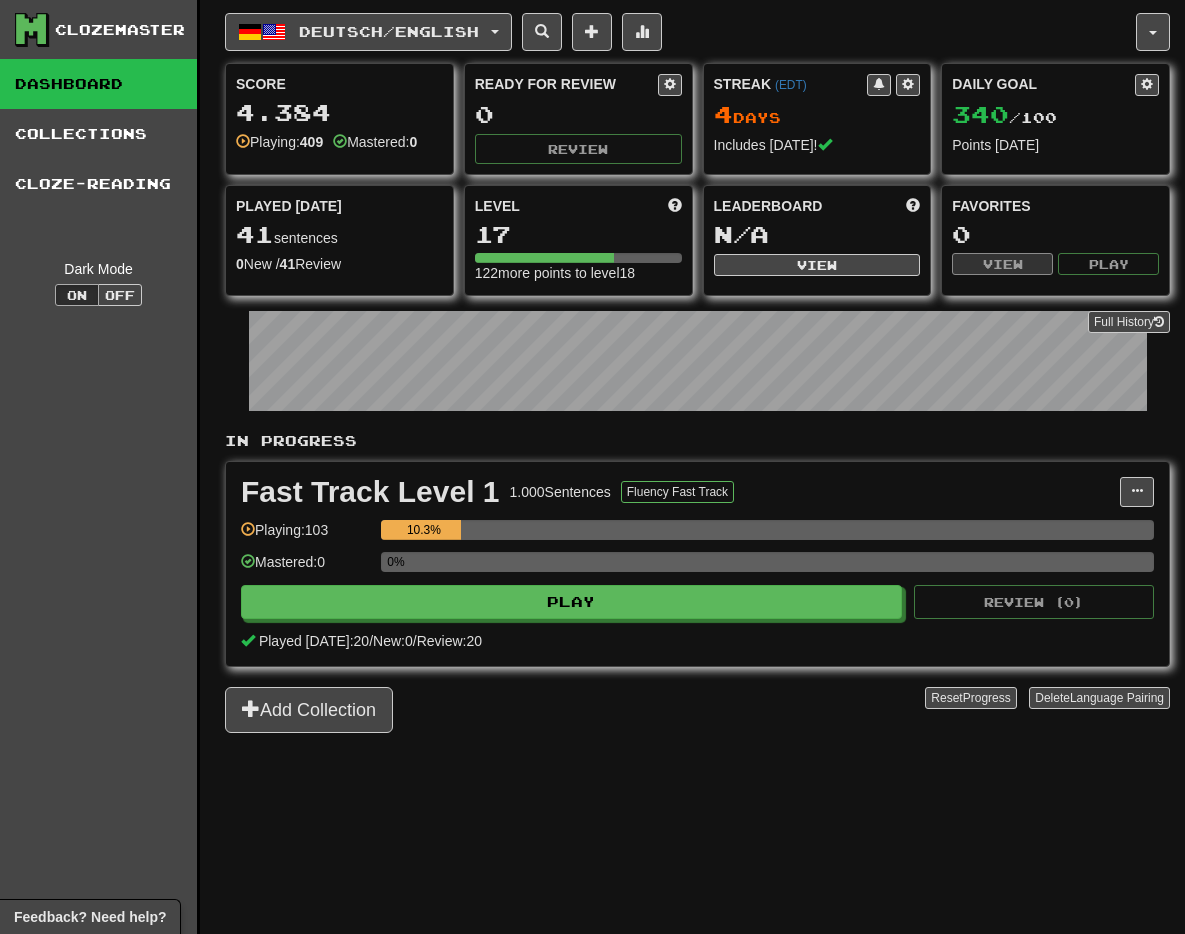 scroll, scrollTop: 0, scrollLeft: 0, axis: both 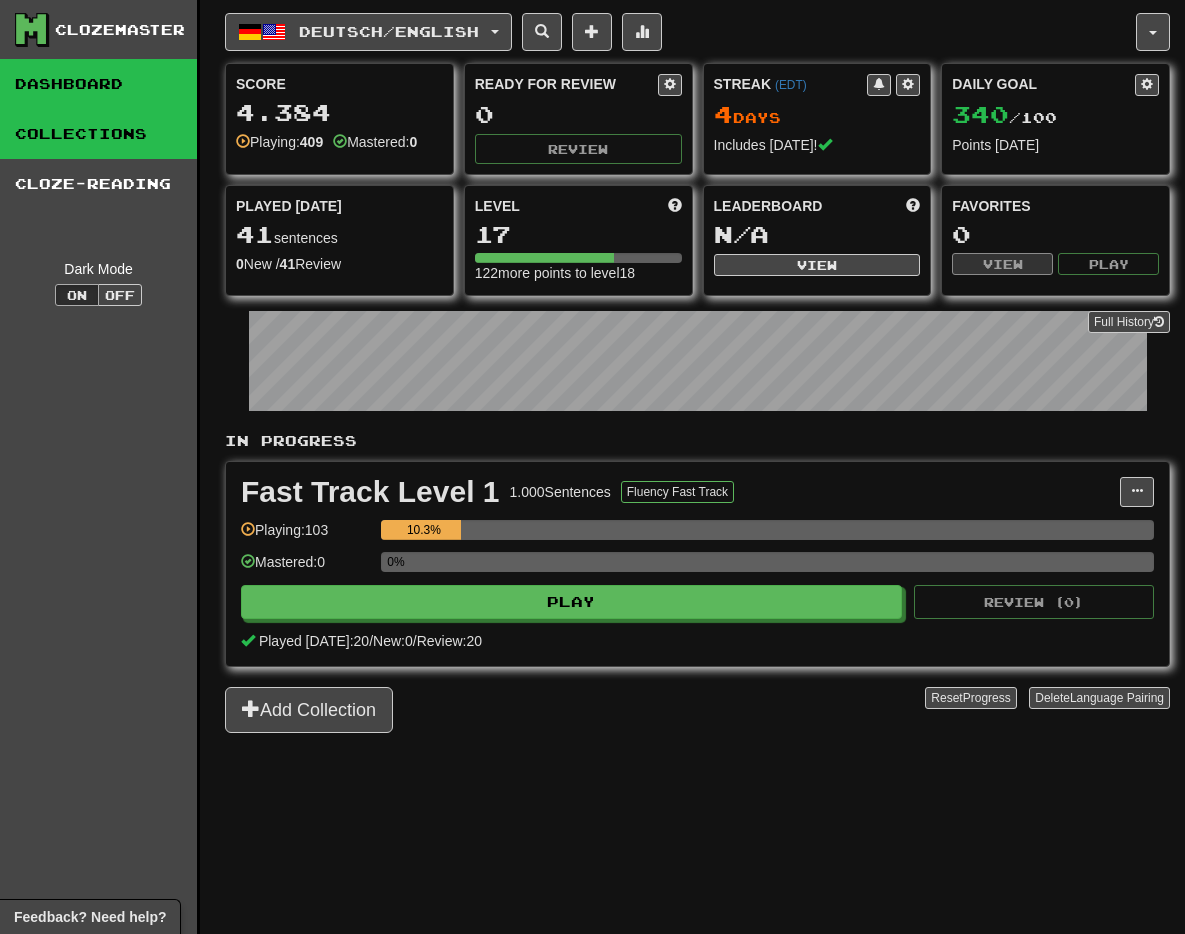 click on "Collections" at bounding box center (98, 134) 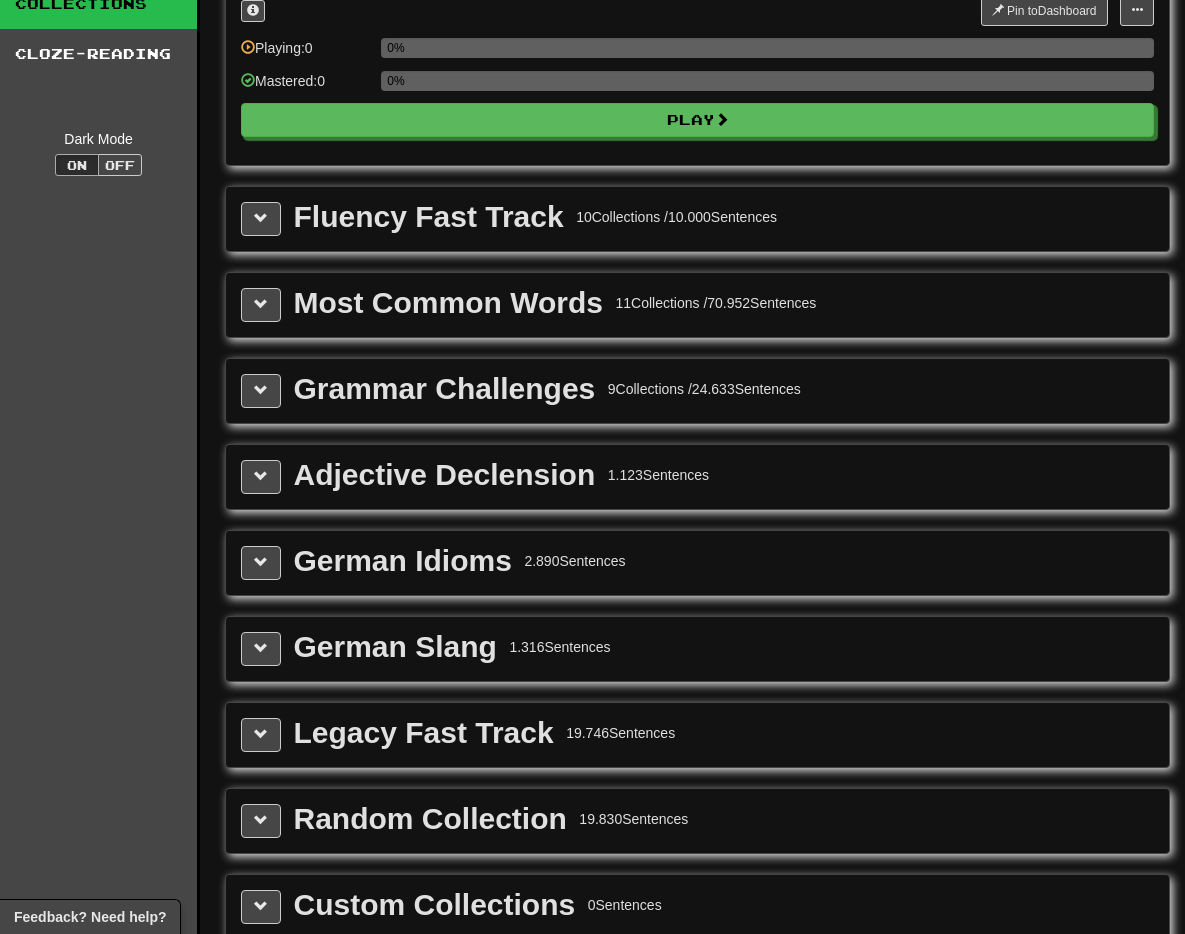 scroll, scrollTop: 109, scrollLeft: 0, axis: vertical 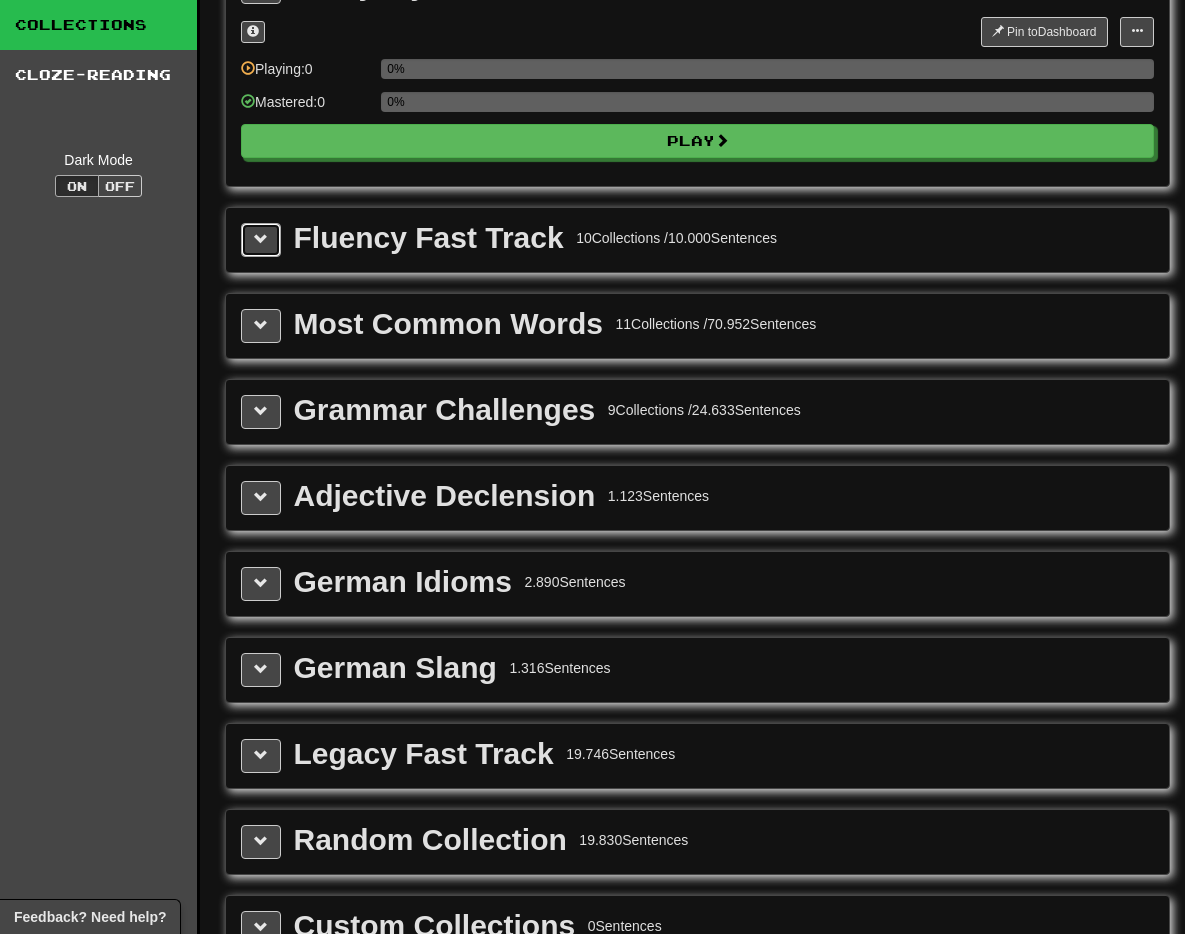 click at bounding box center (261, 239) 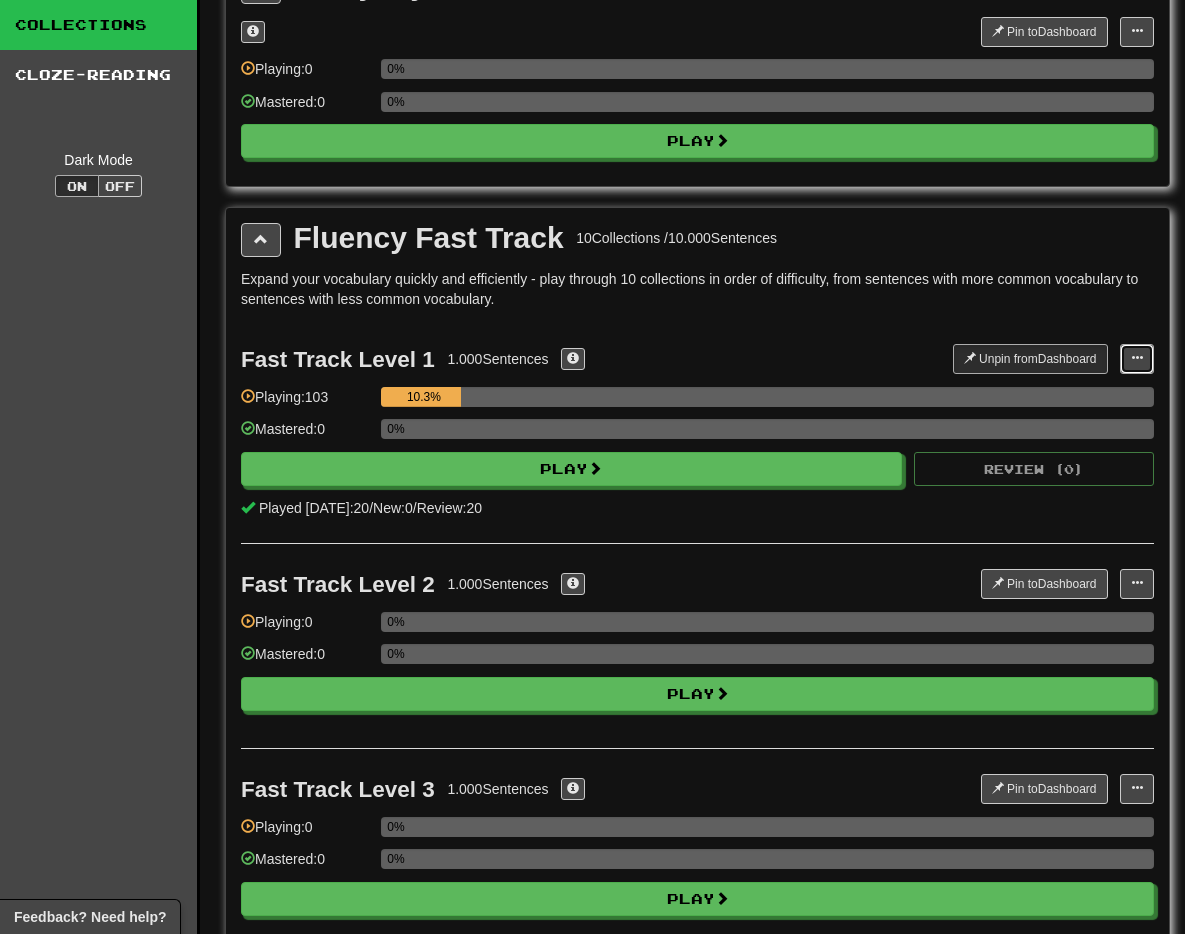 click at bounding box center (1137, 358) 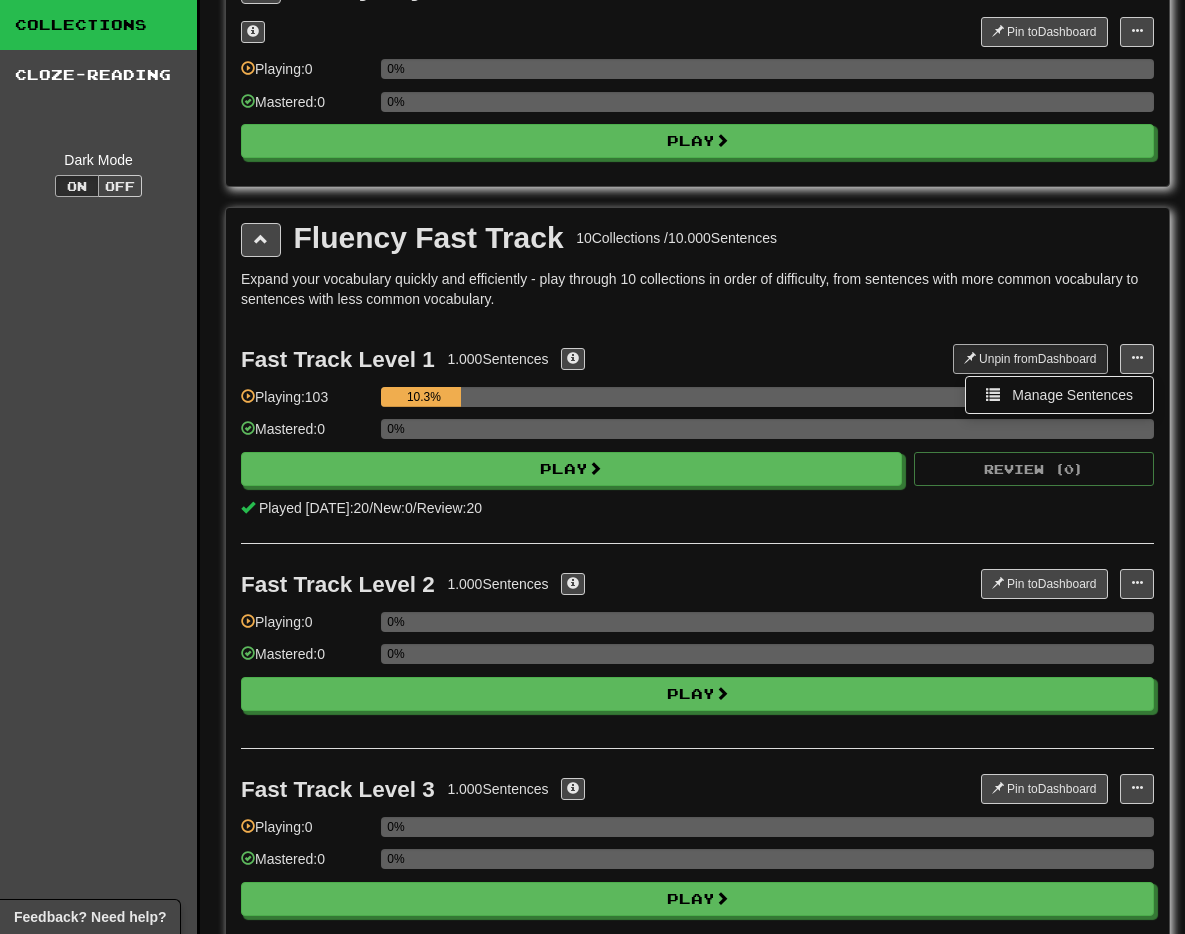 click on "Expand your vocabulary quickly and efficiently - play through 10 collections in order of difficulty, from sentences with more common vocabulary to sentences with less common vocabulary." at bounding box center (697, 289) 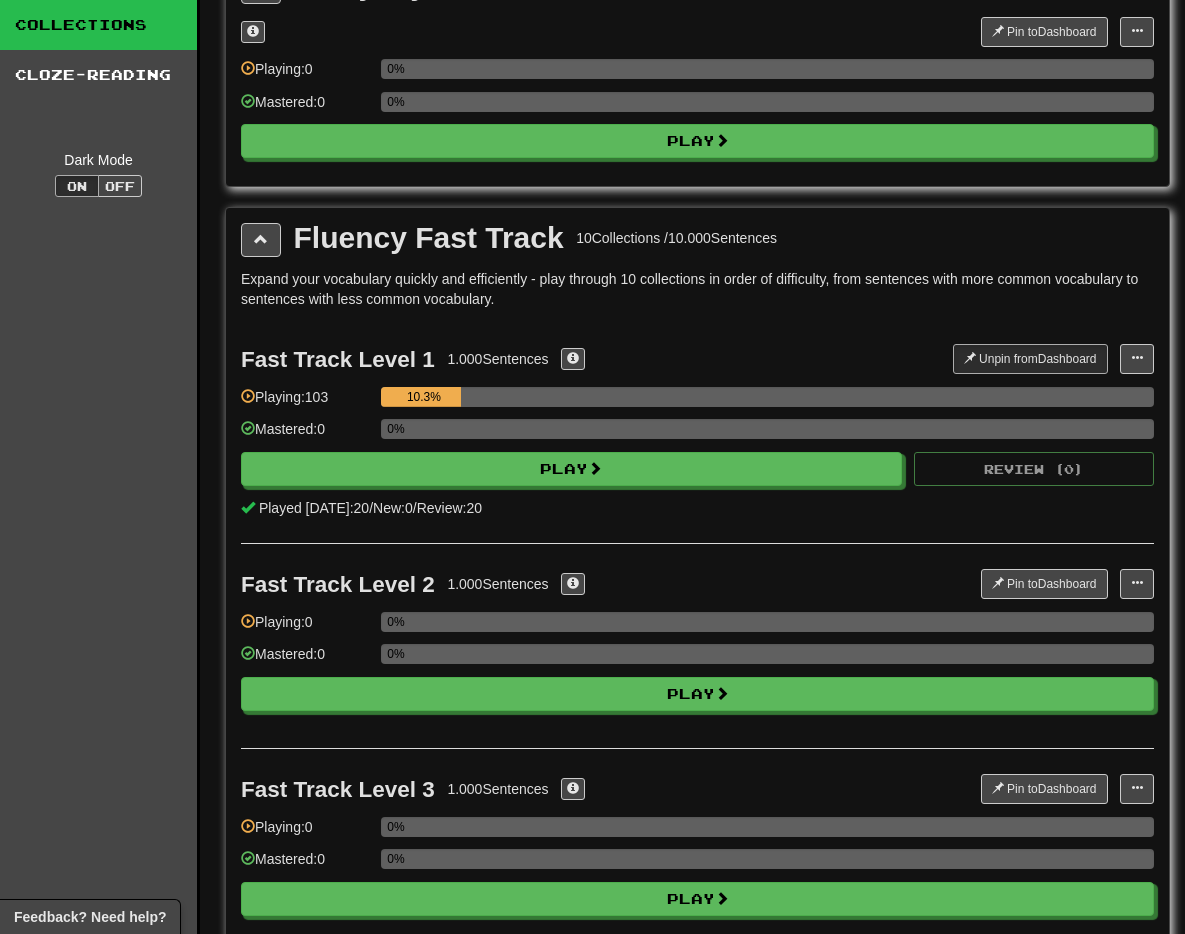 scroll, scrollTop: 0, scrollLeft: 0, axis: both 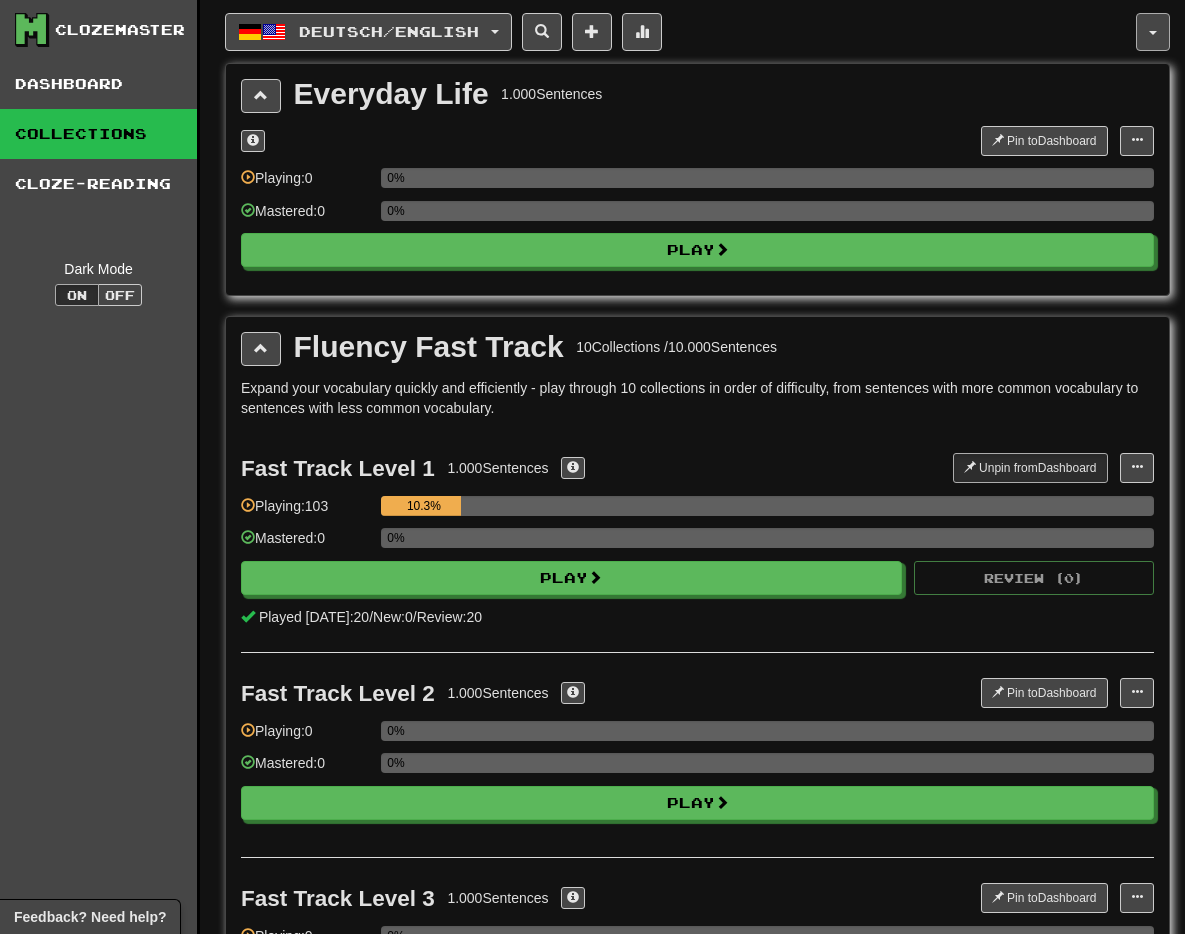 click at bounding box center (1153, 32) 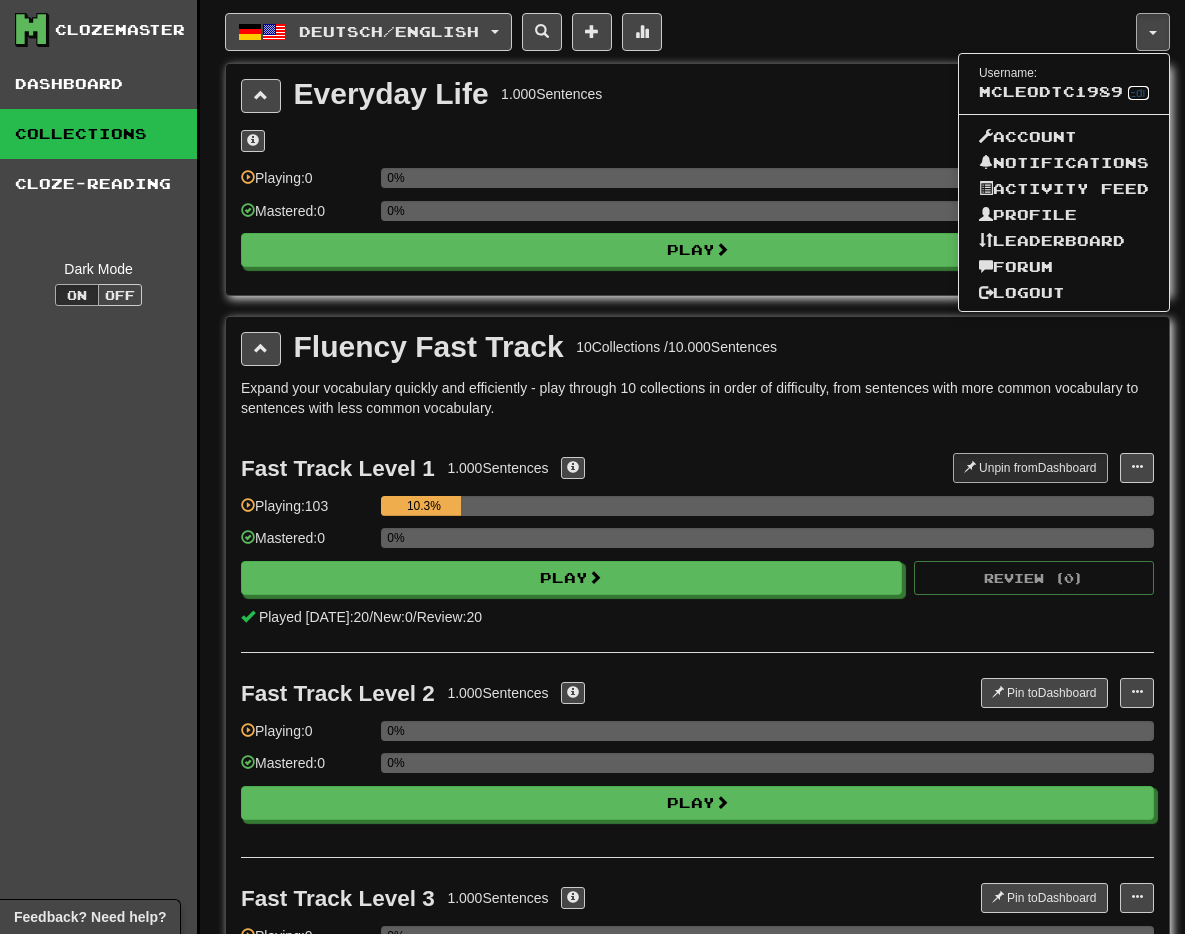 click on "Edit" at bounding box center (1138, 93) 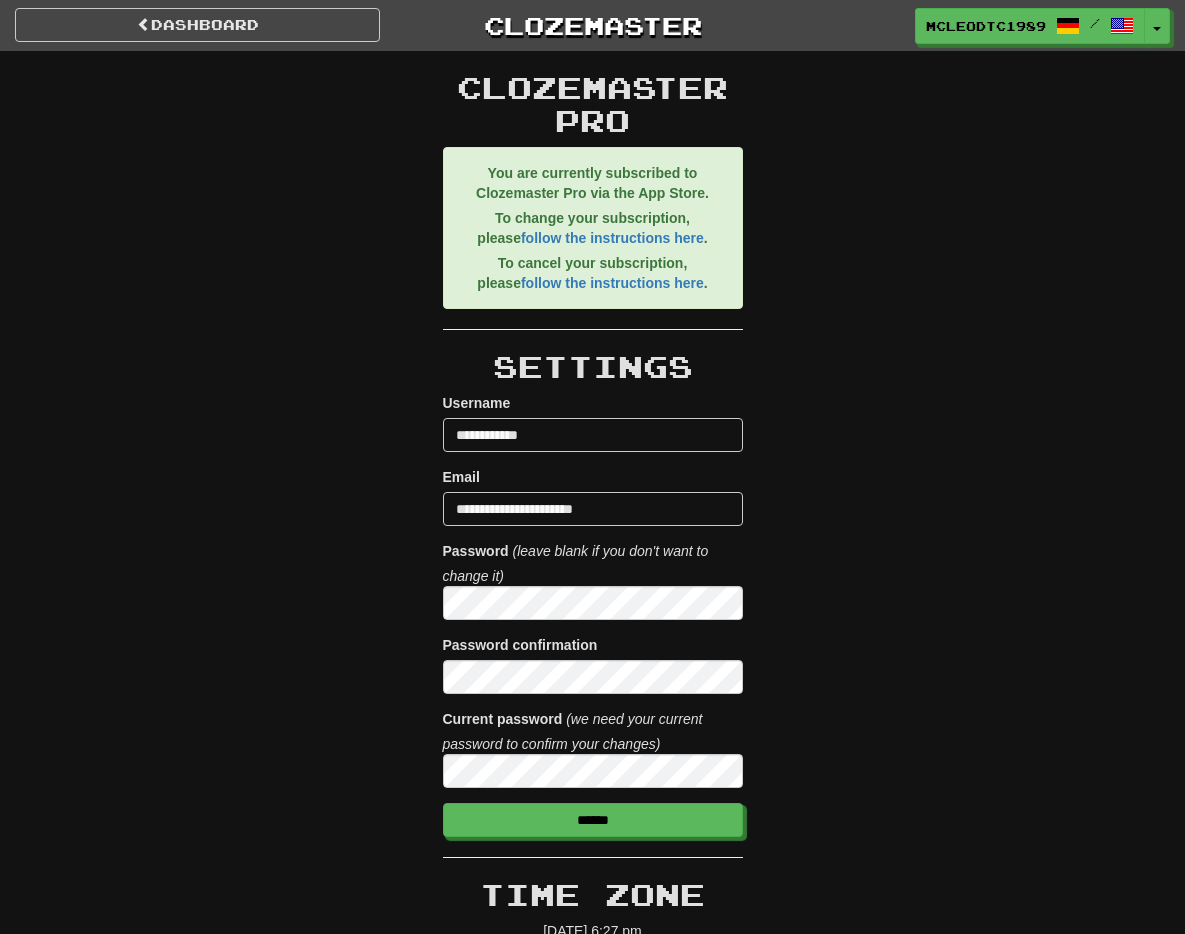 scroll, scrollTop: 0, scrollLeft: 0, axis: both 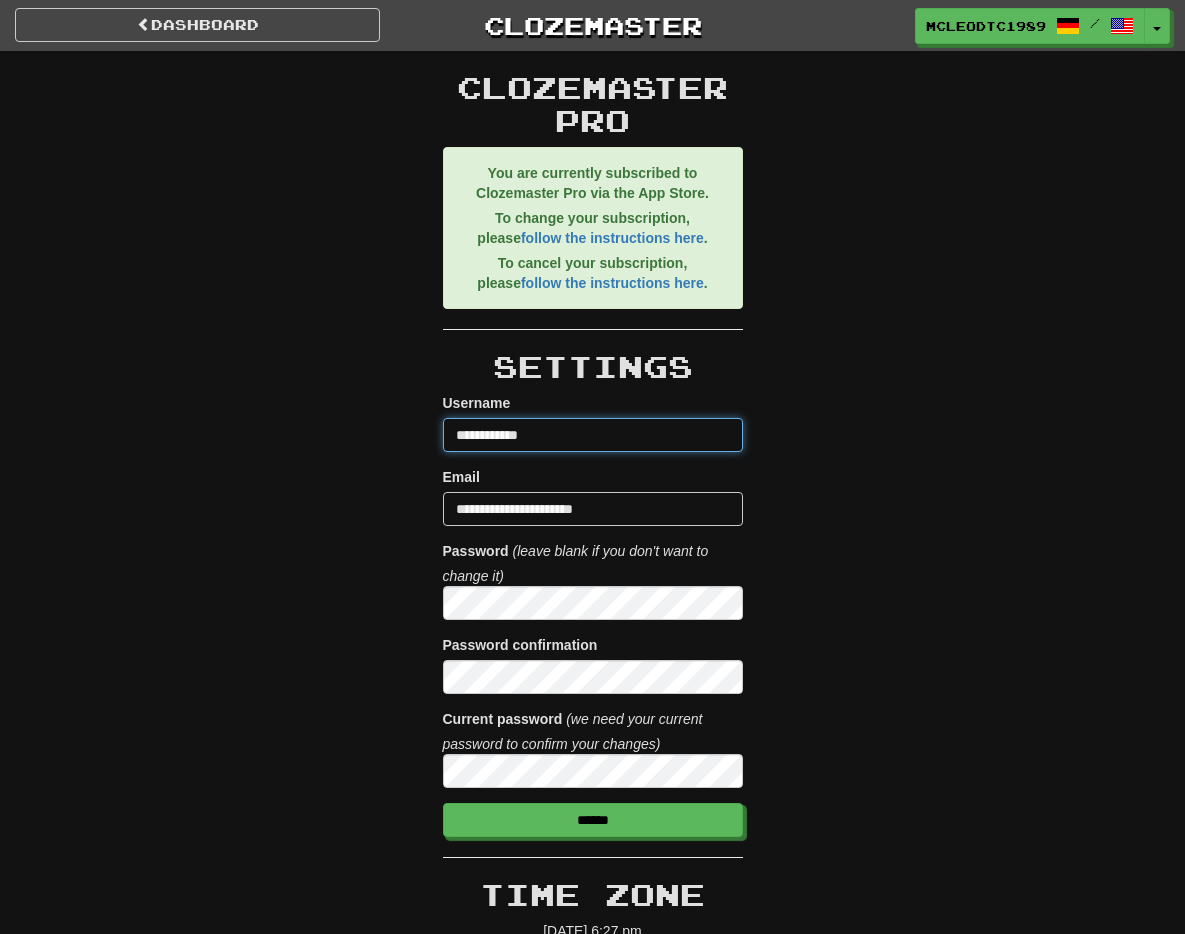 drag, startPoint x: 577, startPoint y: 438, endPoint x: 520, endPoint y: 436, distance: 57.035076 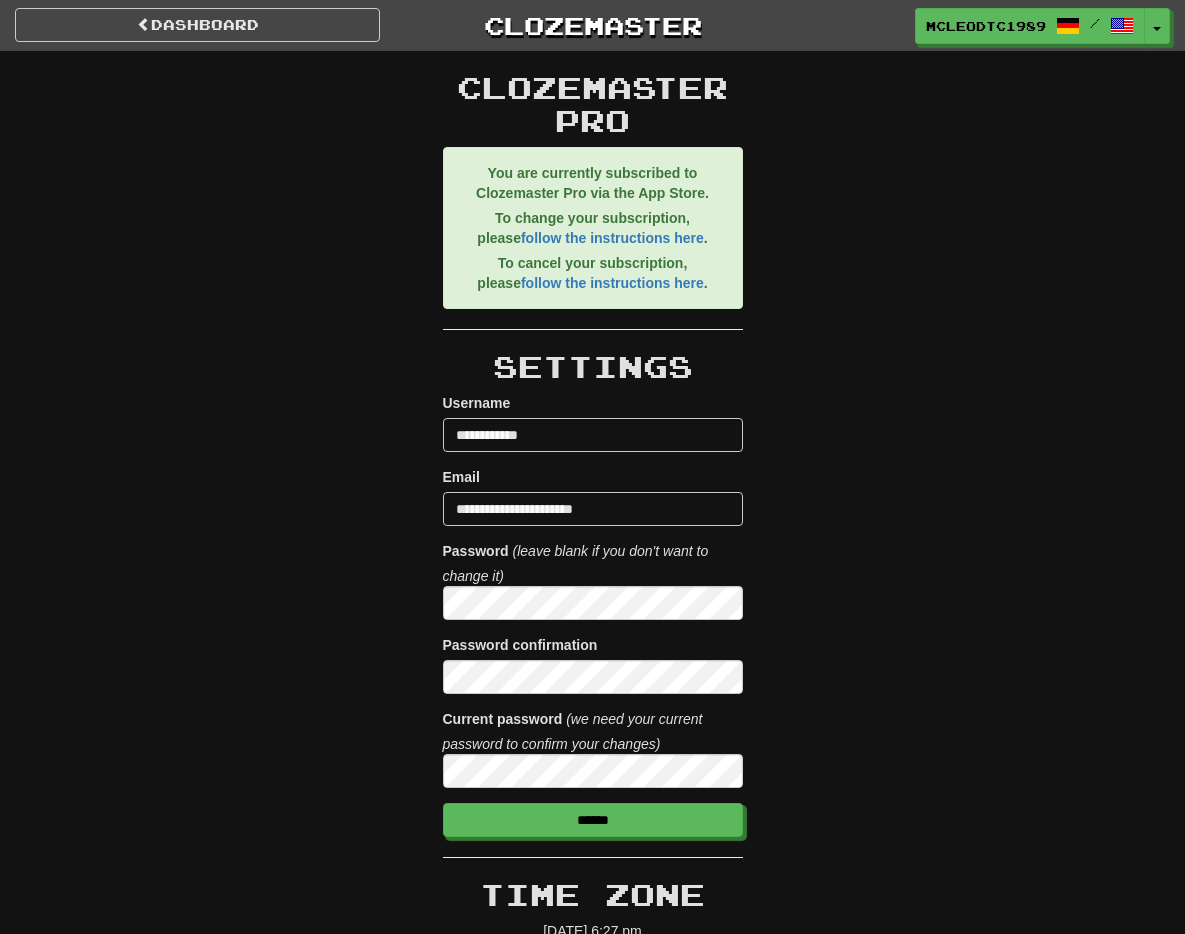 click on "**********" at bounding box center (593, 1283) 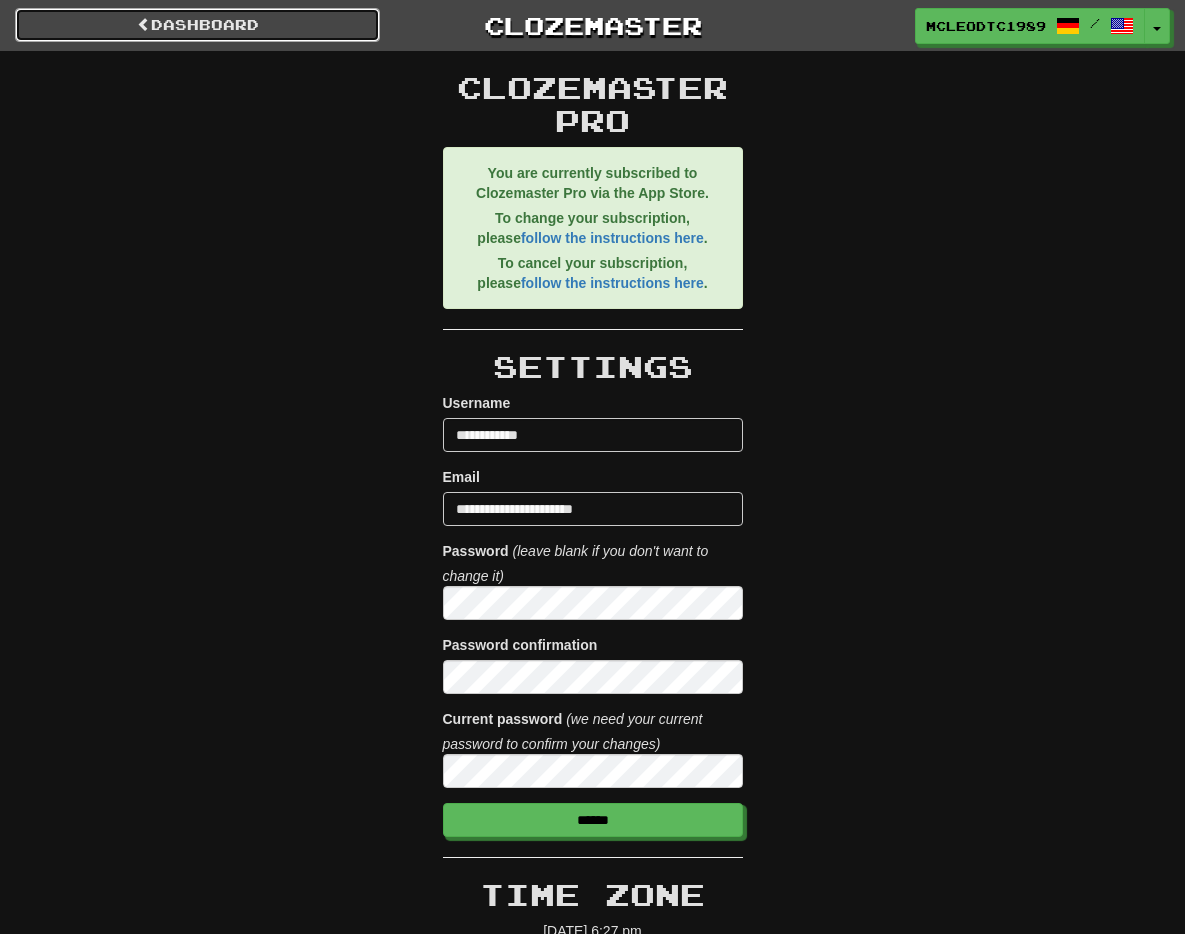 click on "Dashboard" at bounding box center [197, 25] 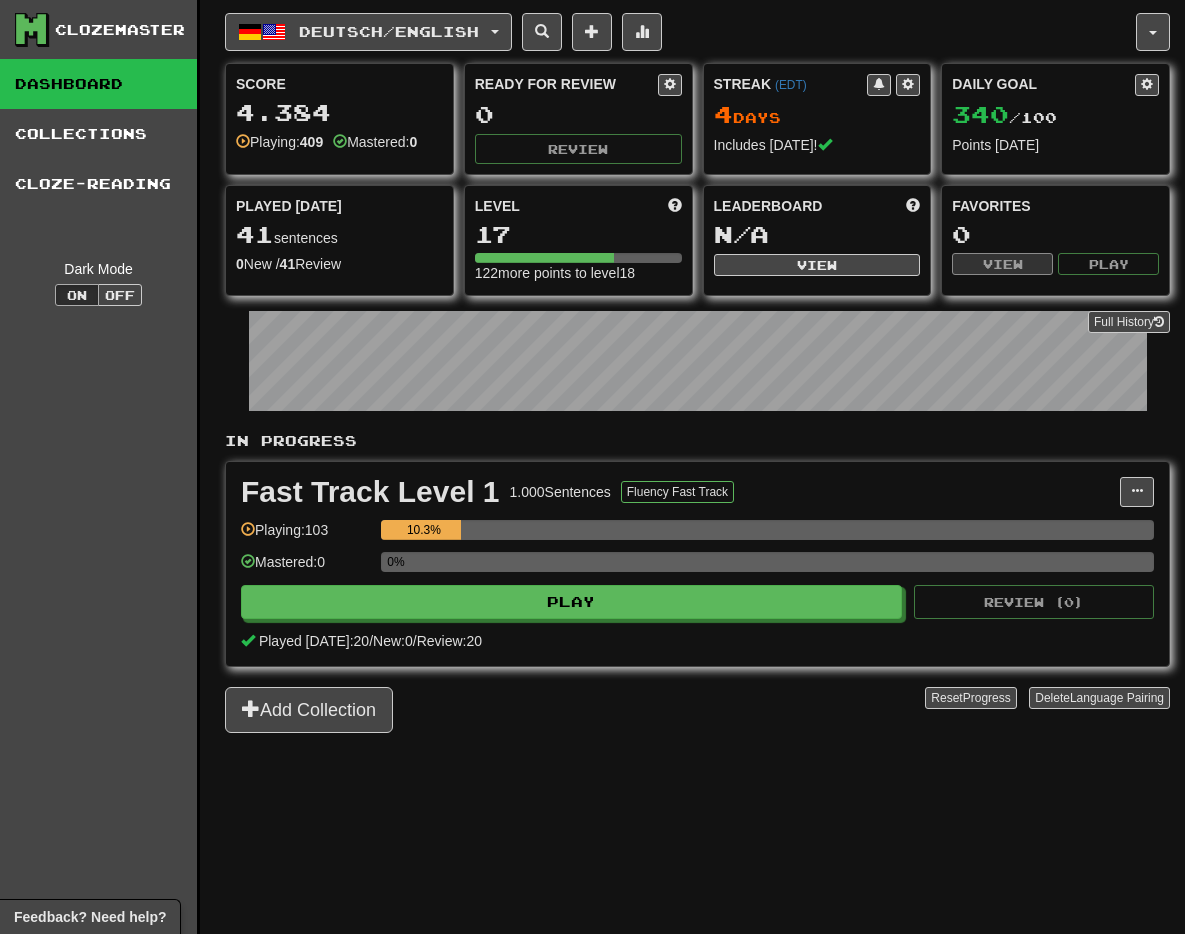 scroll, scrollTop: 0, scrollLeft: 0, axis: both 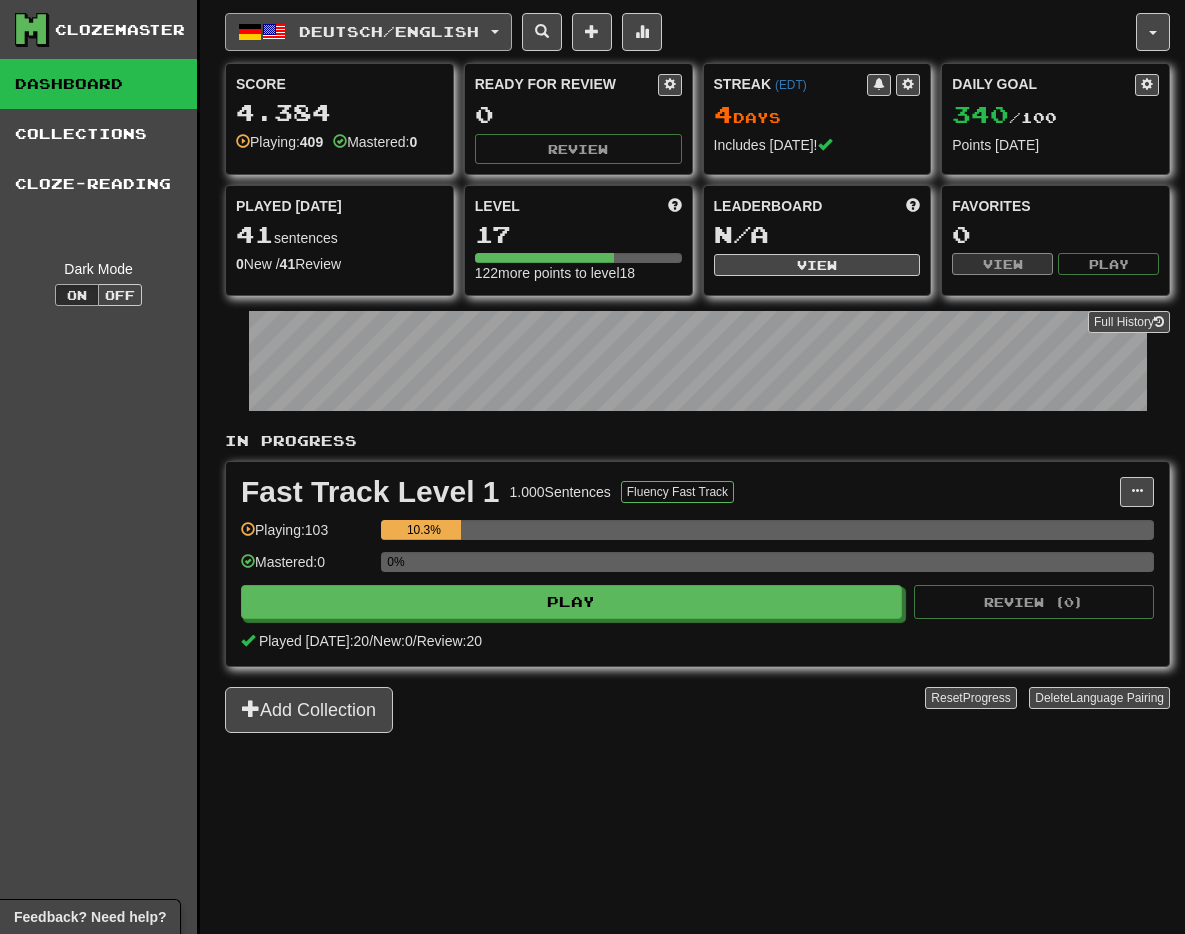 click on "Deutsch  /  English" at bounding box center (368, 32) 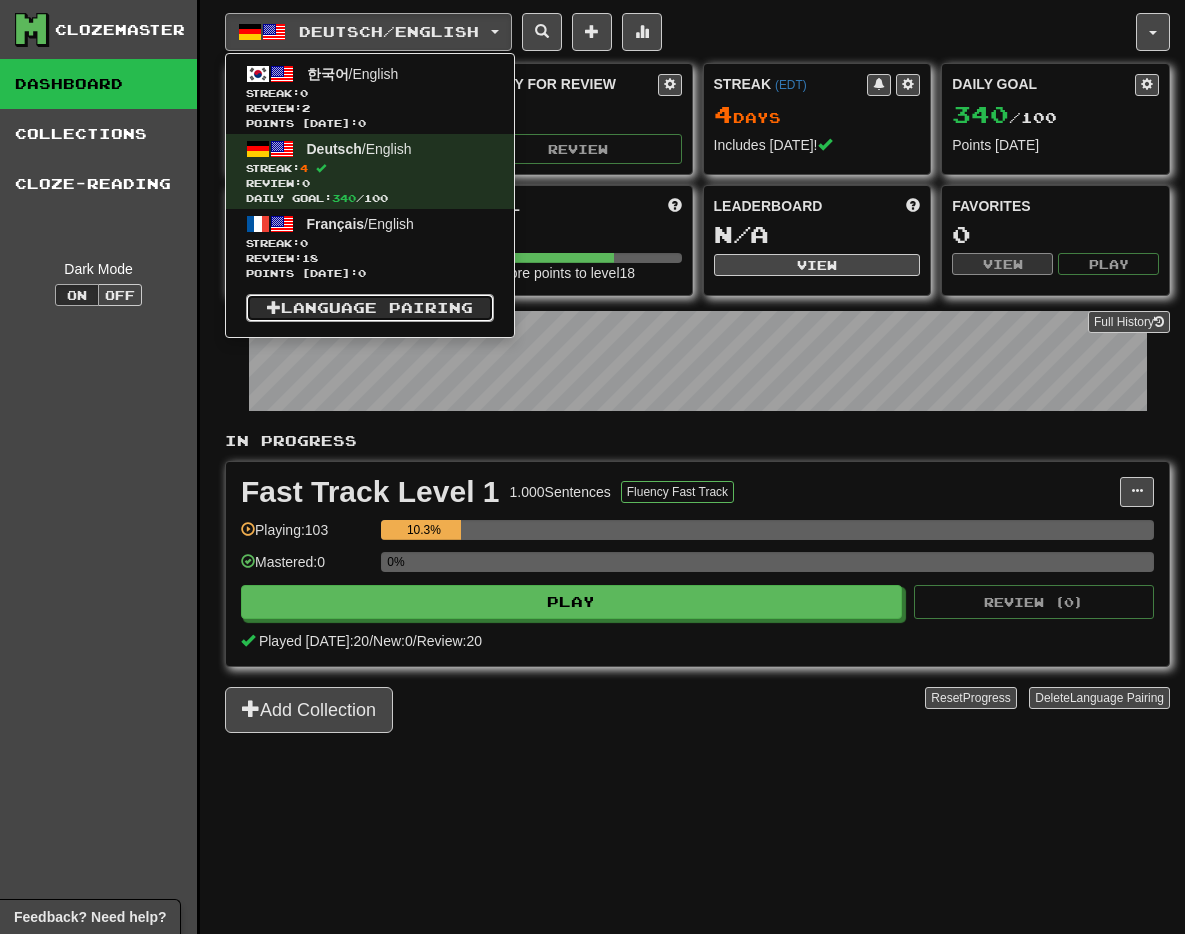 click on "Language Pairing" at bounding box center (370, 308) 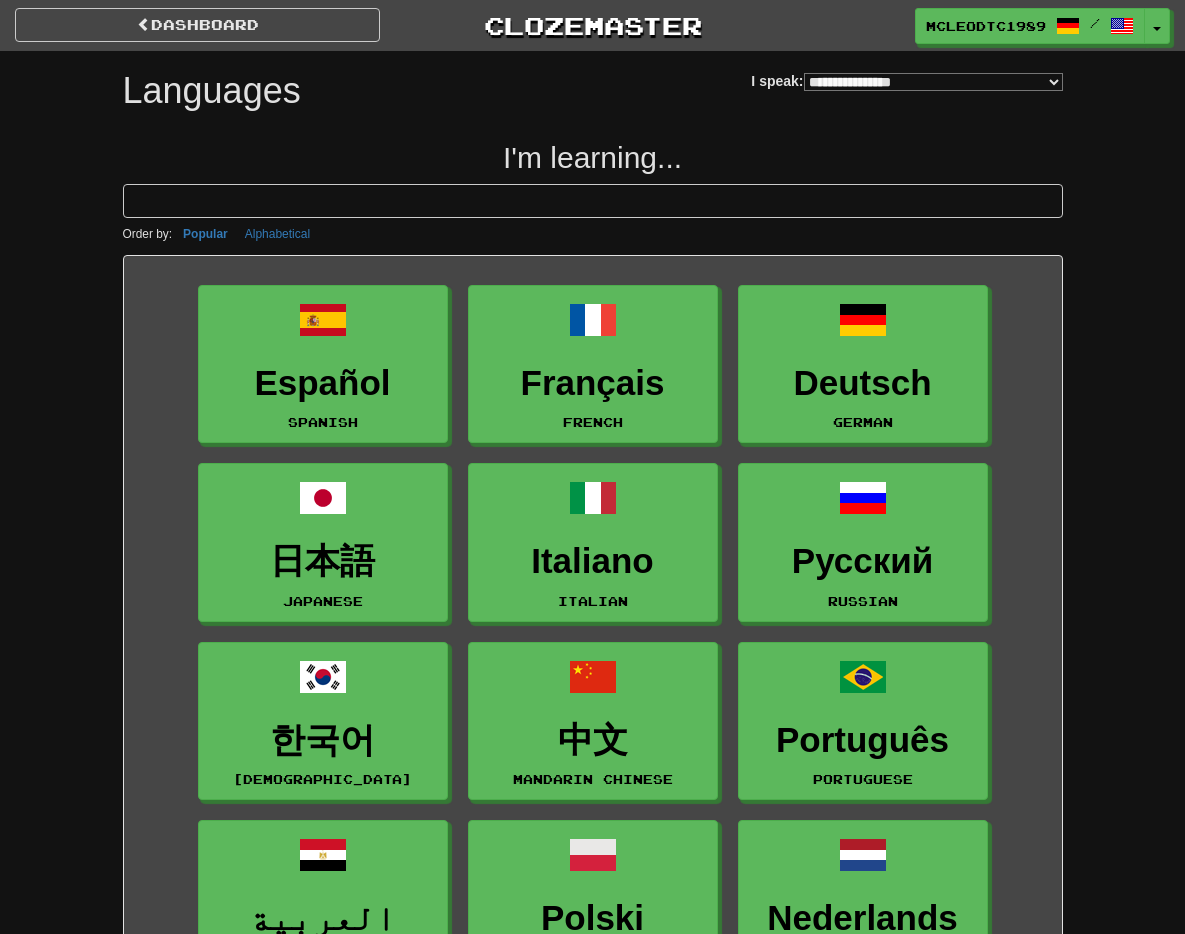 select on "*******" 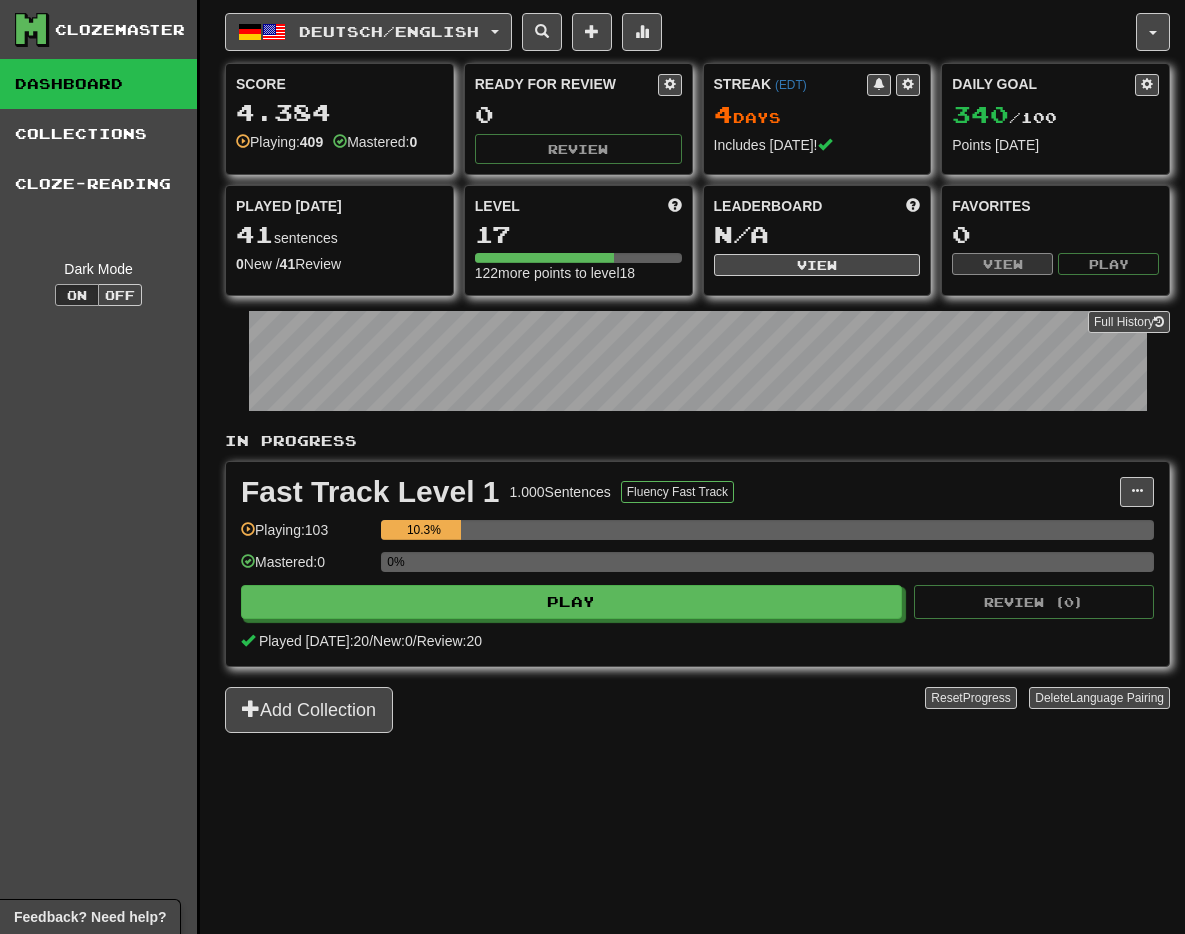 scroll, scrollTop: 0, scrollLeft: 0, axis: both 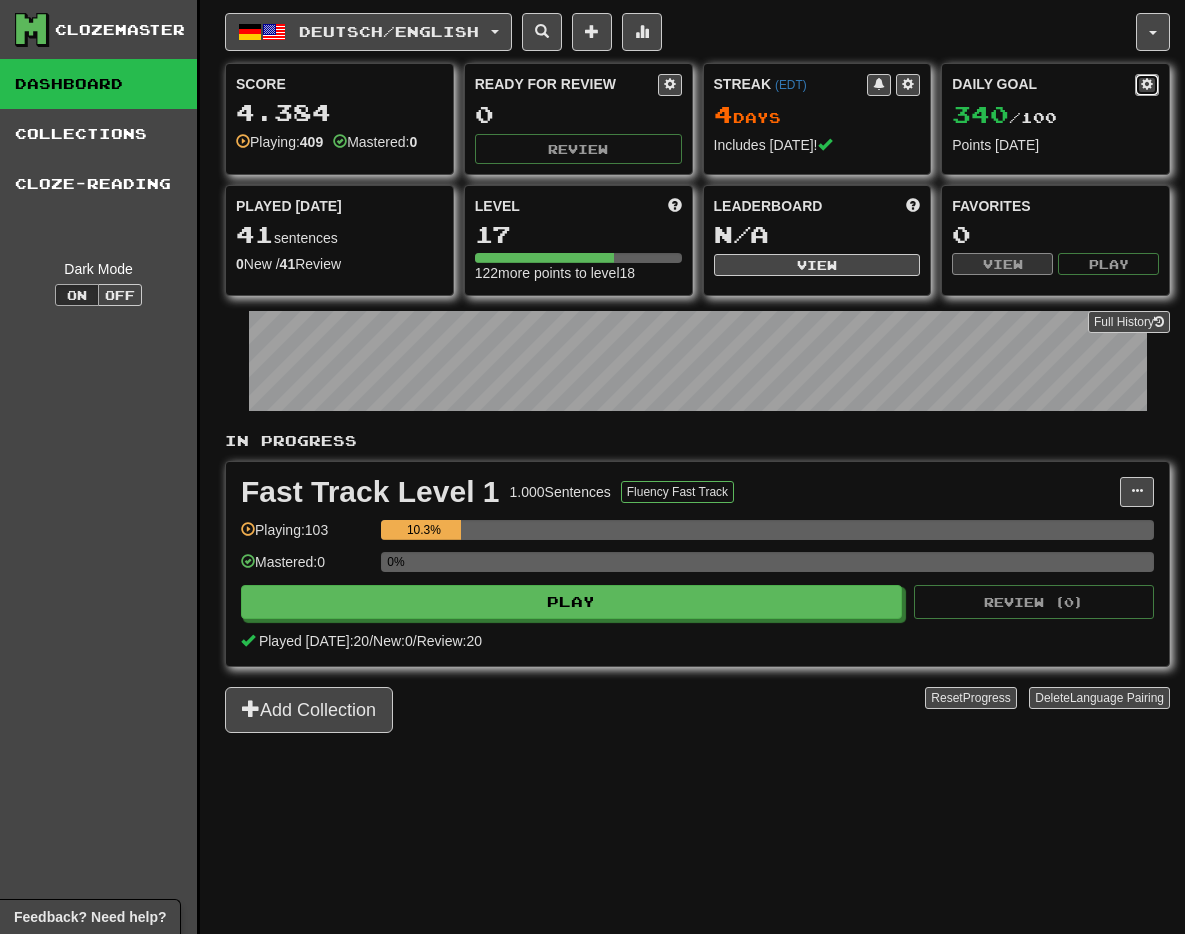 click at bounding box center (1147, 84) 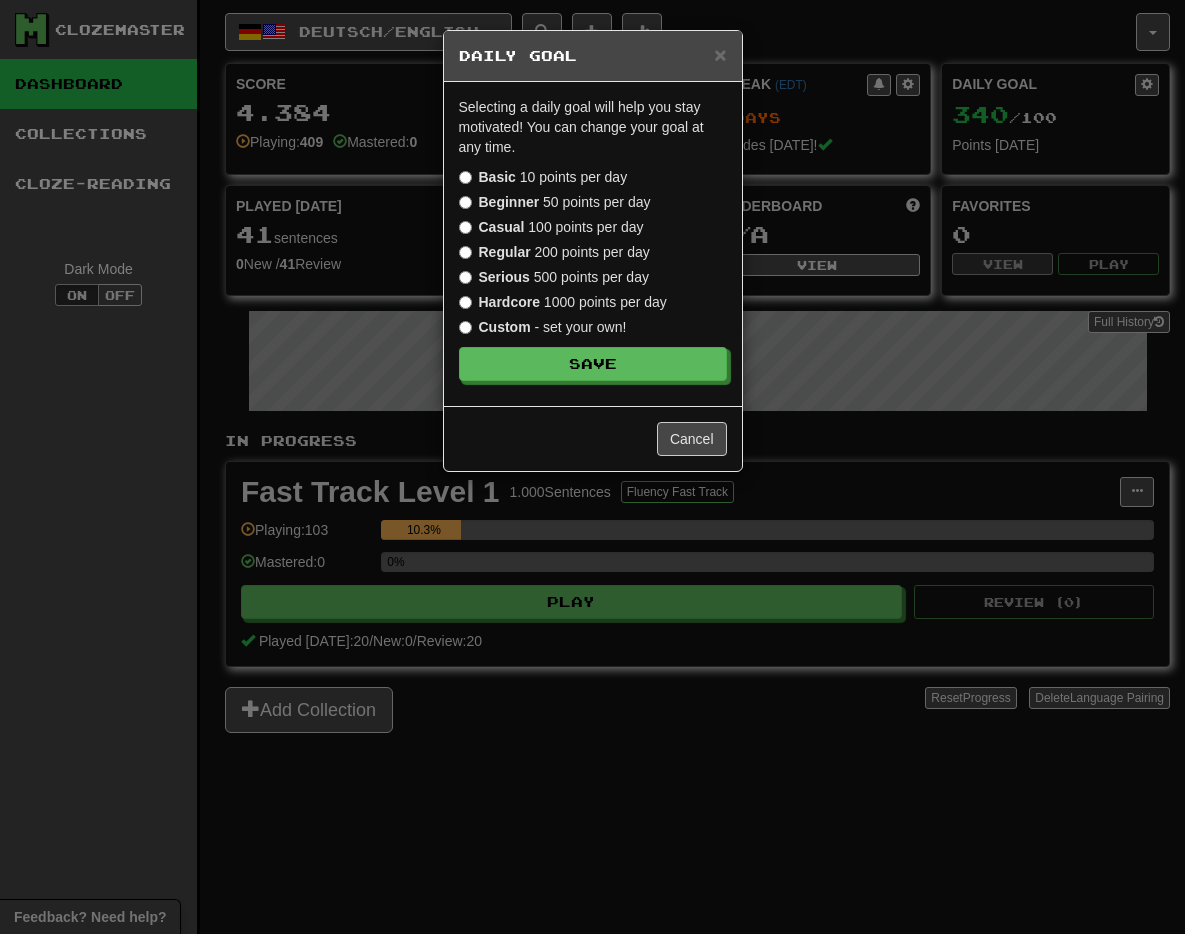 click on "× Daily Goal Selecting a daily goal will help you stay motivated ! You can change your goal at any time. Basic   10 points per day Beginner   50 points per day Casual   100 points per day Regular   200 points per day Serious   500 points per day Hardcore   1000 points per day Custom    - set your own! Save Cancel" at bounding box center (592, 467) 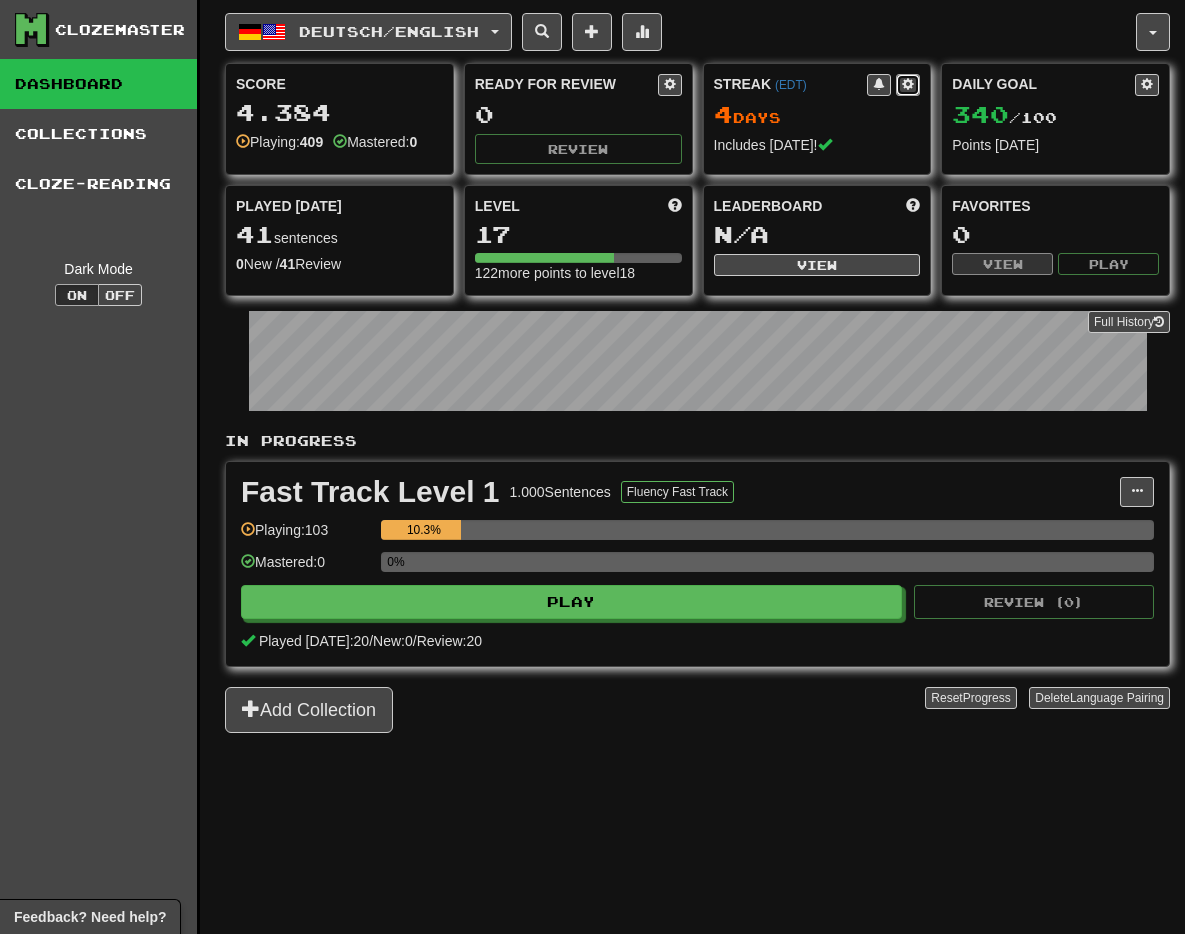 click at bounding box center [908, 85] 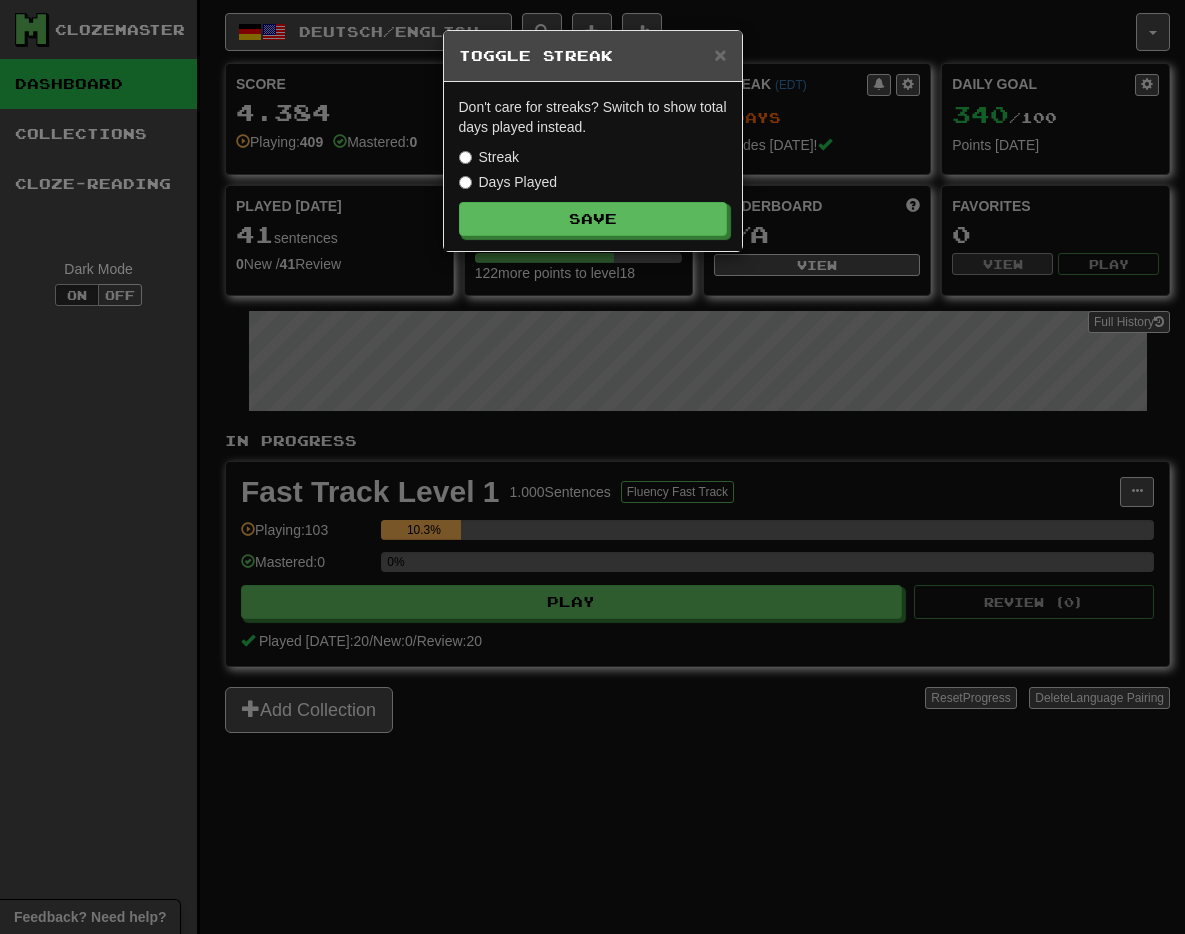 click on "× Toggle Streak Don't care for streaks? Switch to show total days played instead. Streak Days Played Save" at bounding box center [592, 467] 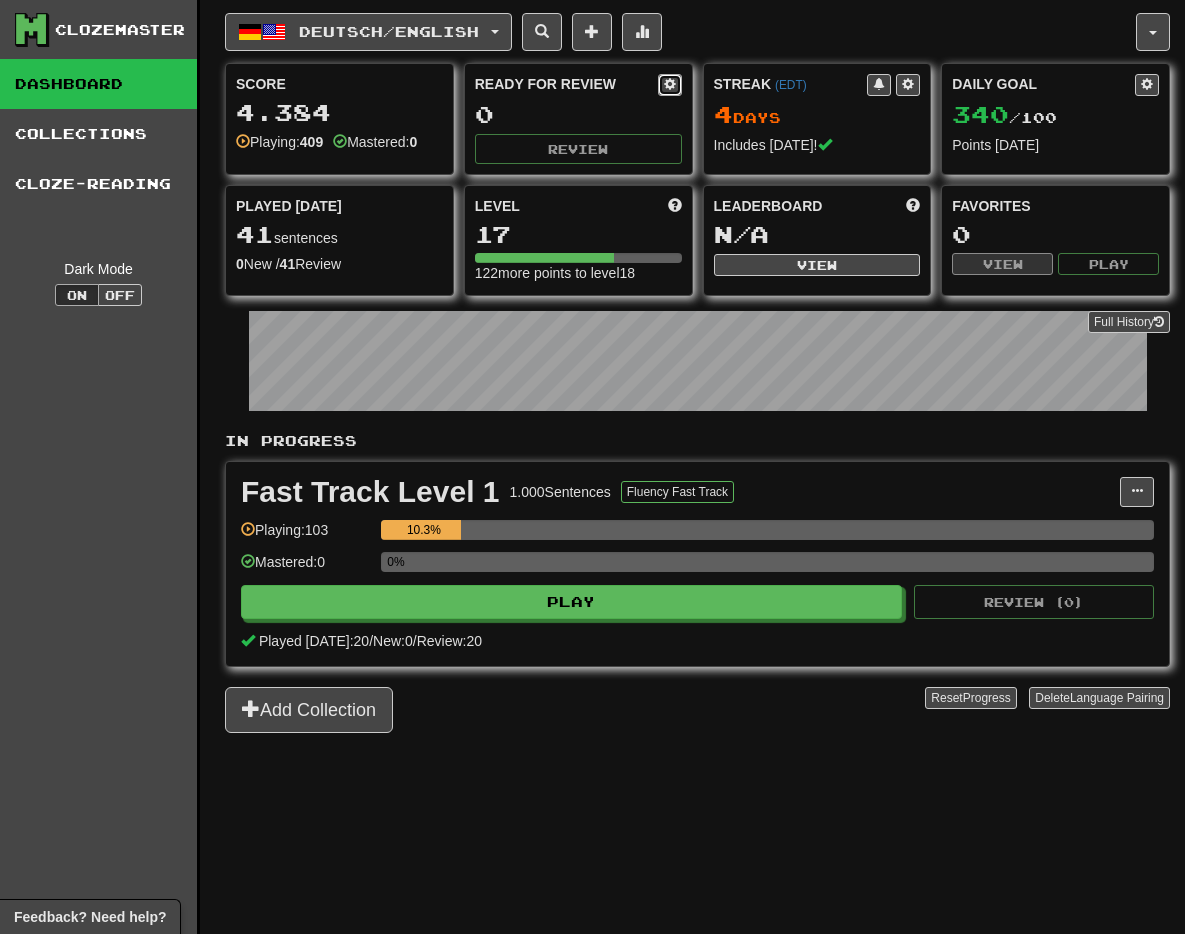 click at bounding box center (670, 84) 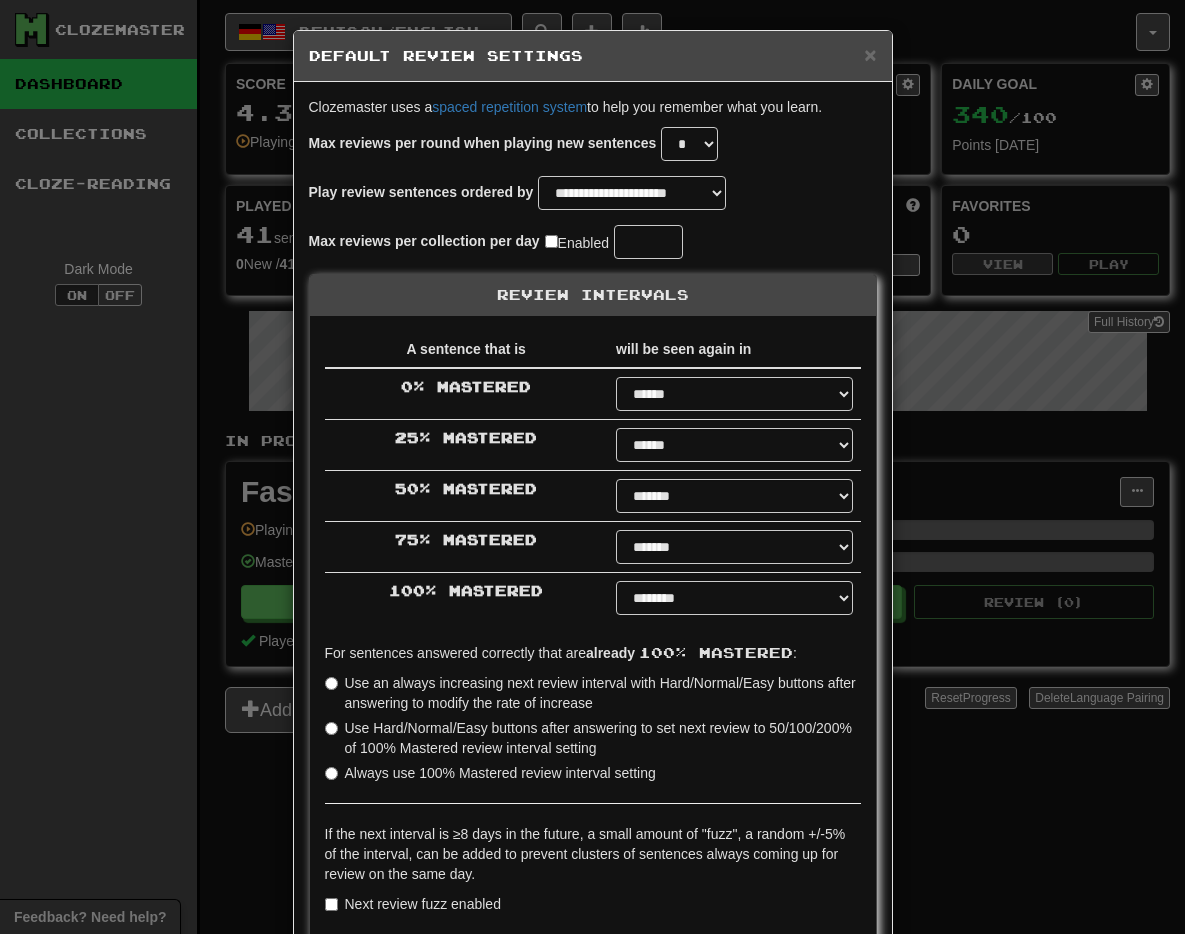 scroll, scrollTop: 171, scrollLeft: 0, axis: vertical 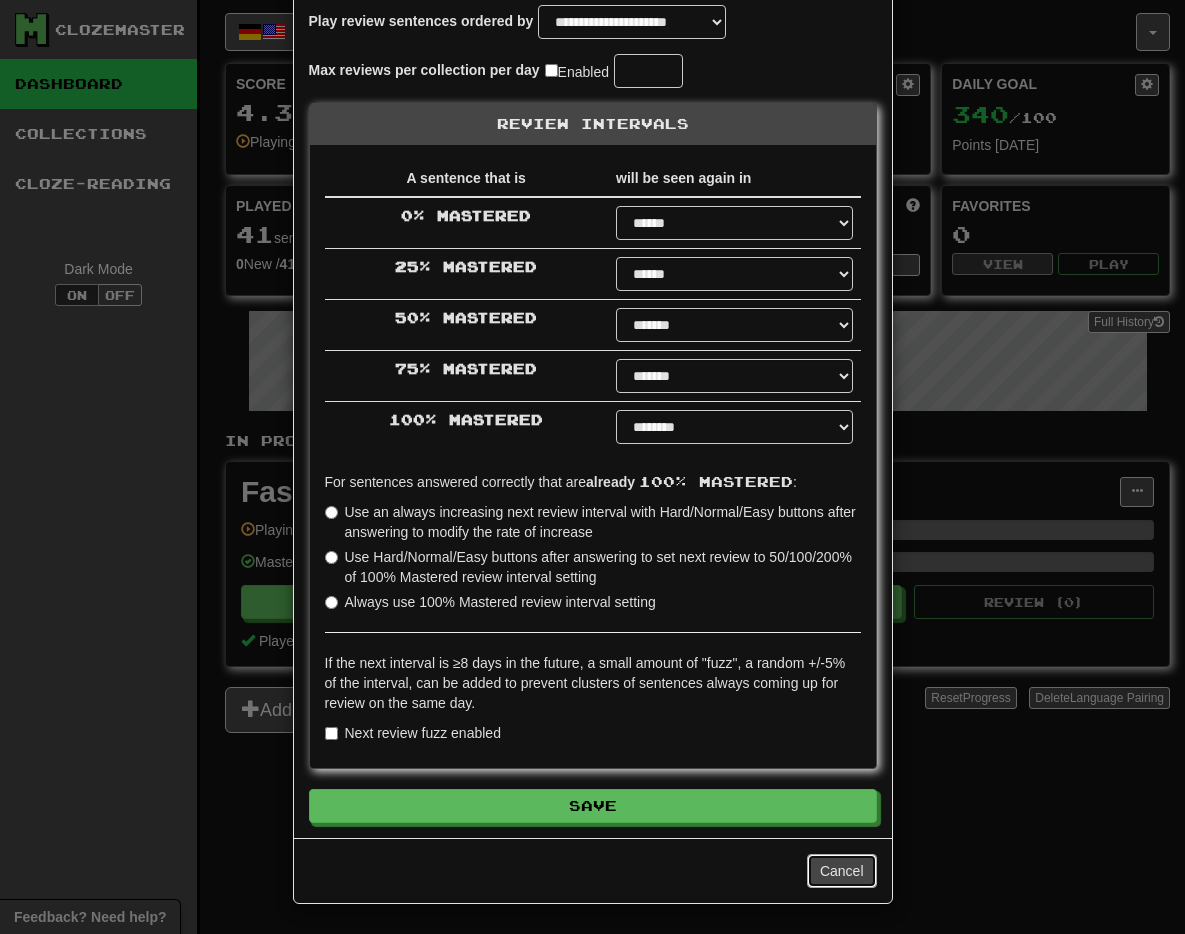 click on "Cancel" at bounding box center (842, 871) 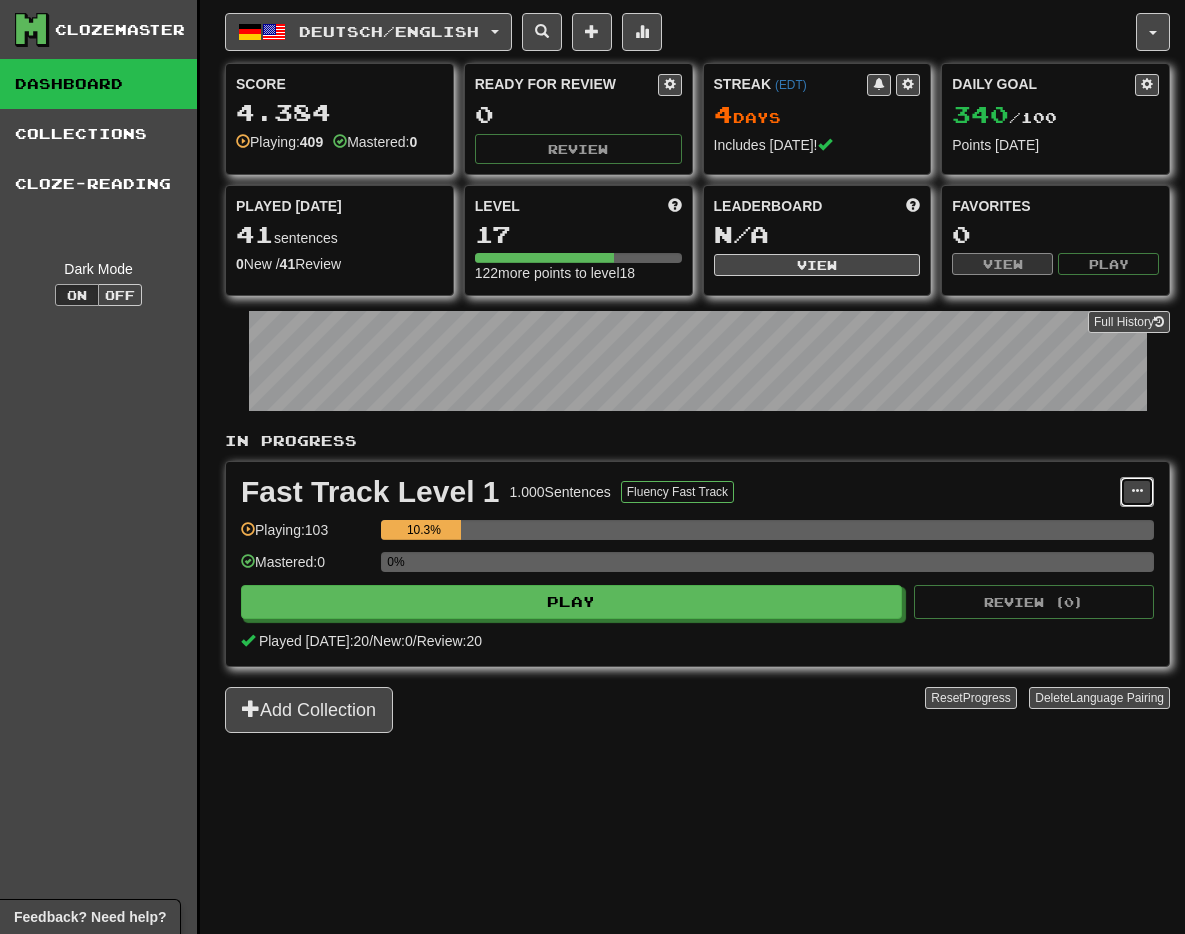 click at bounding box center (1137, 492) 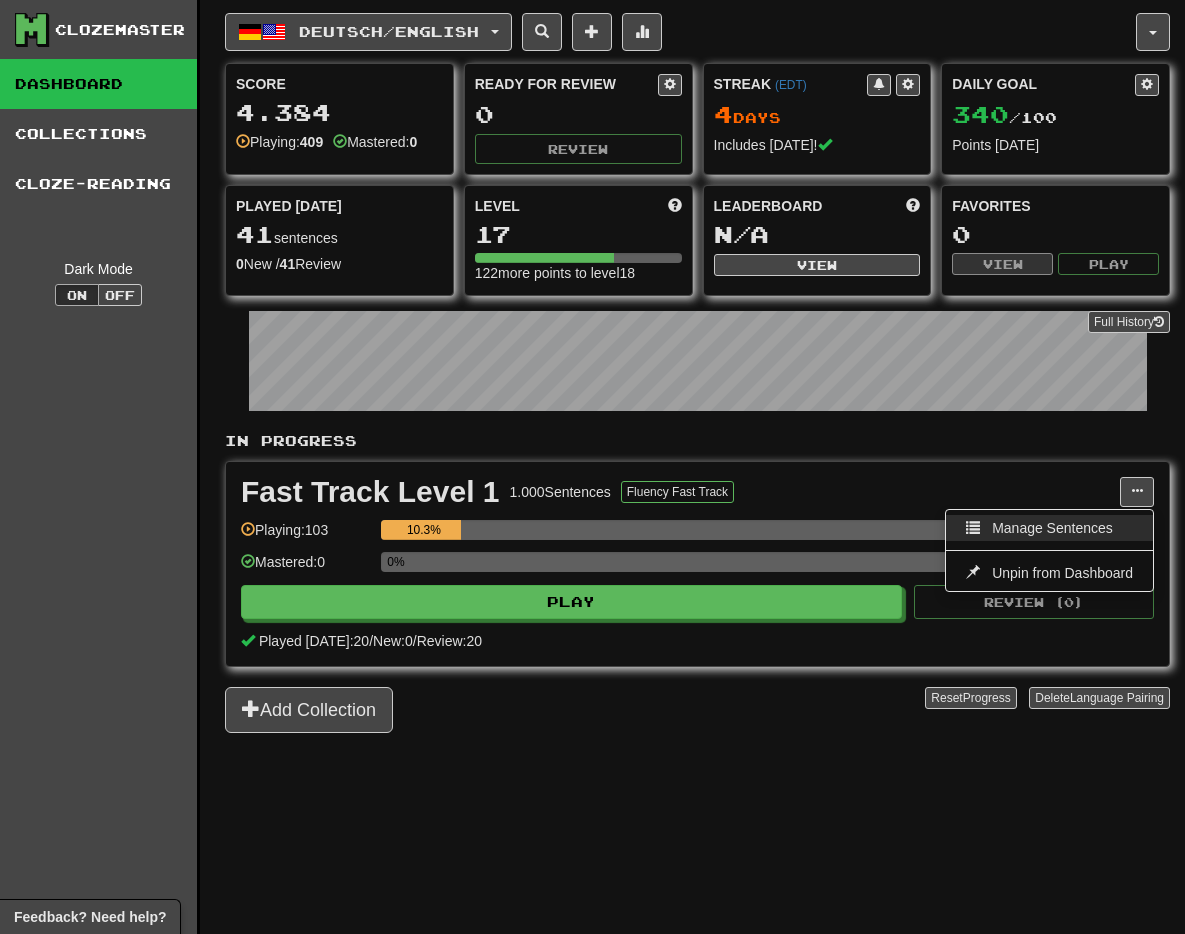 click on "Manage Sentences" at bounding box center [1052, 528] 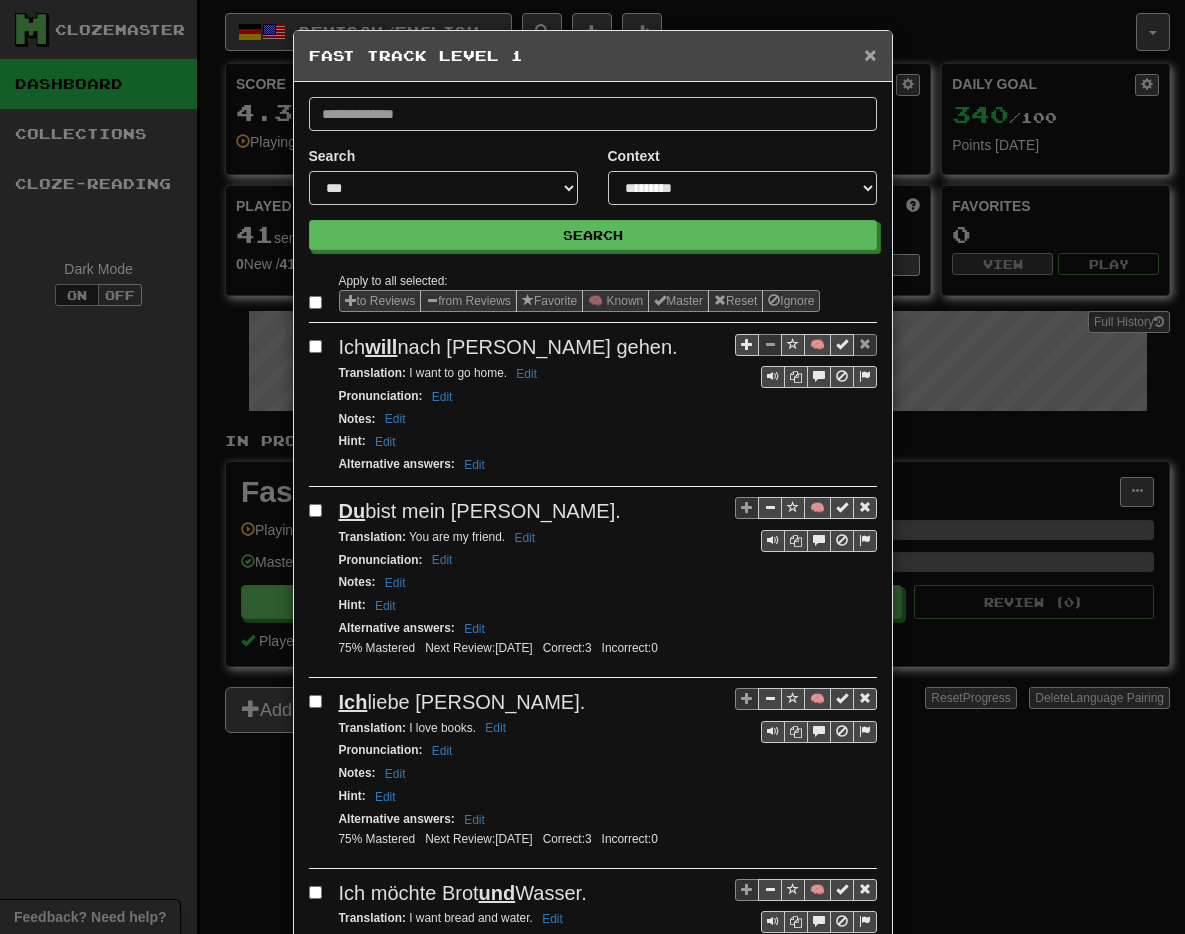 click on "×" at bounding box center (870, 54) 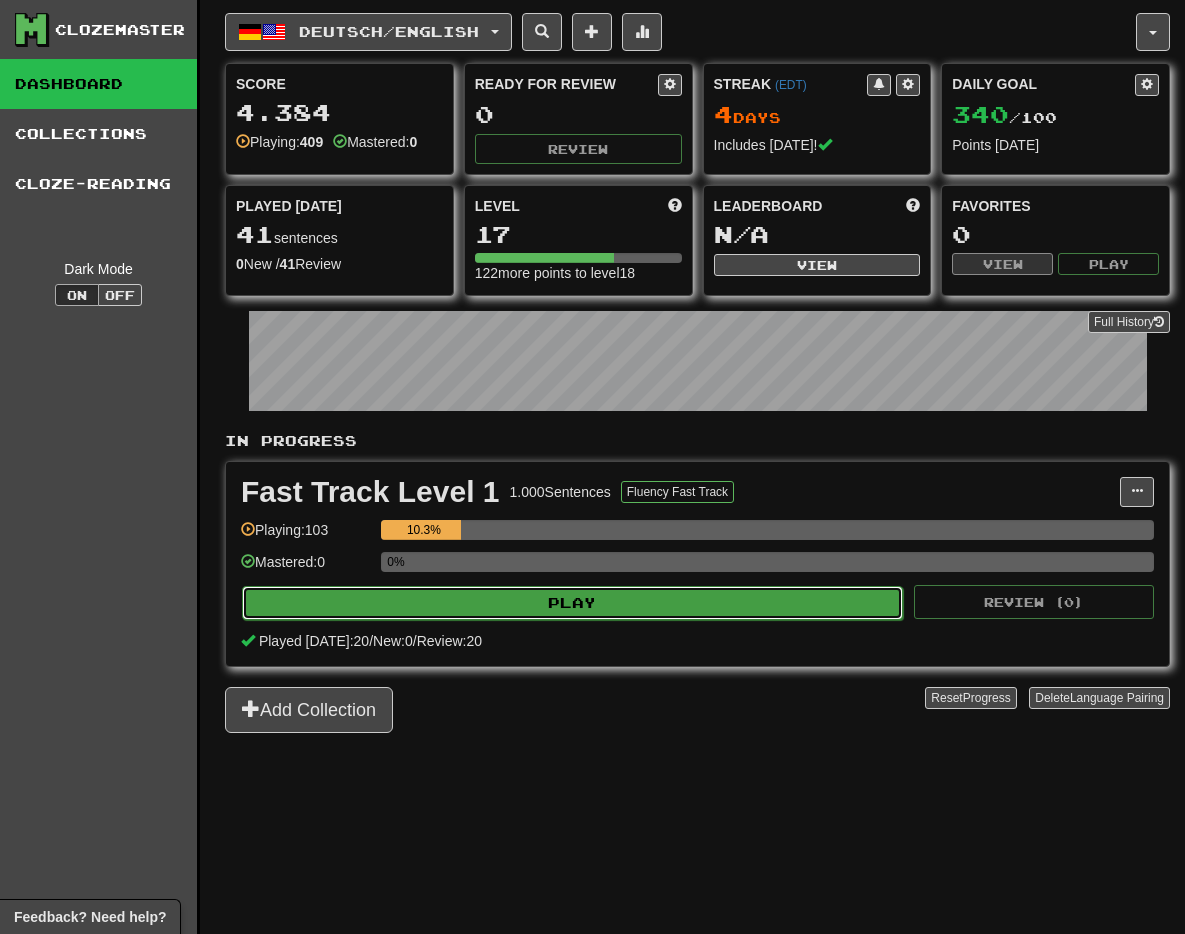 click on "Play" at bounding box center (572, 603) 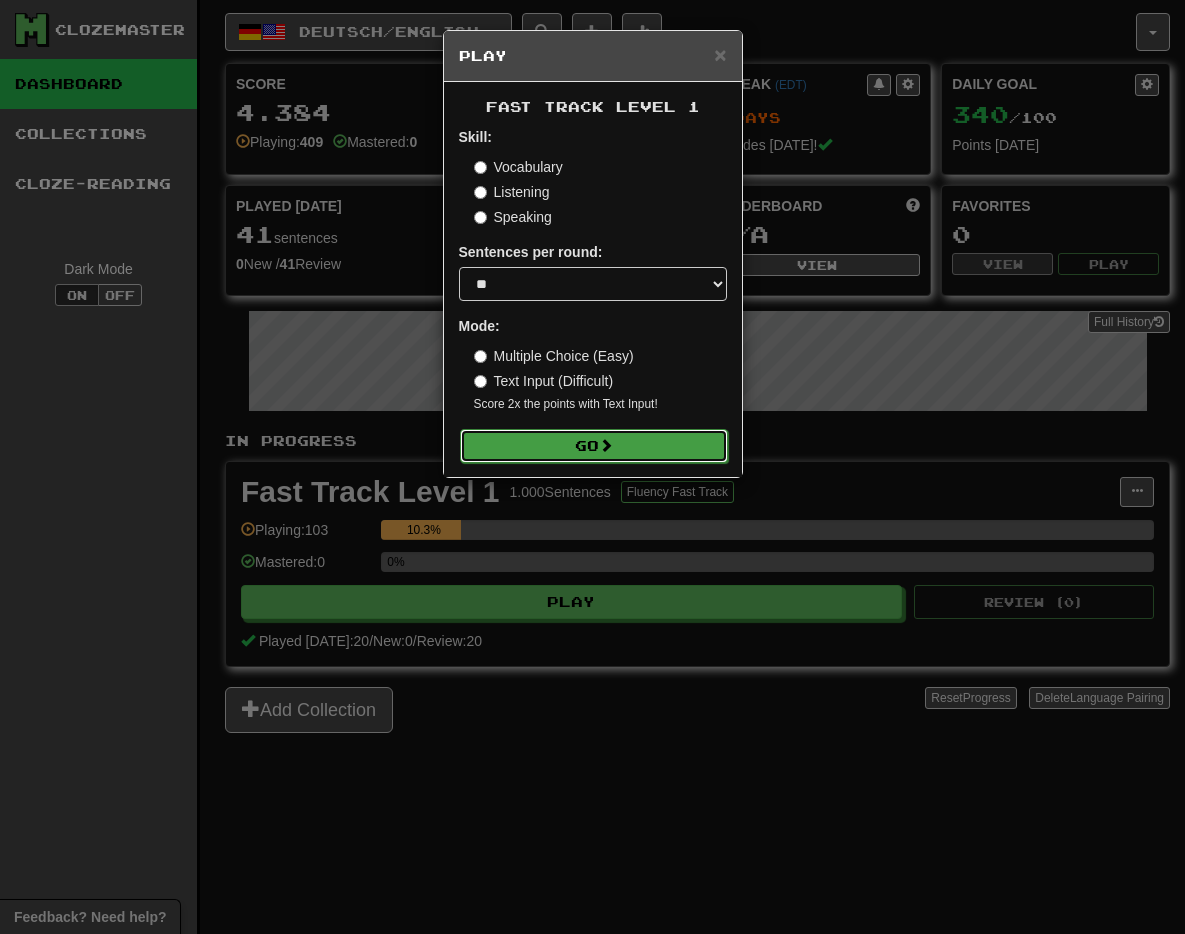 click on "Go" at bounding box center [594, 446] 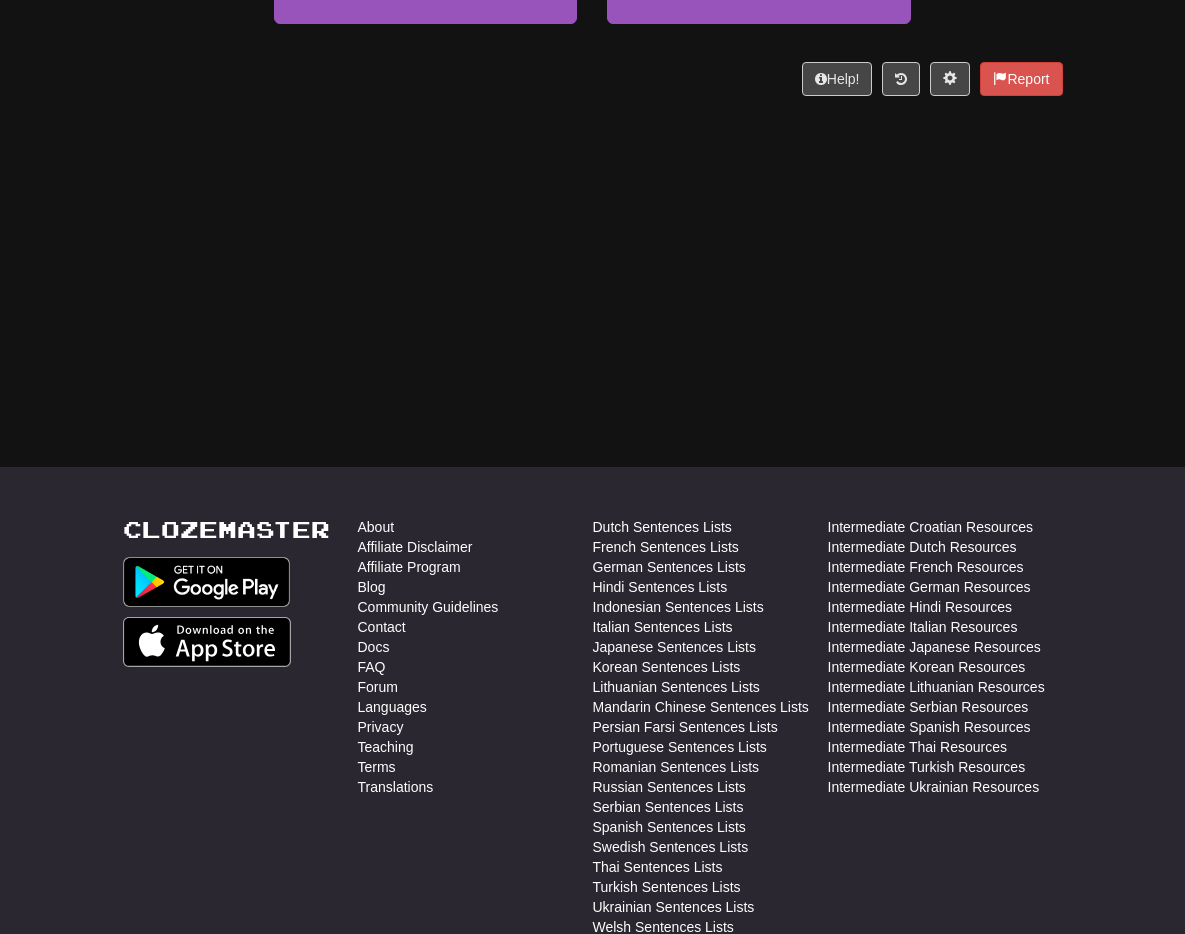 scroll, scrollTop: 0, scrollLeft: 0, axis: both 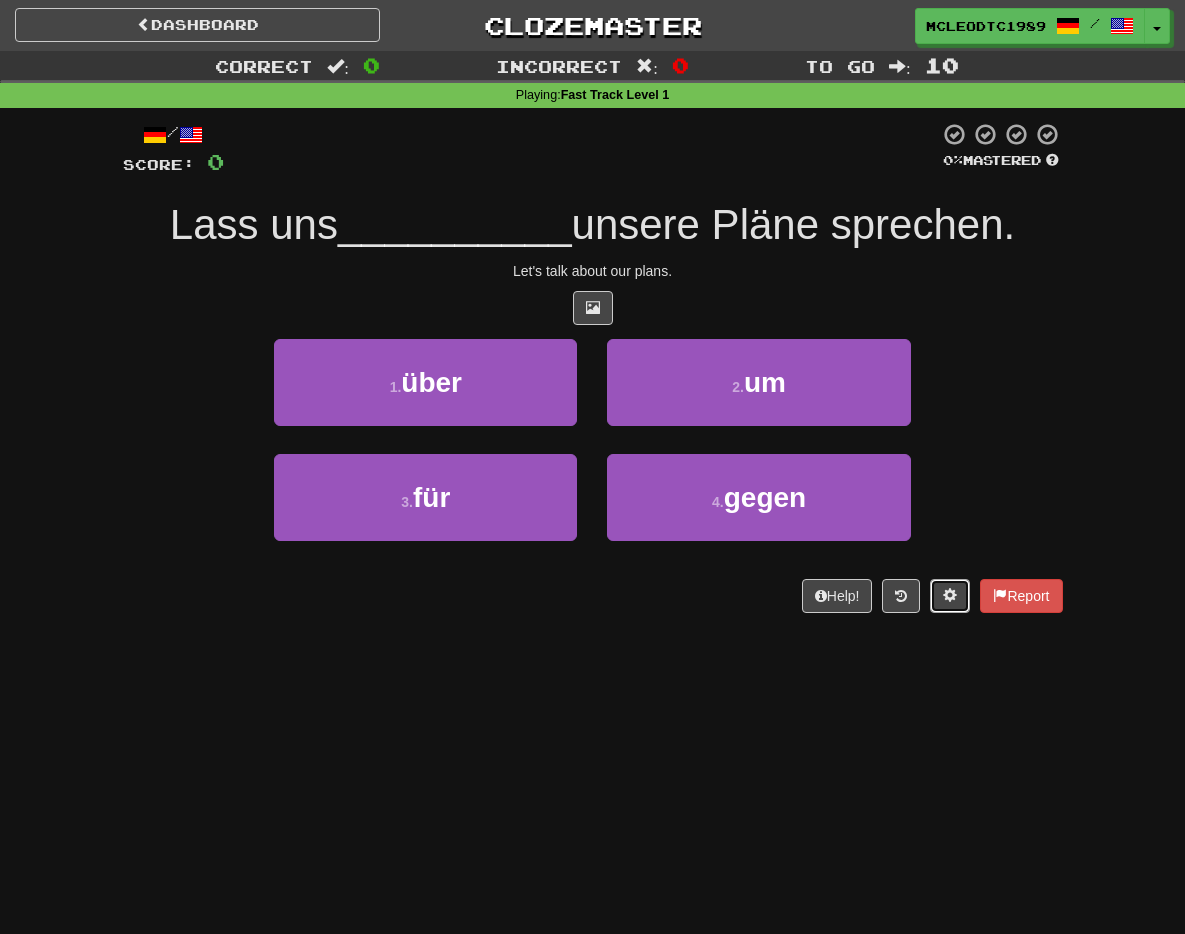 click at bounding box center (950, 596) 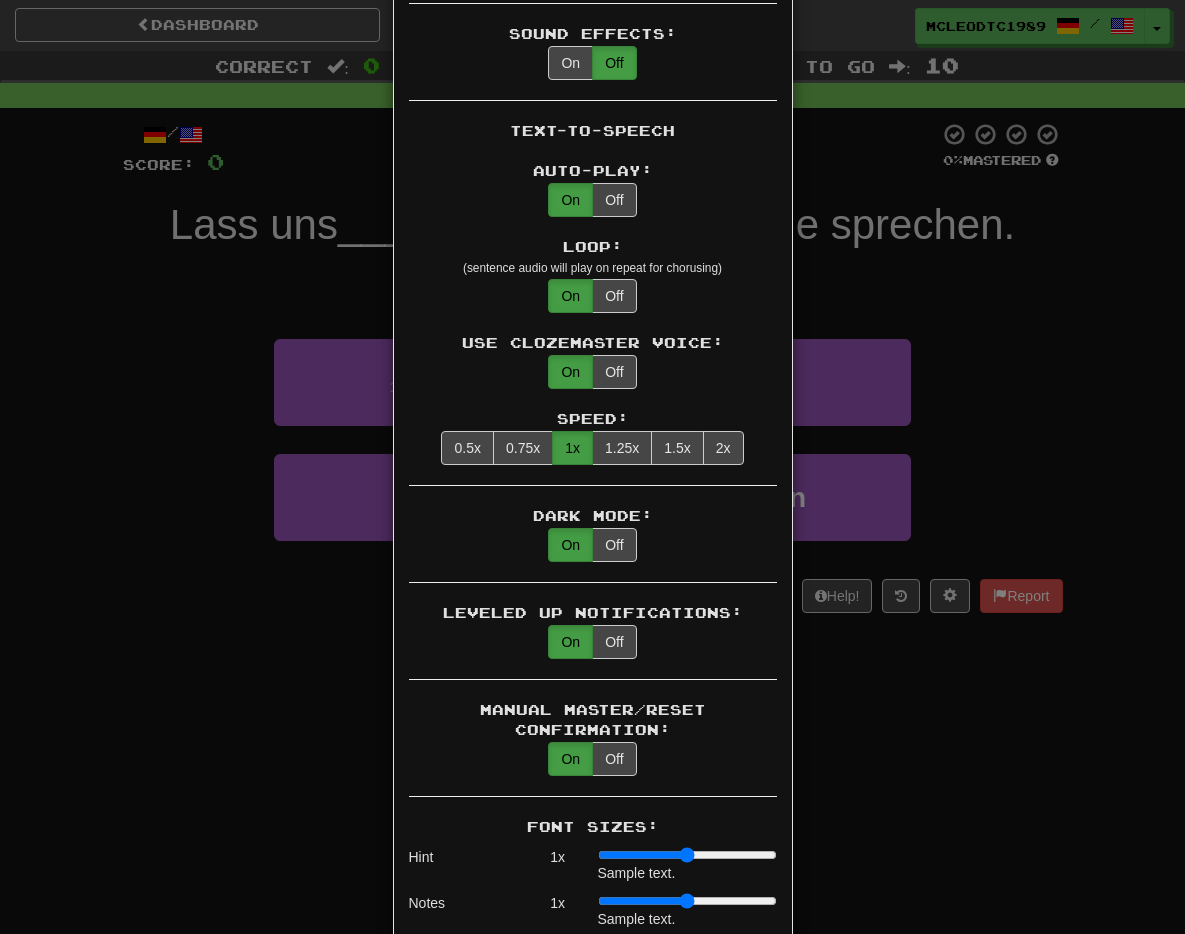 scroll, scrollTop: 773, scrollLeft: 0, axis: vertical 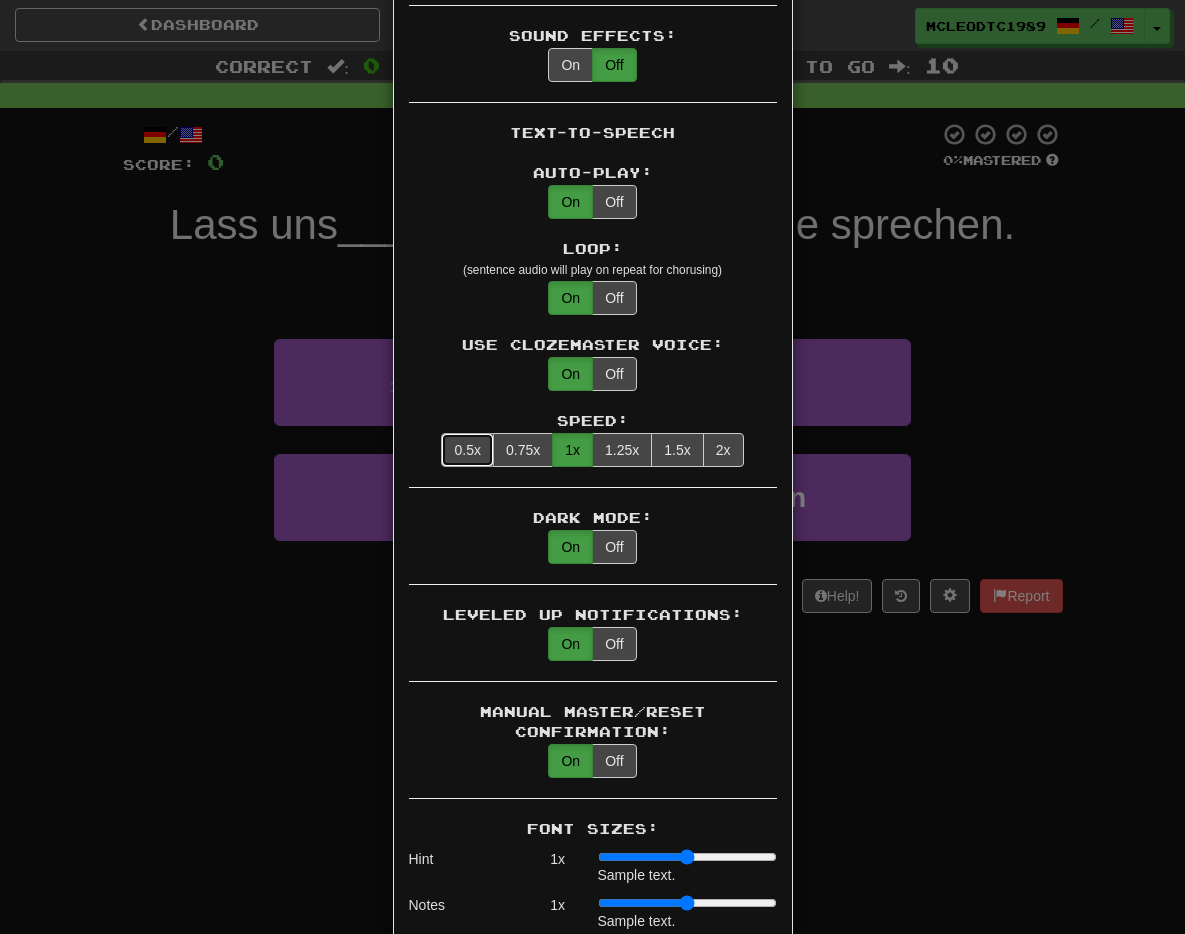 click on "0.5x" at bounding box center [467, 450] 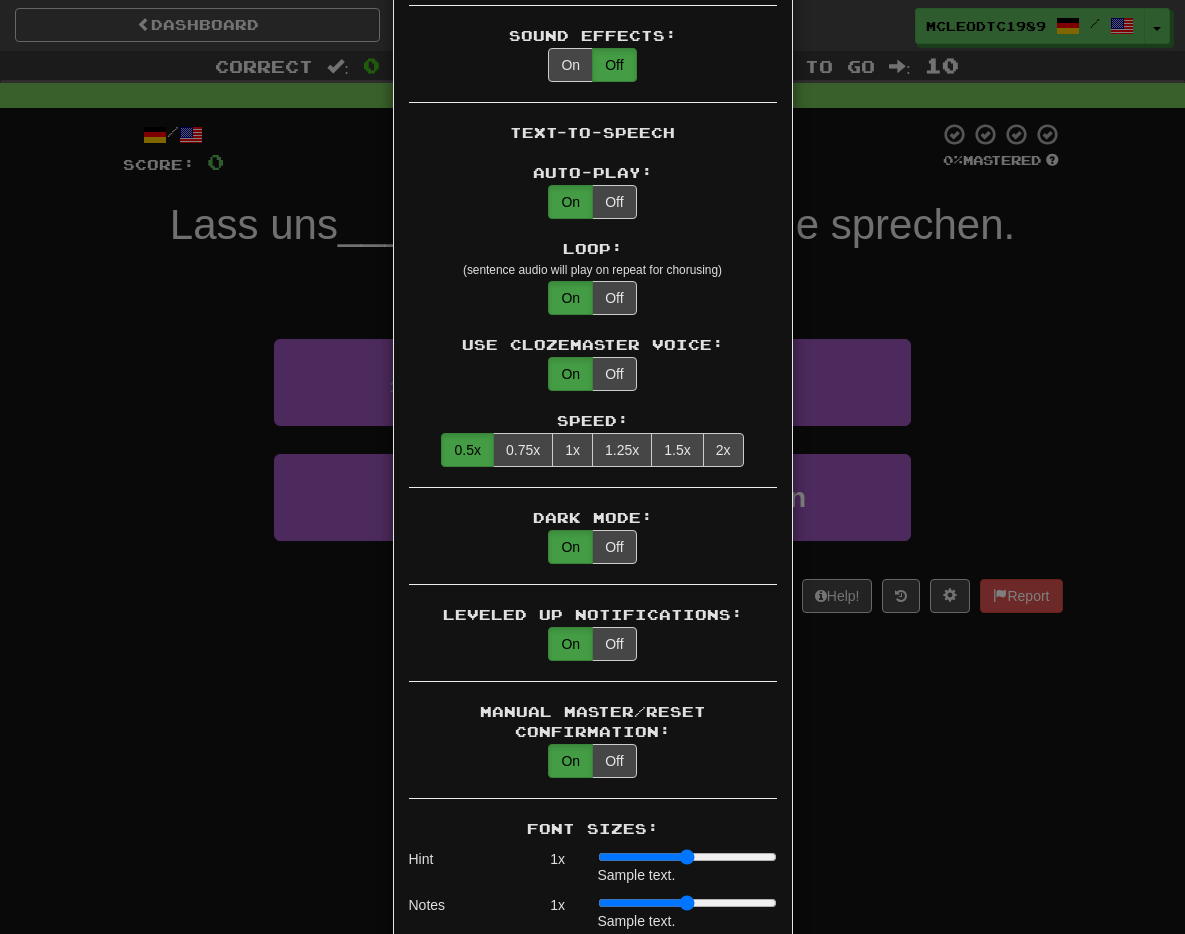 click on "× Game Settings Translations: Visible Show  After Answering Hidden Sentence Text Initially Hidden: (see just the translation, then click a button to see the sentence text) On Off Hints: (appear above the missing word when available) On Off Image Toggle: (toggle button, if sentence image available) After Answering Before and After Off Image Background: (use sentence image as background, if available) On Off Pronunciation: (shown after answering when available) On Off Sound Effects: On Off Text-to-Speech Auto-Play: On Off Loop: (sentence audio will play on repeat for chorusing) On Off Use Clozemaster Voice: On Off Speed: 0.5x 0.75x 1x 1.25x 1.5x 2x Dark Mode: On Off Leveled Up Notifications: On Off Manual Master/Reset Confirmation: On Off Font Sizes: Hint 1 x Sample text. Notes 1 x Sample text. Pronunciation 1 x Sample text. Translation 1 x Sample text. Transliteration 1 x Sample text. Shortcut Hotkeys:  Enabled Enter Submit answer, next sentence, next round 1-4 Select multiple choice answer ctl+Space alt+a" at bounding box center [592, 467] 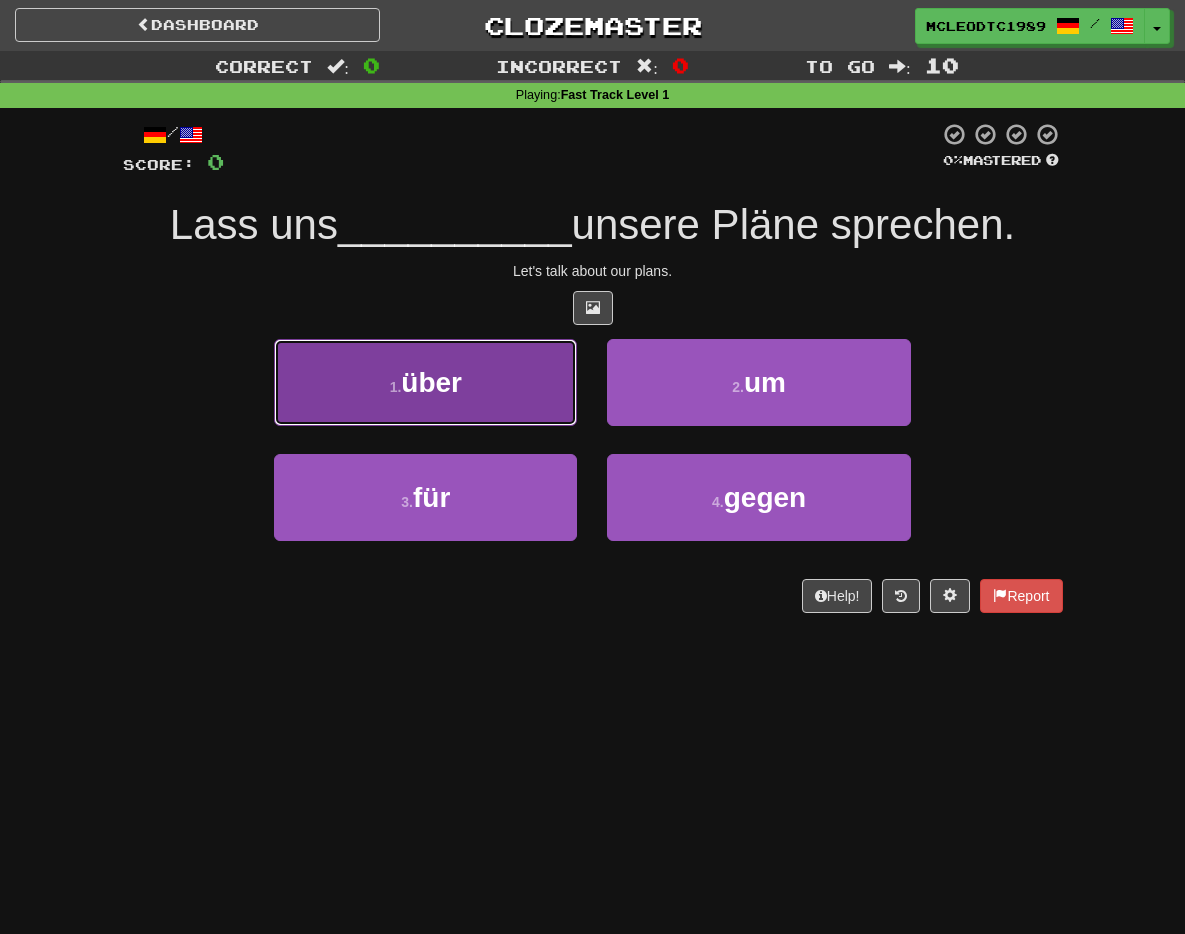 click on "1 .  über" at bounding box center (425, 382) 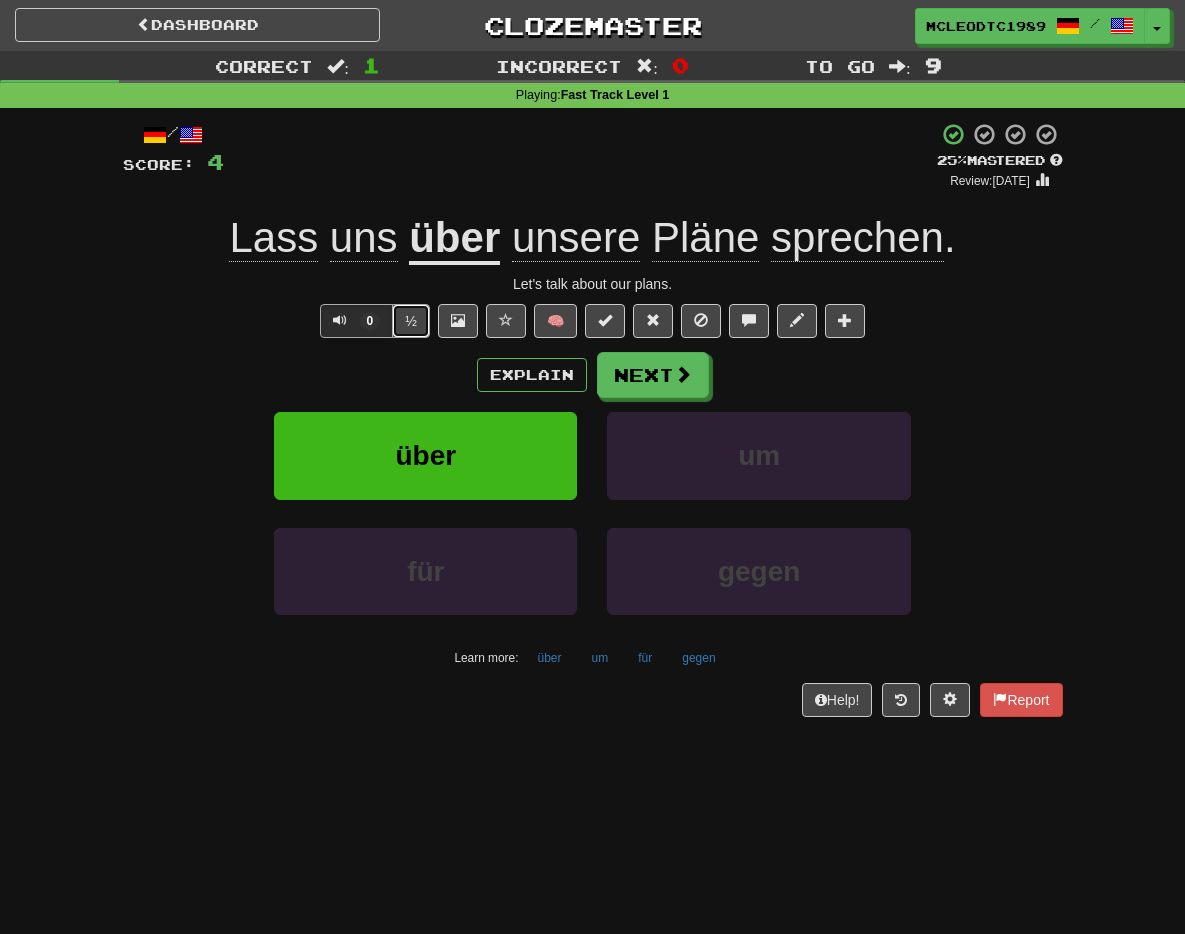click on "½" at bounding box center [411, 321] 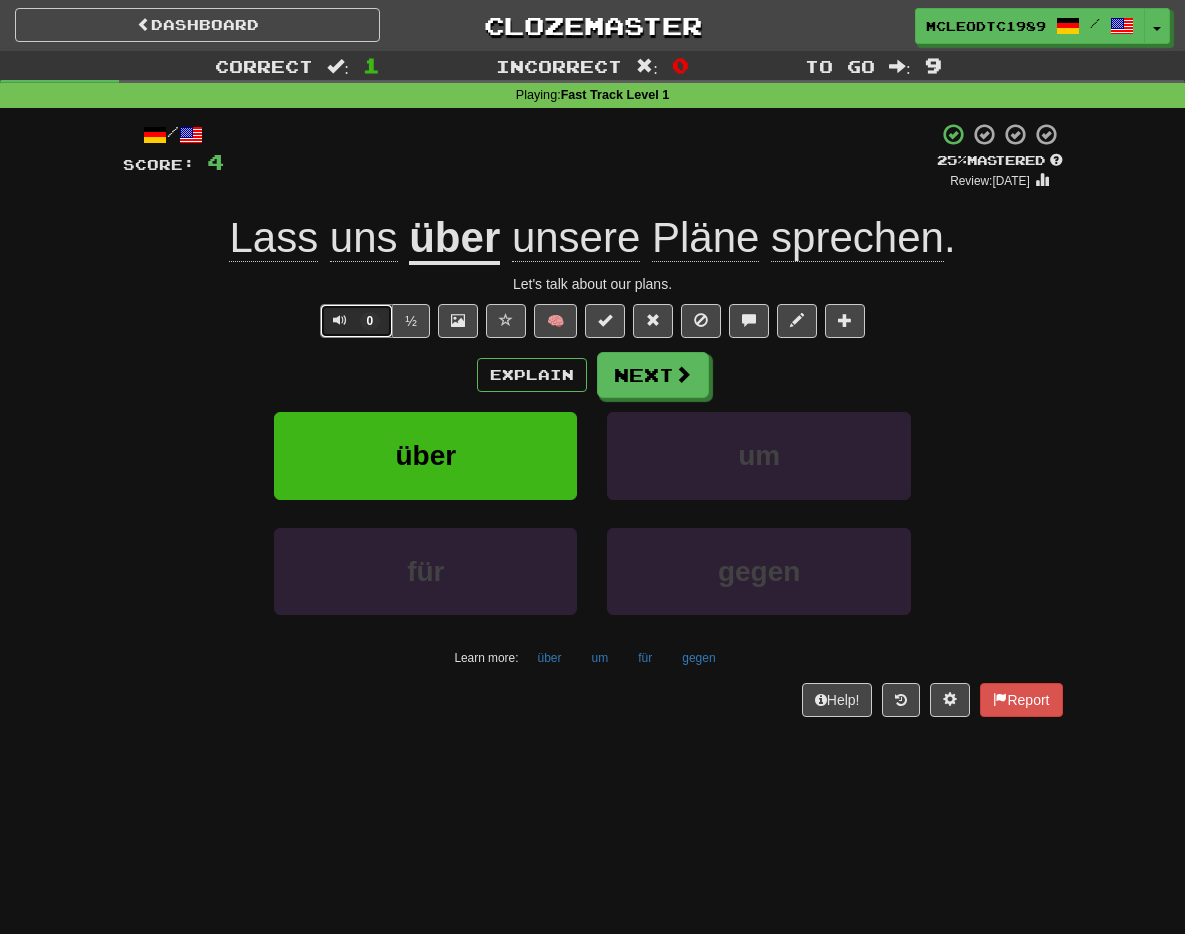 click on "0" at bounding box center (370, 321) 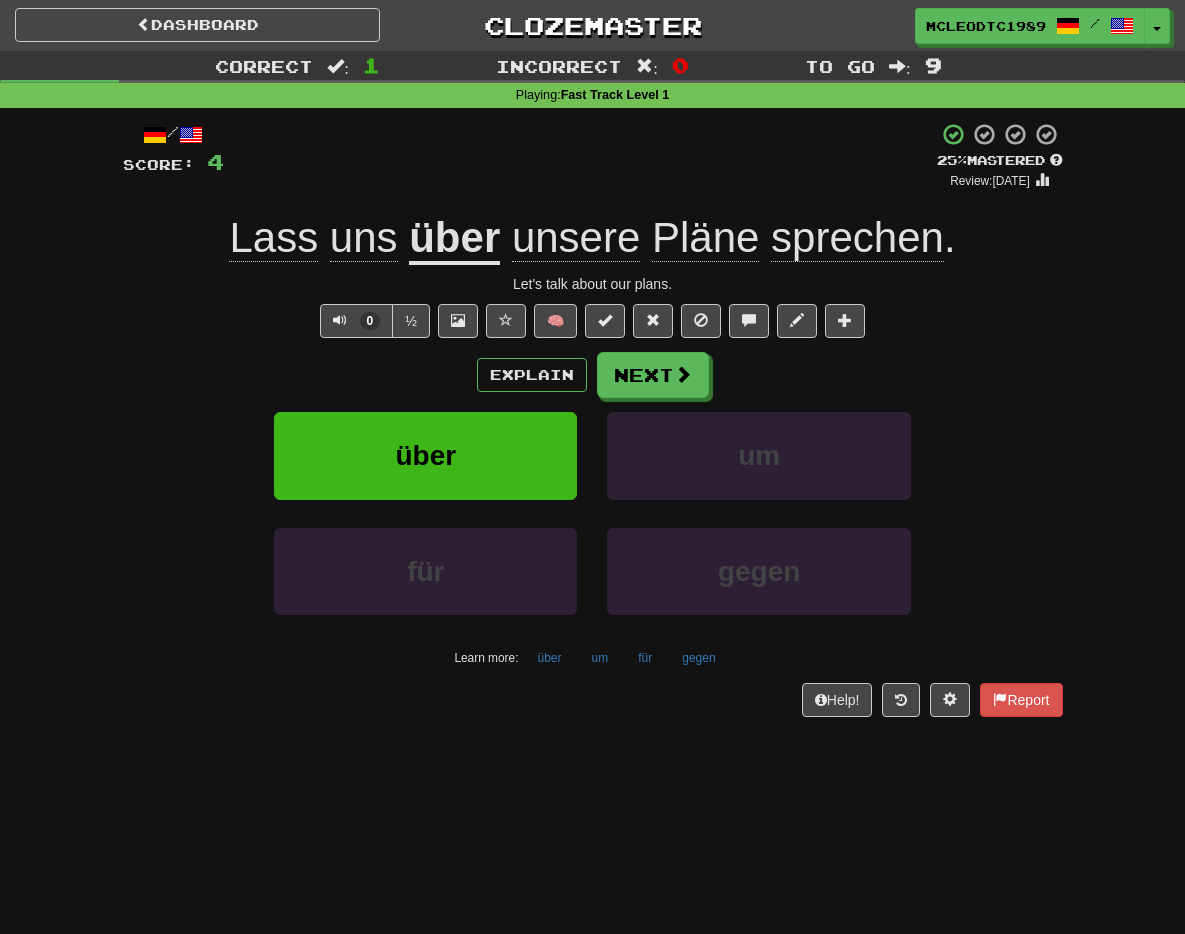 click on "0 ½ 🧠" at bounding box center (593, 321) 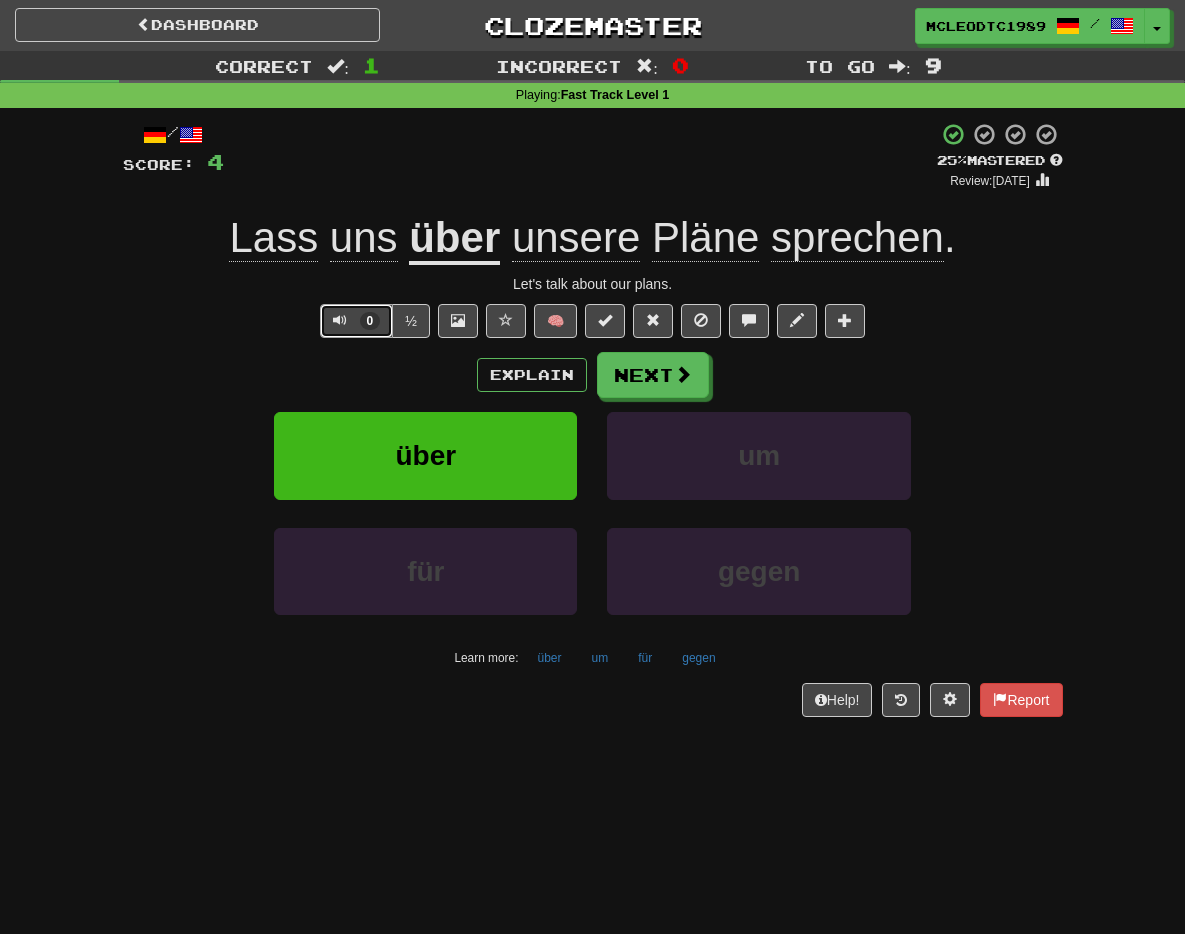 click on "0" at bounding box center (356, 321) 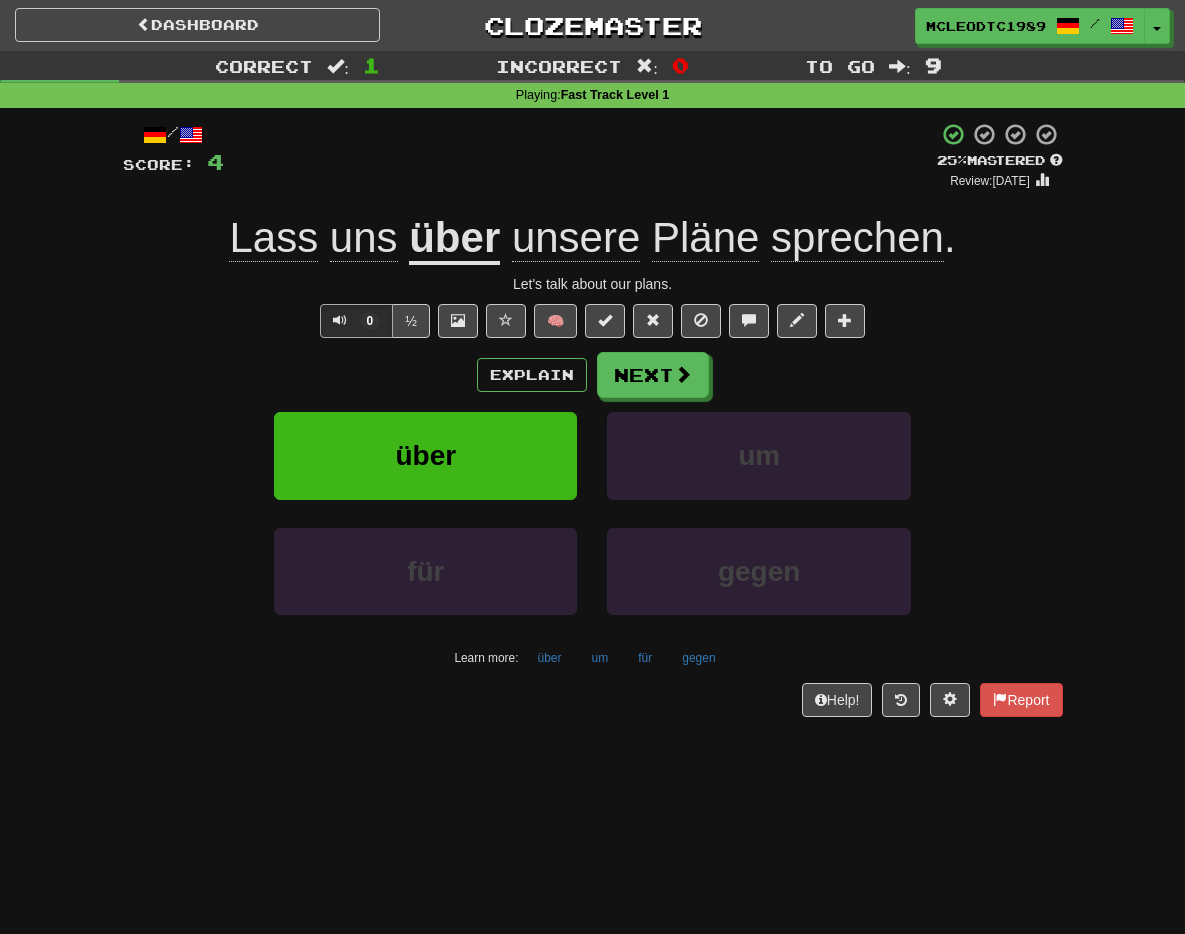 click on "Explain Next" at bounding box center (593, 375) 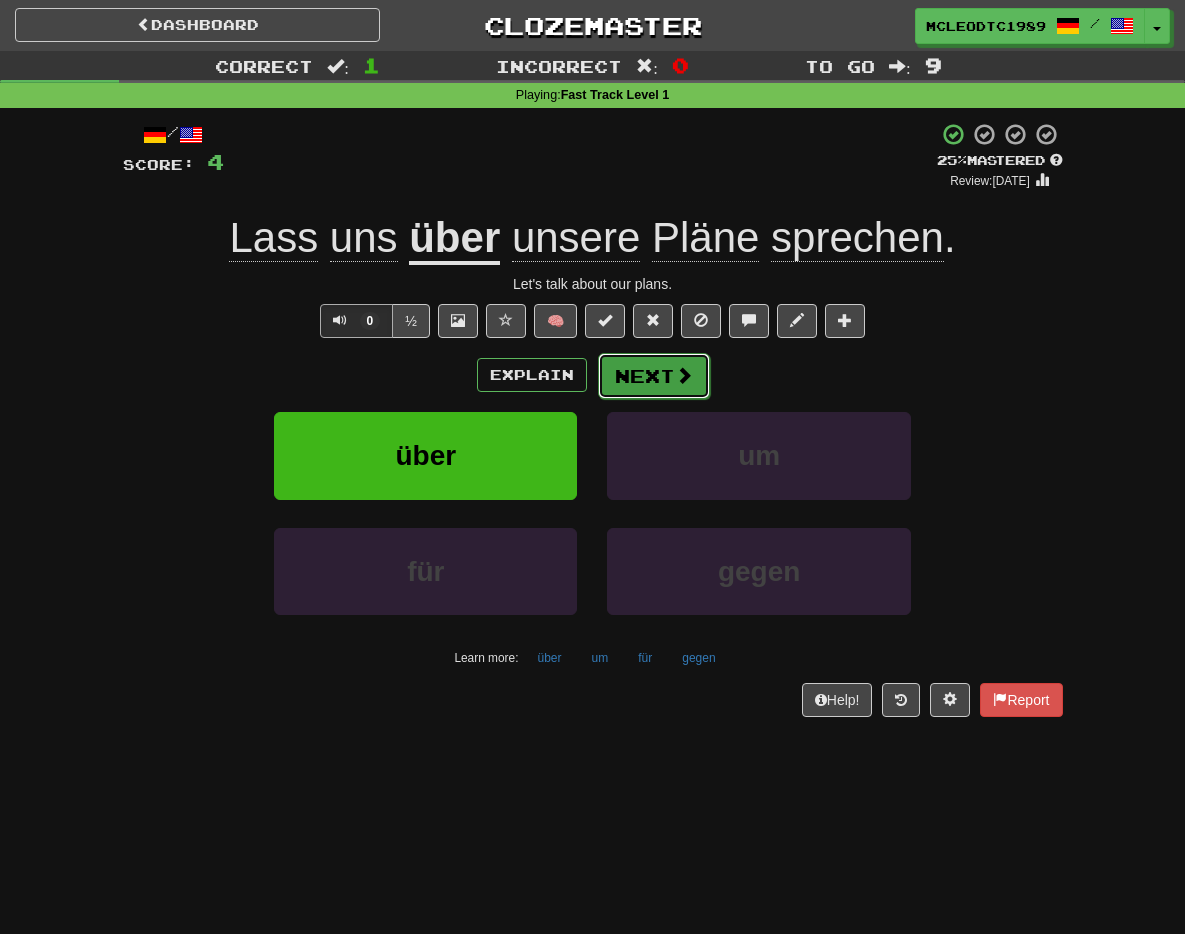 click on "Next" at bounding box center (654, 376) 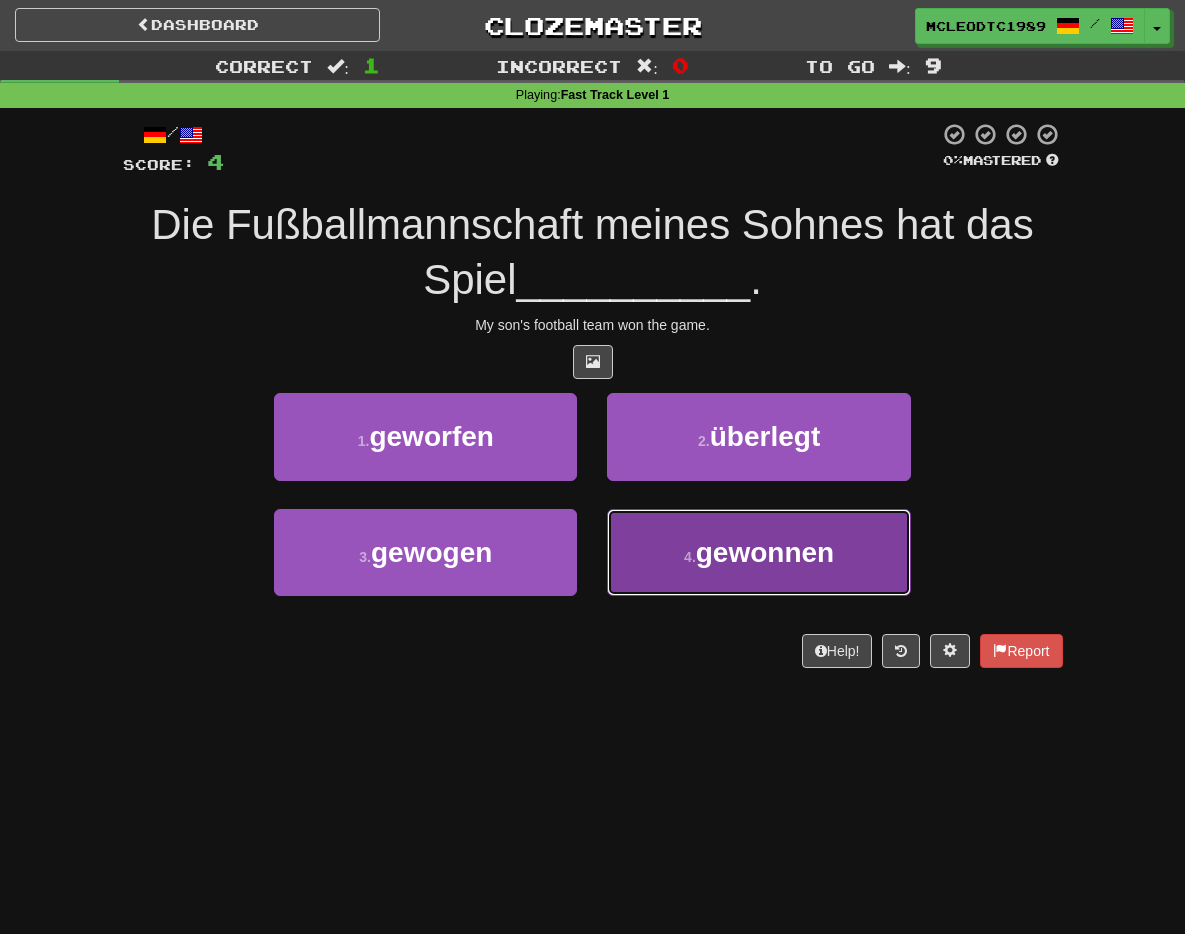 click on "gewonnen" at bounding box center (765, 552) 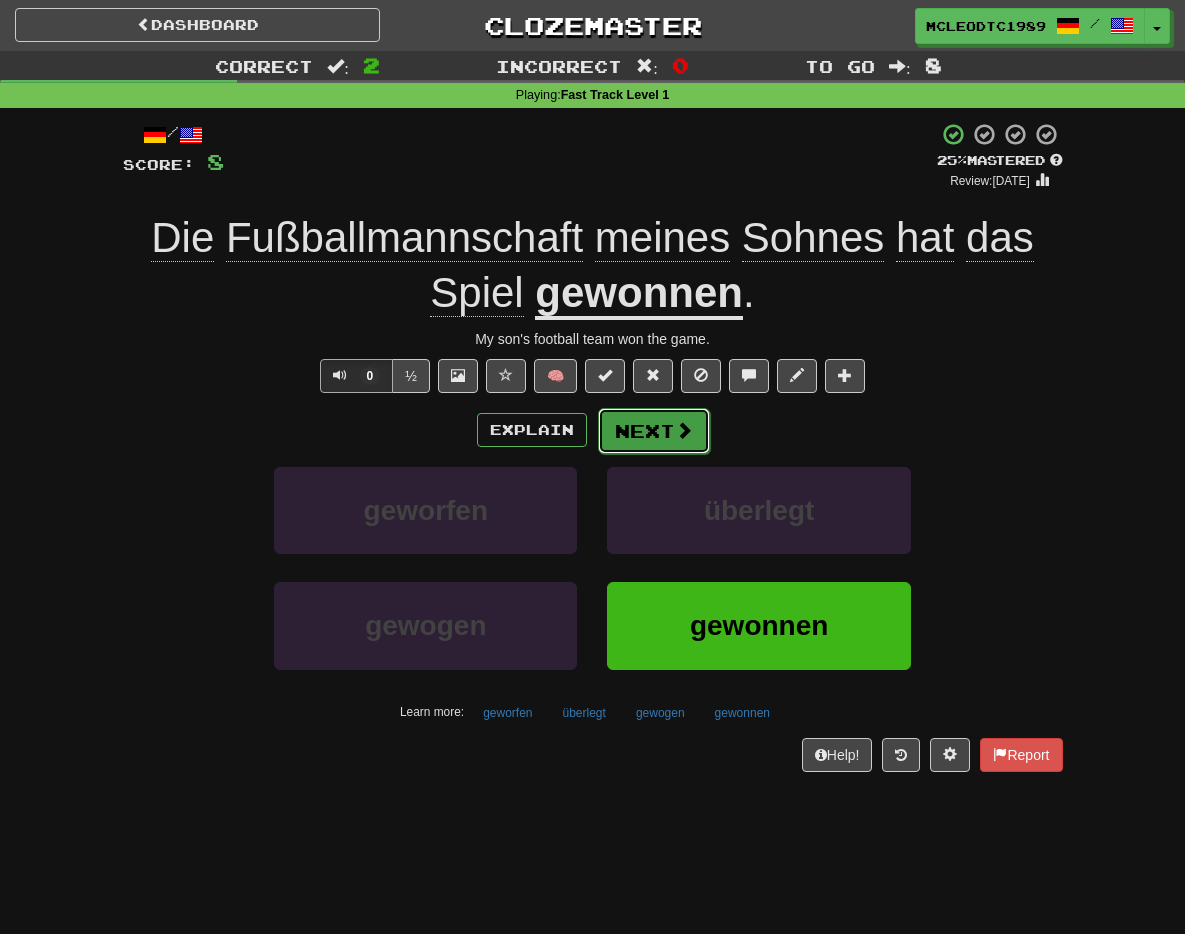 click at bounding box center [684, 430] 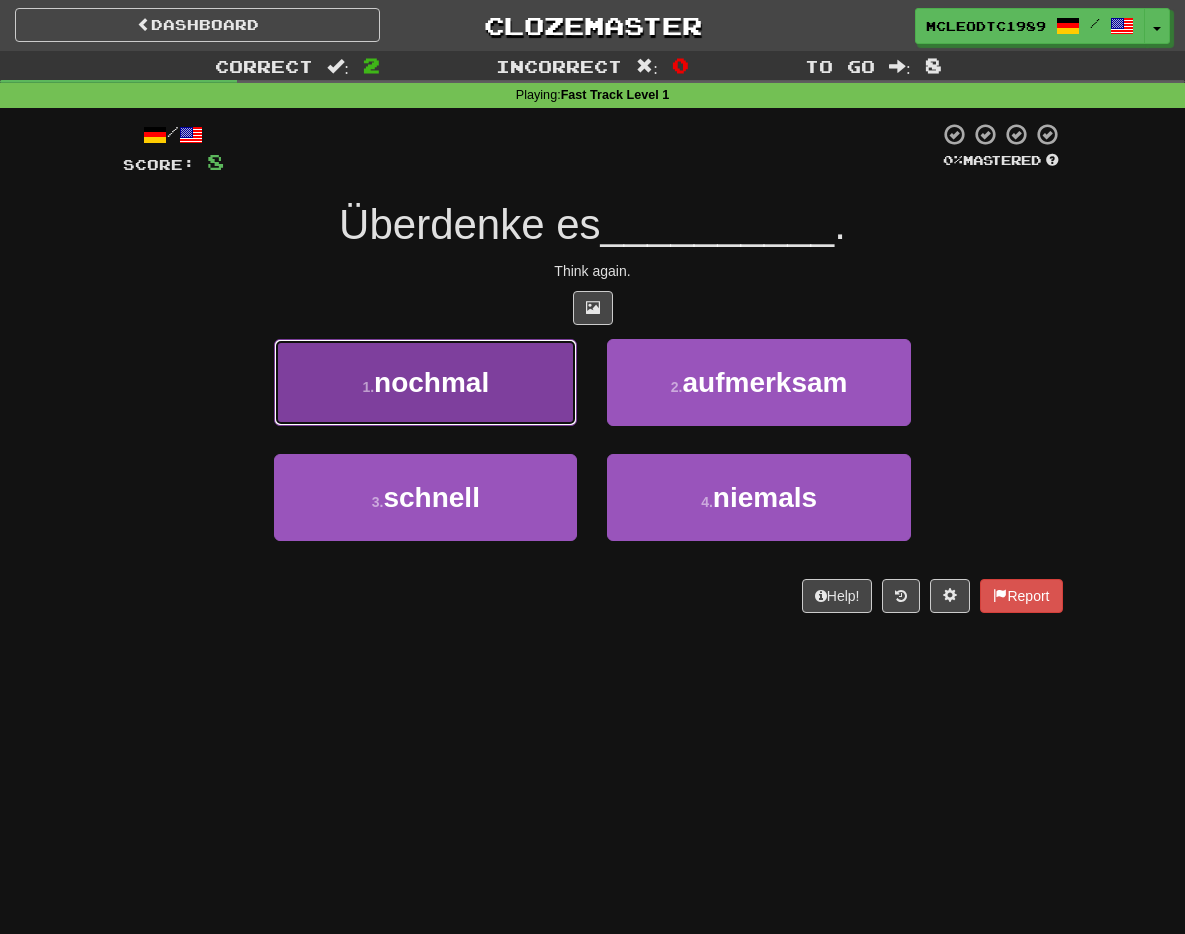 click on "1 .  nochmal" at bounding box center [425, 382] 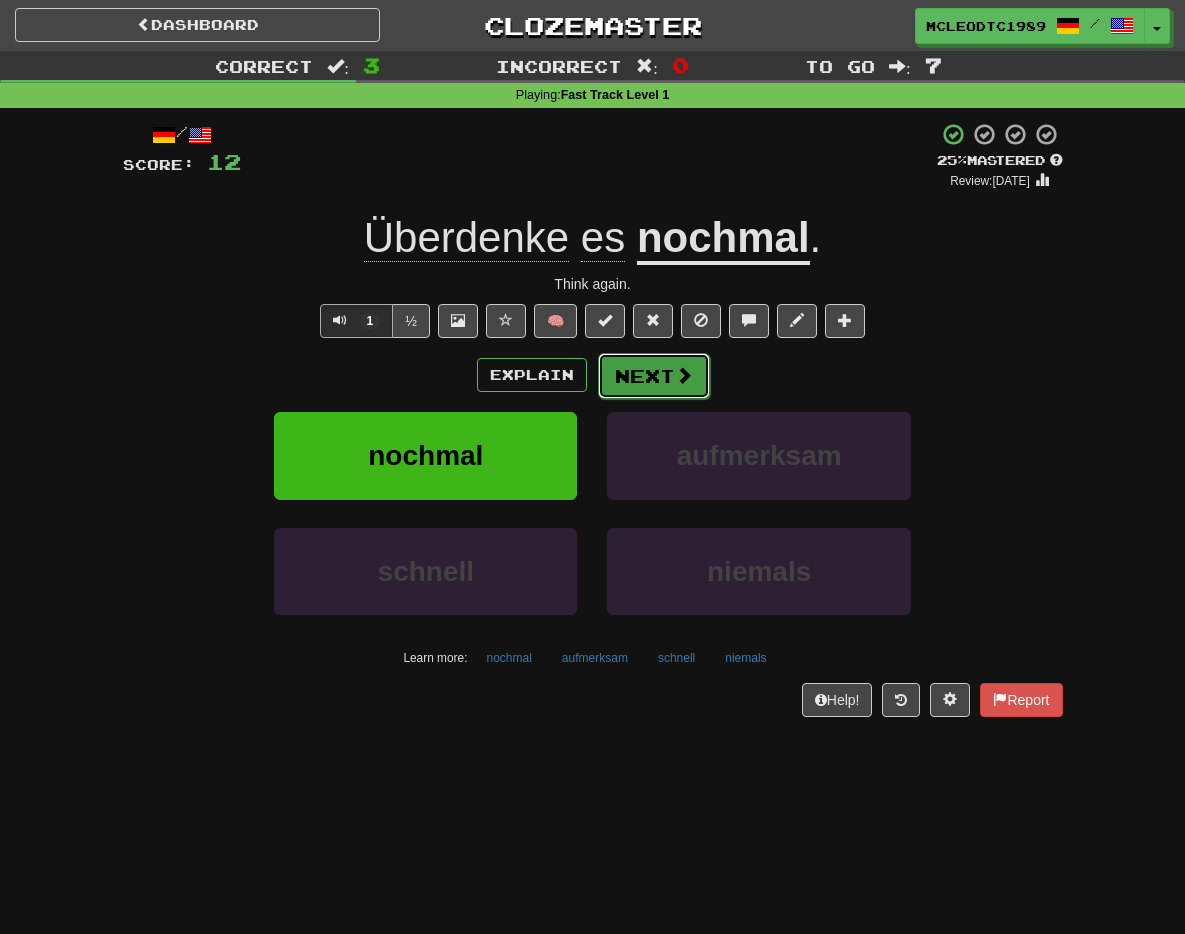 click at bounding box center (684, 375) 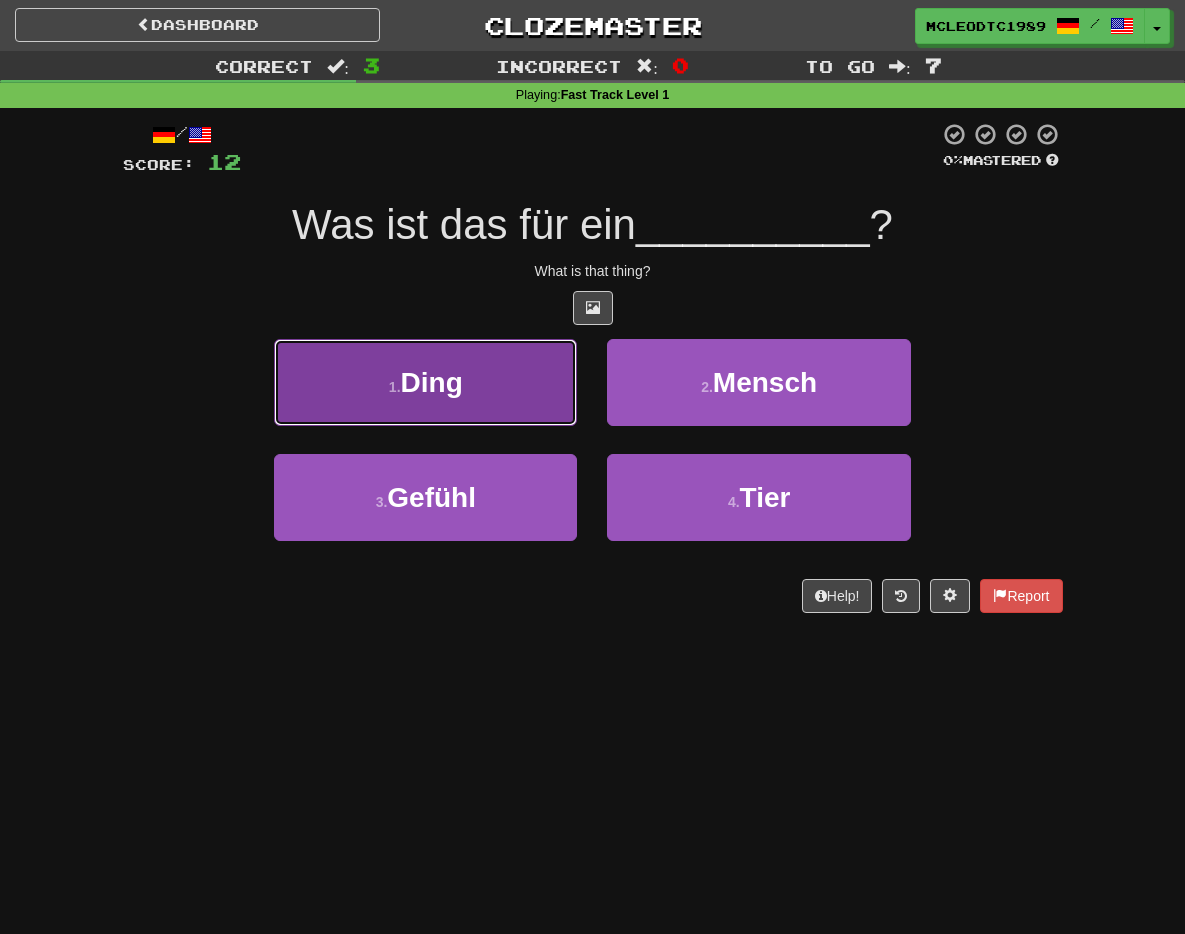 click on "1 .  Ding" at bounding box center (425, 382) 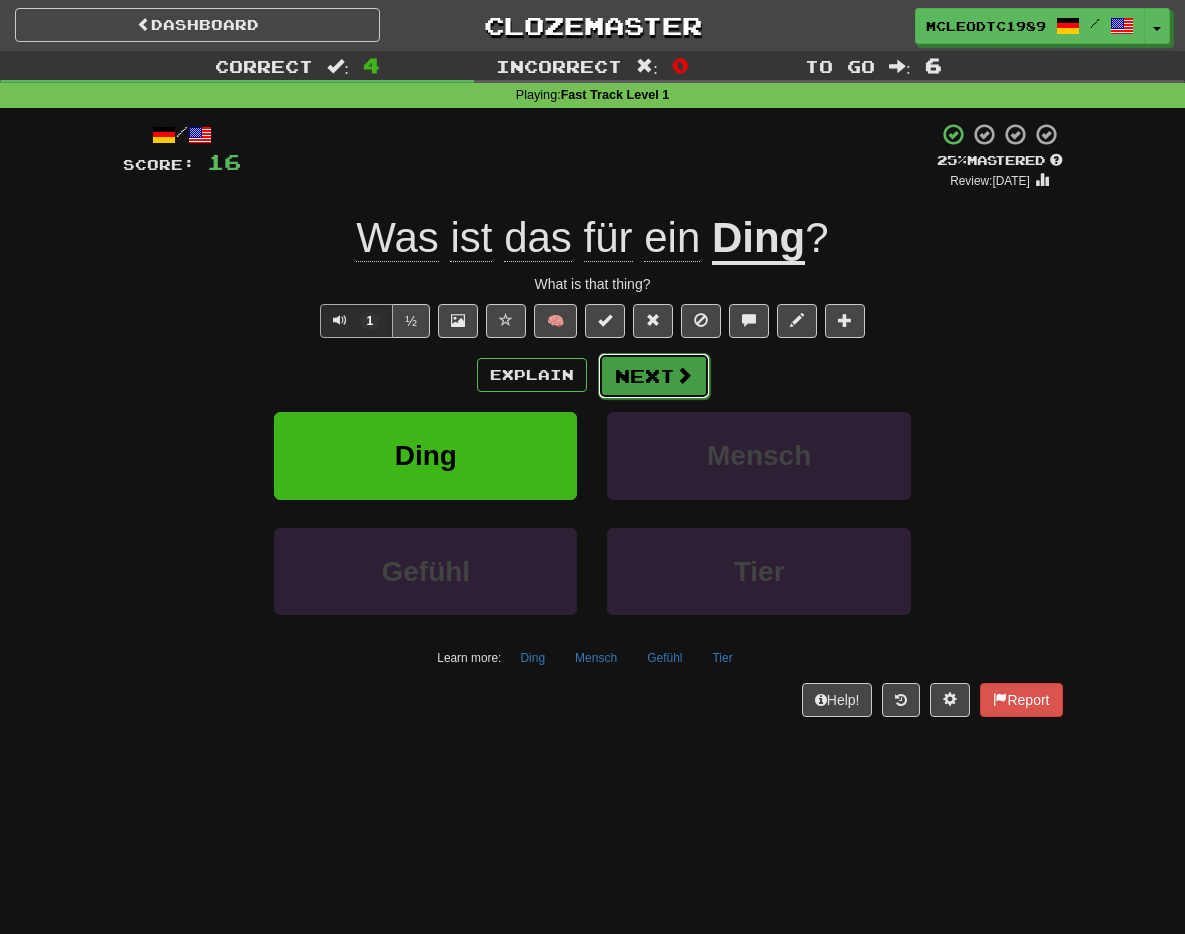 click at bounding box center (684, 375) 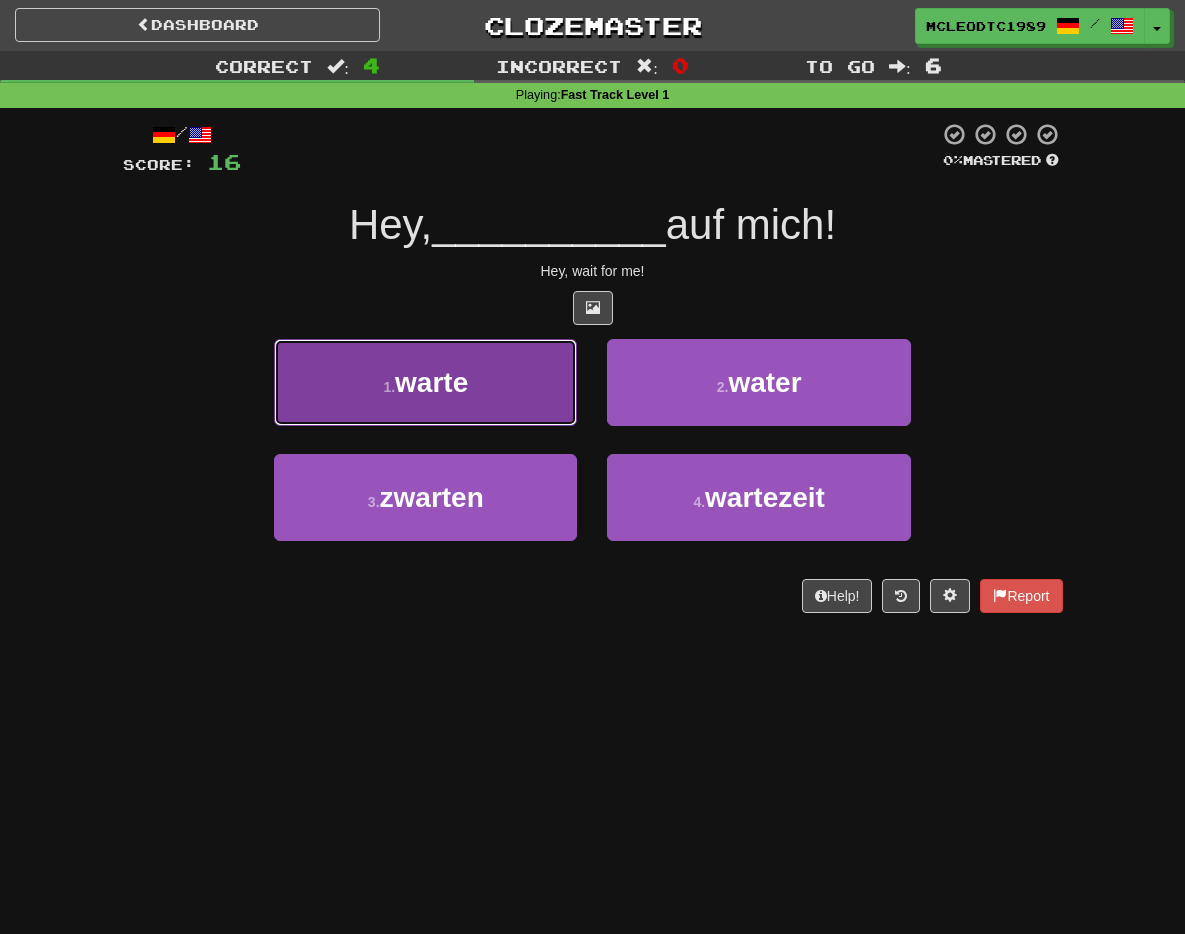 click on "warte" at bounding box center [431, 382] 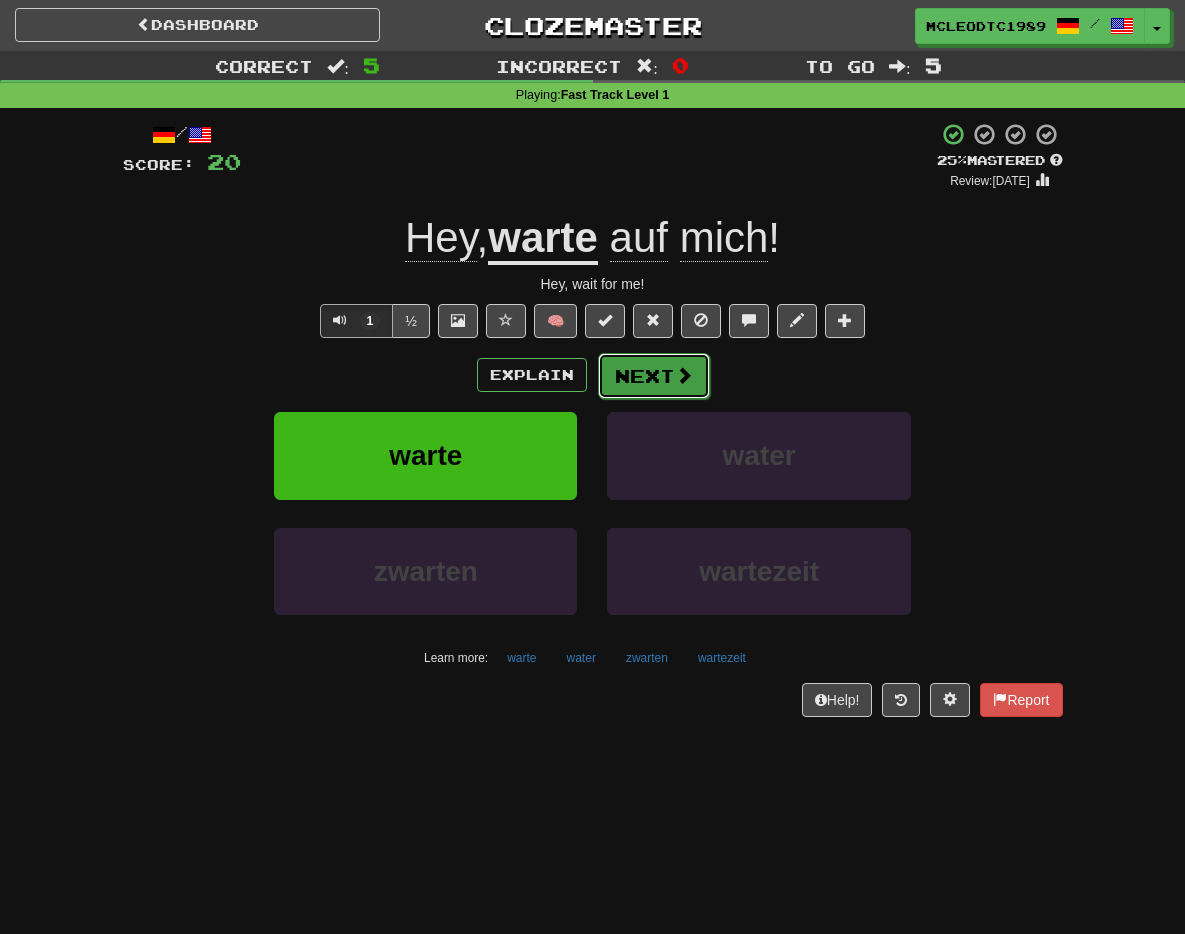 click on "Next" at bounding box center (654, 376) 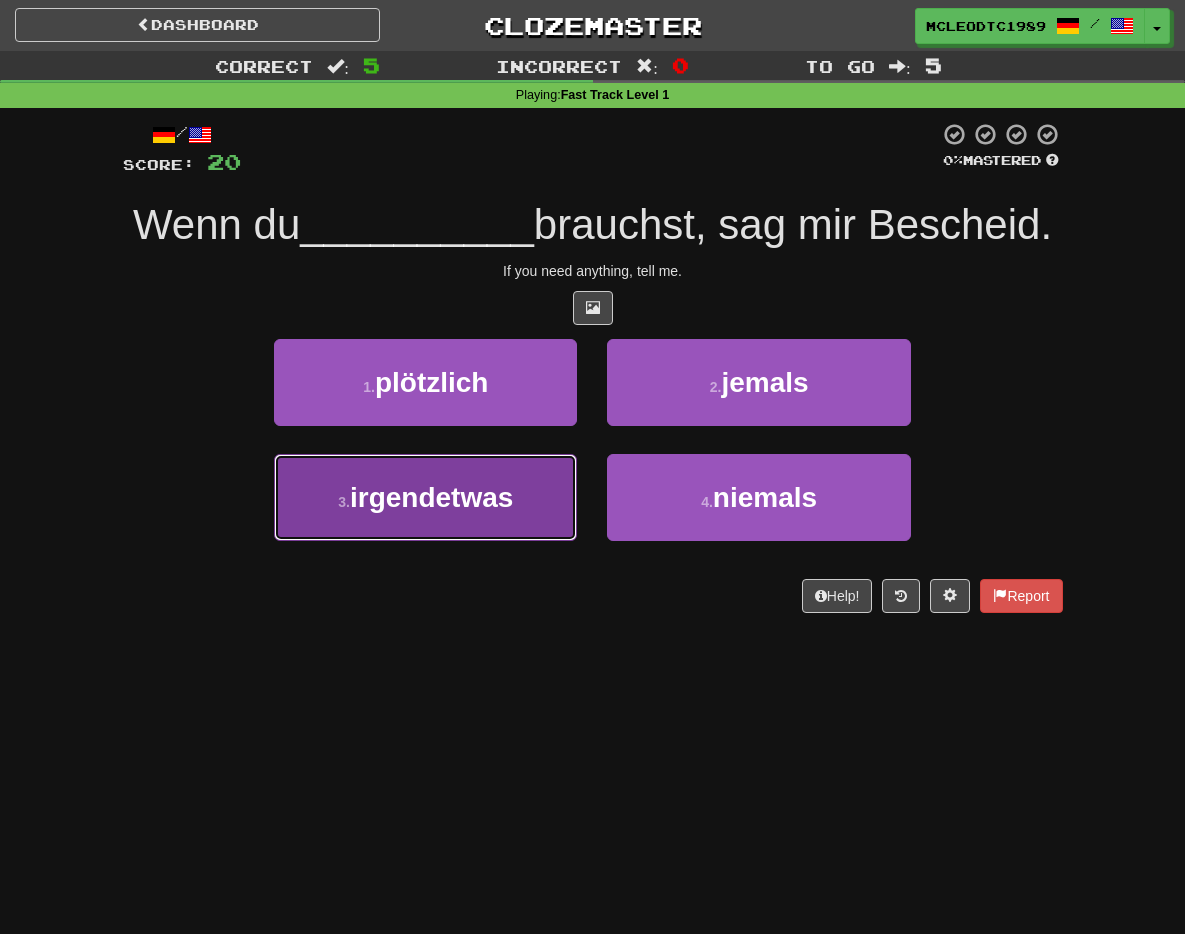 click on "3 .  irgendetwas" at bounding box center (425, 497) 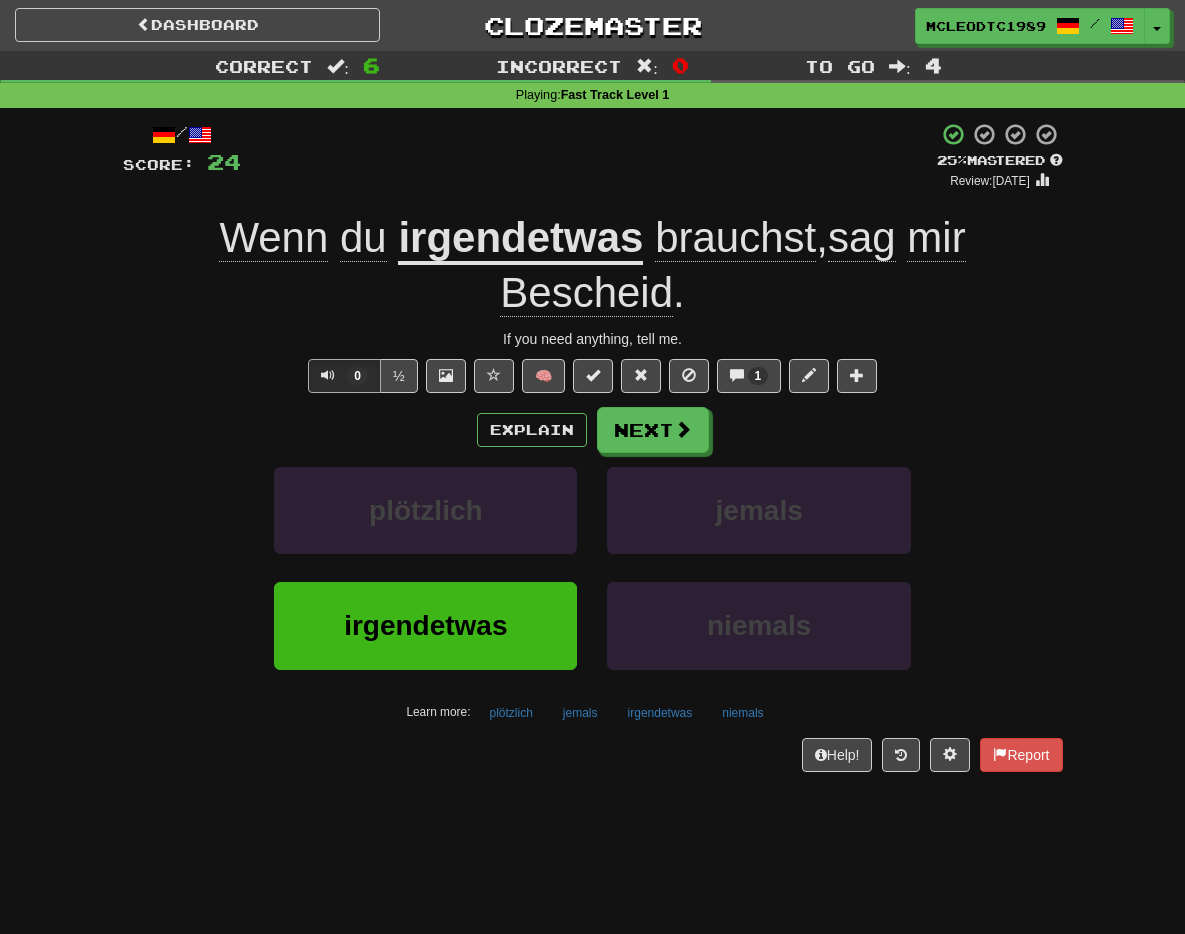 click on "Bescheid" at bounding box center [586, 293] 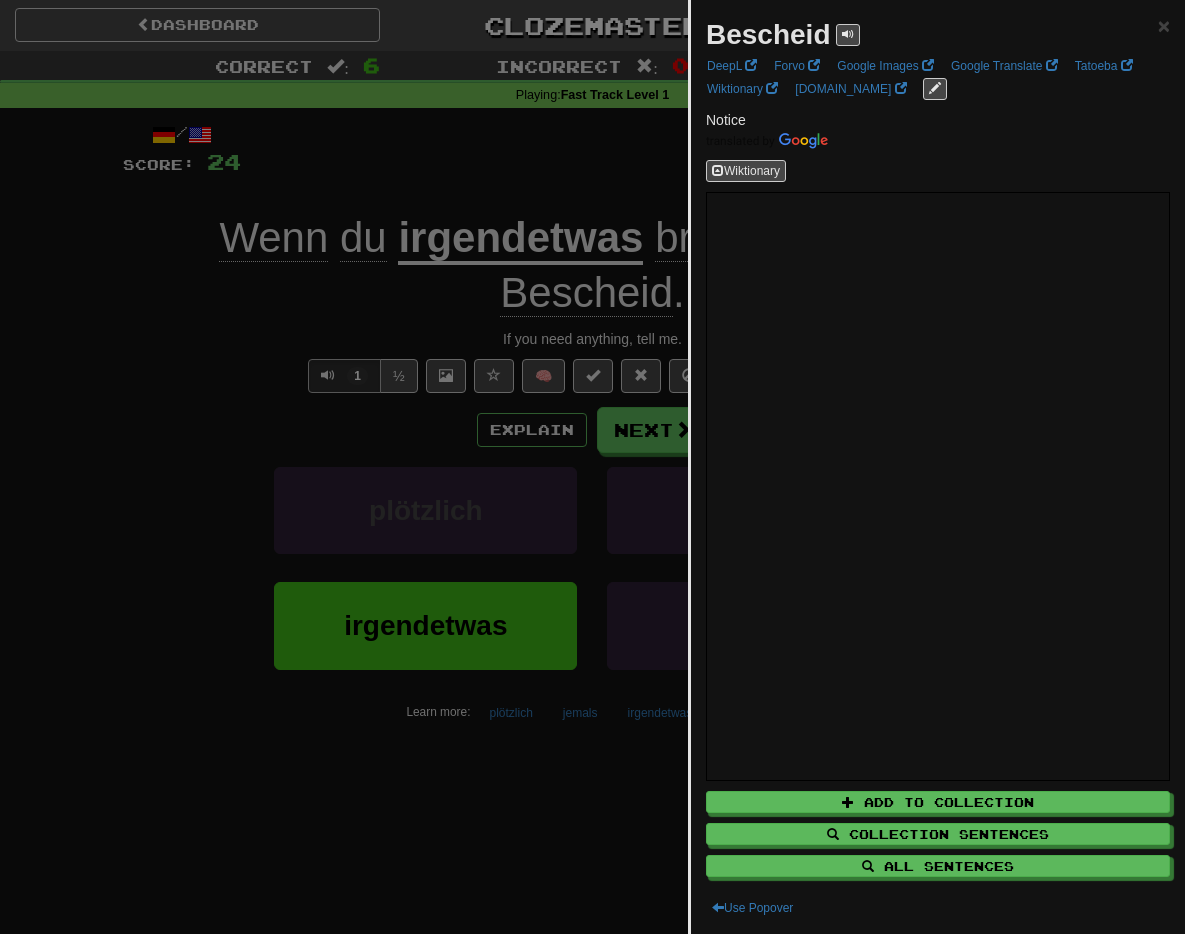 click at bounding box center [592, 467] 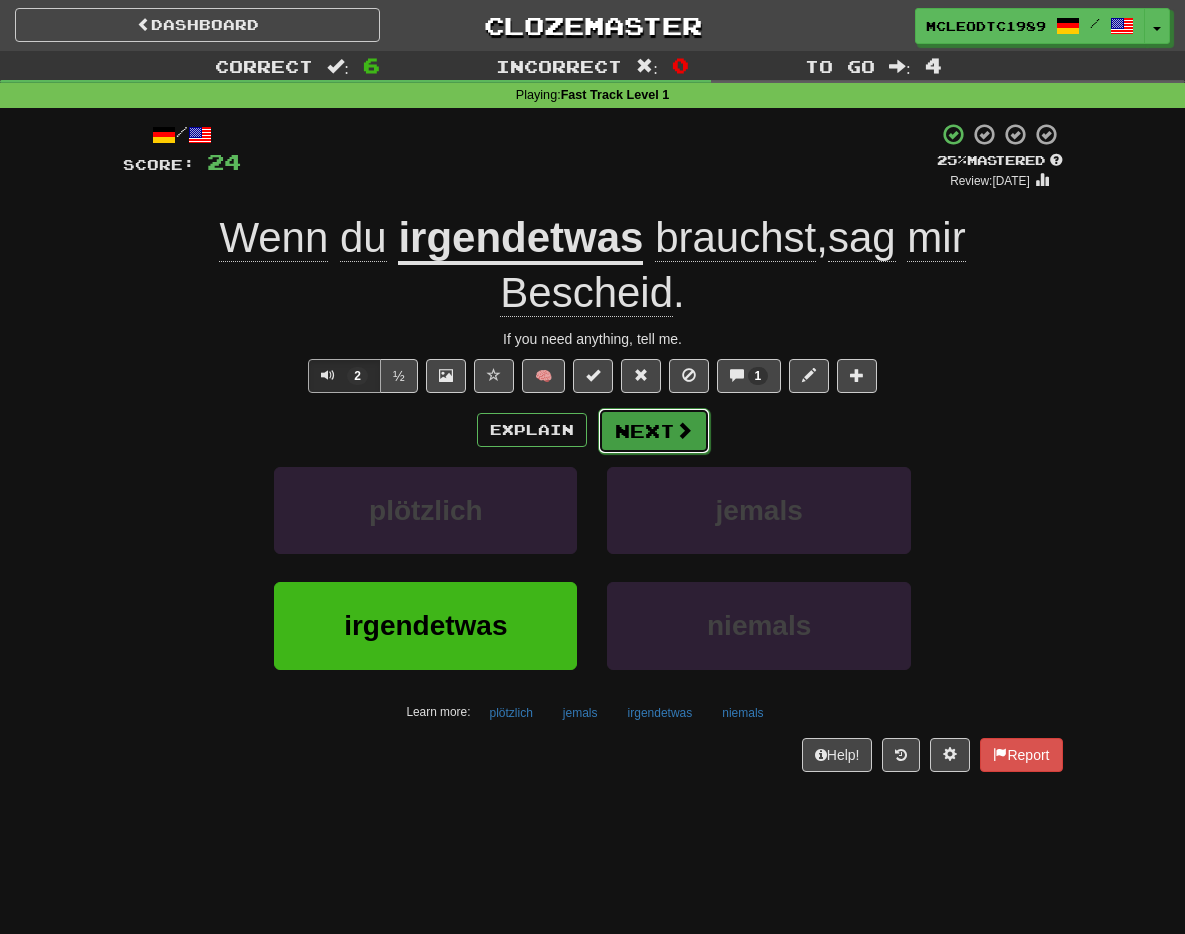 click at bounding box center (684, 430) 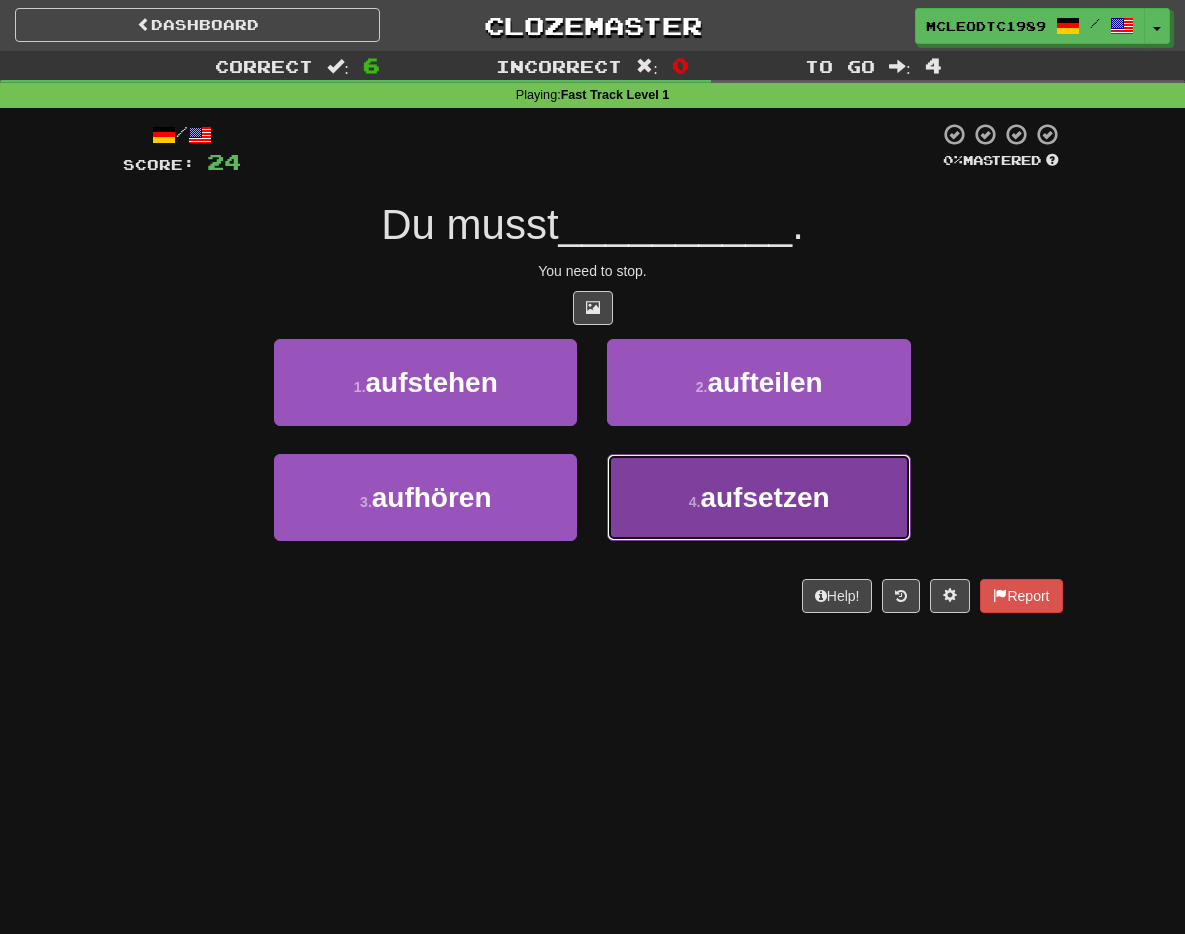 click on "aufsetzen" at bounding box center [764, 497] 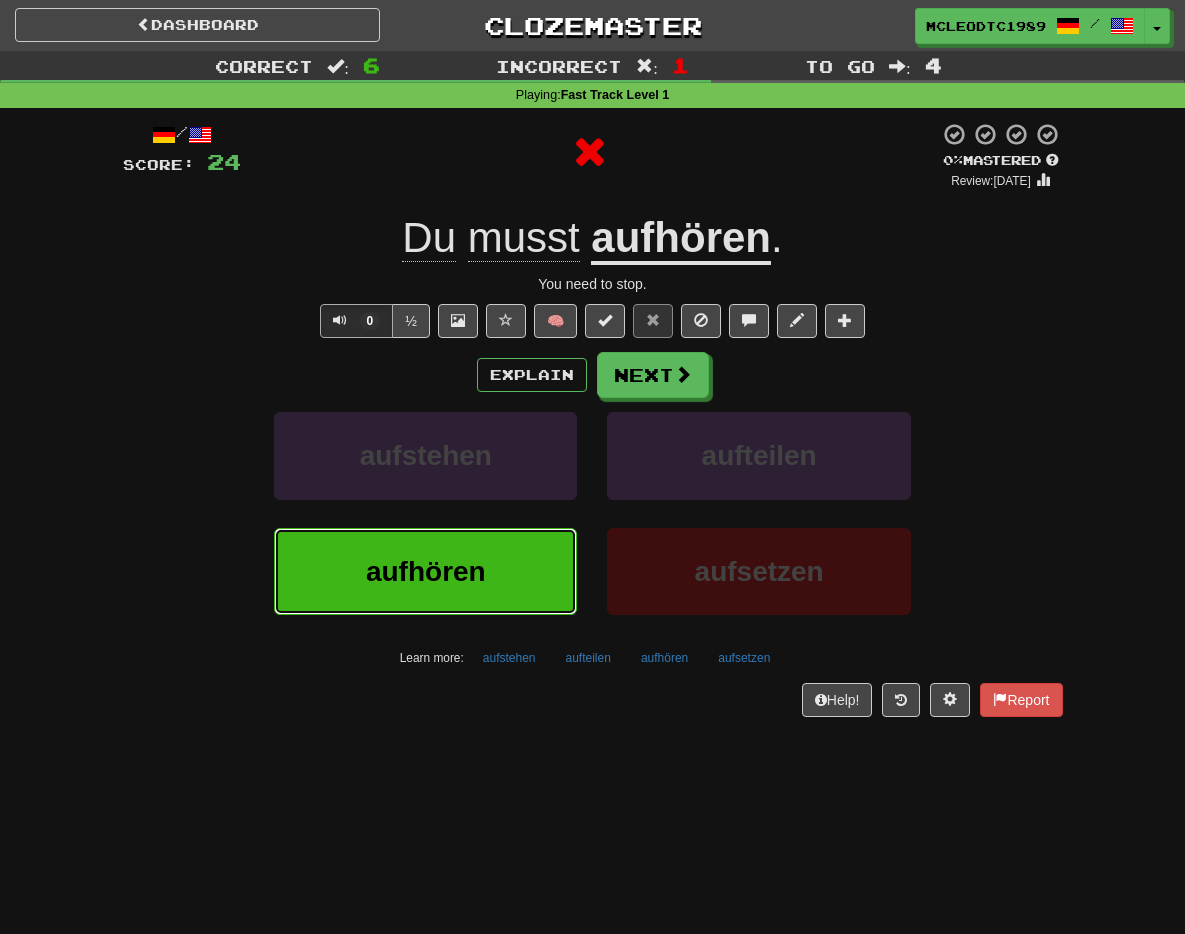 click on "aufhören" at bounding box center [426, 571] 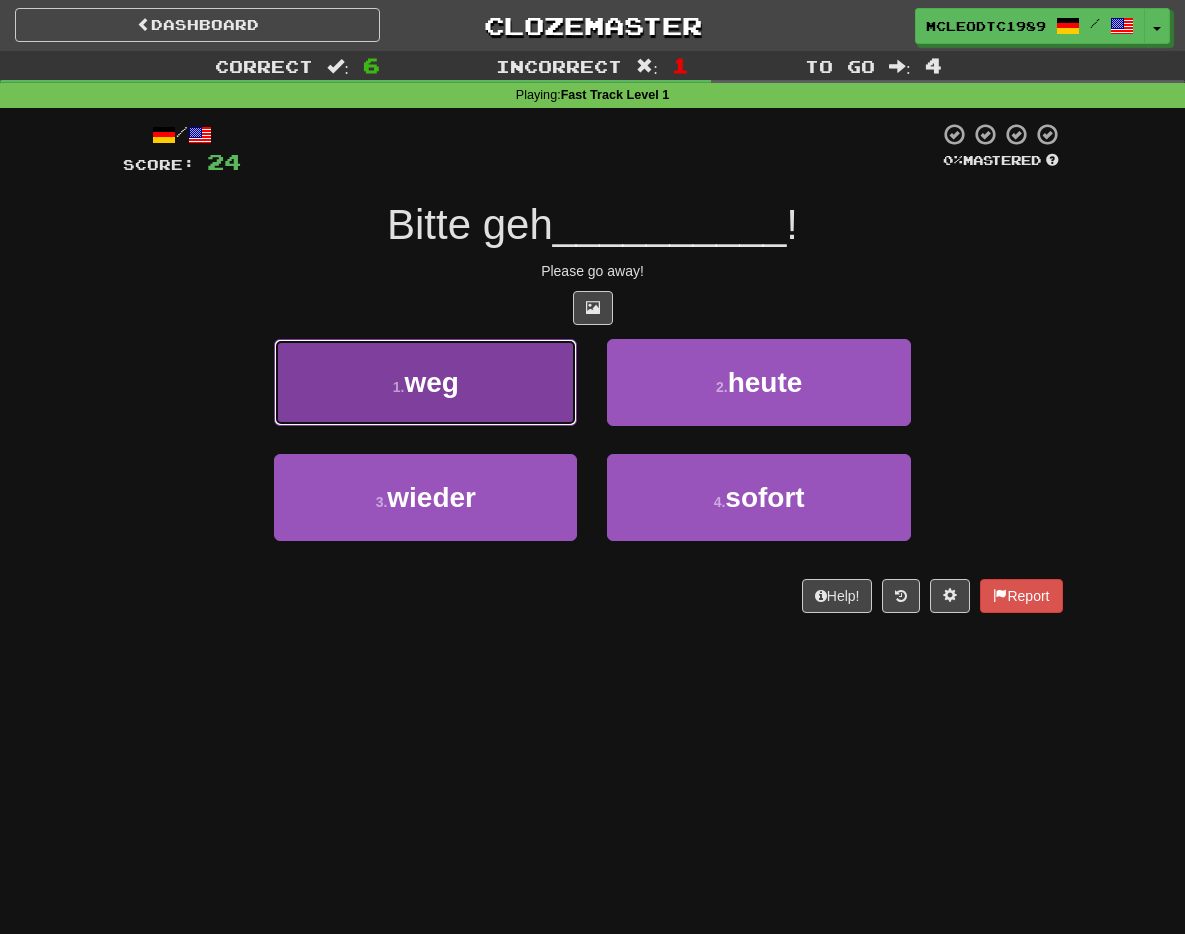 click on "1 .  weg" at bounding box center (425, 382) 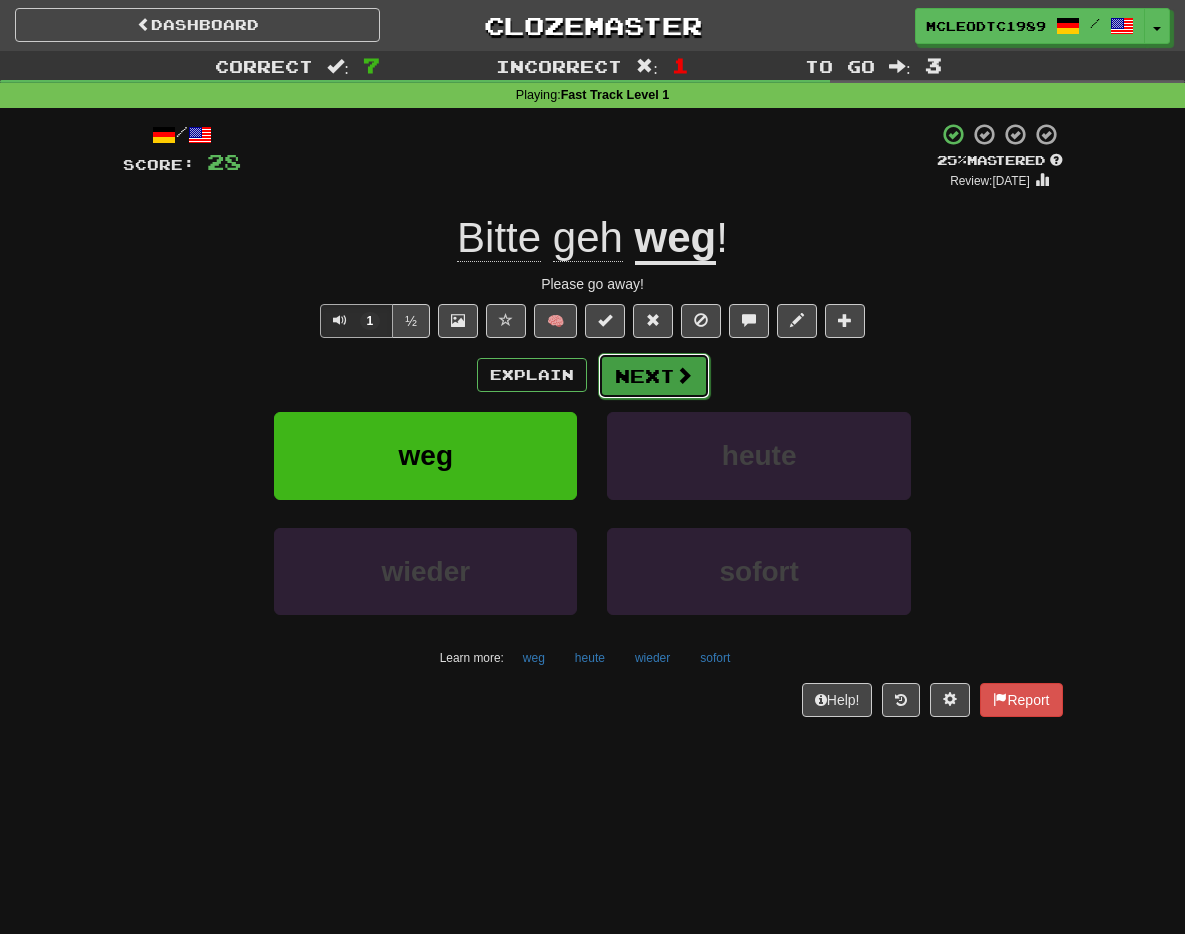 click on "Next" at bounding box center (654, 376) 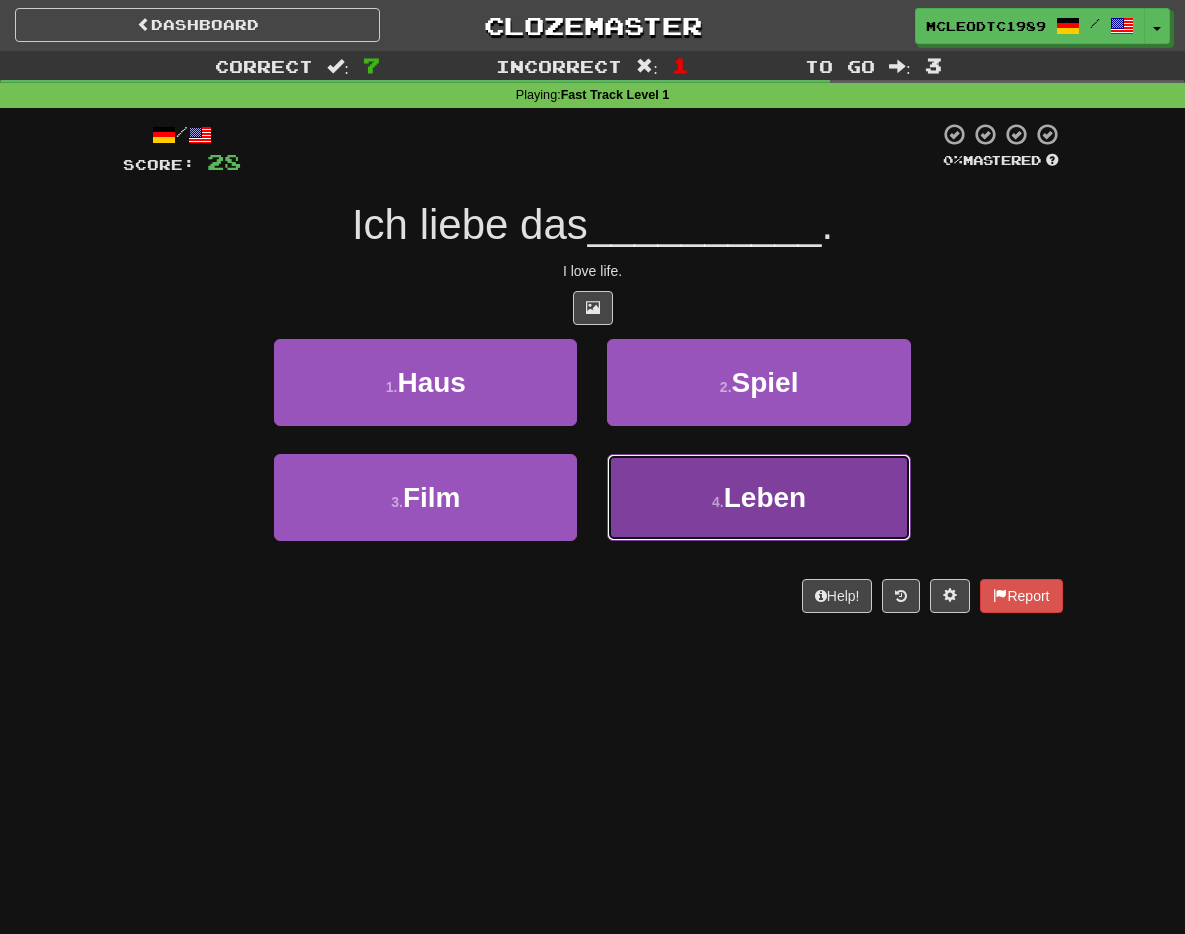 click on "Leben" at bounding box center (765, 497) 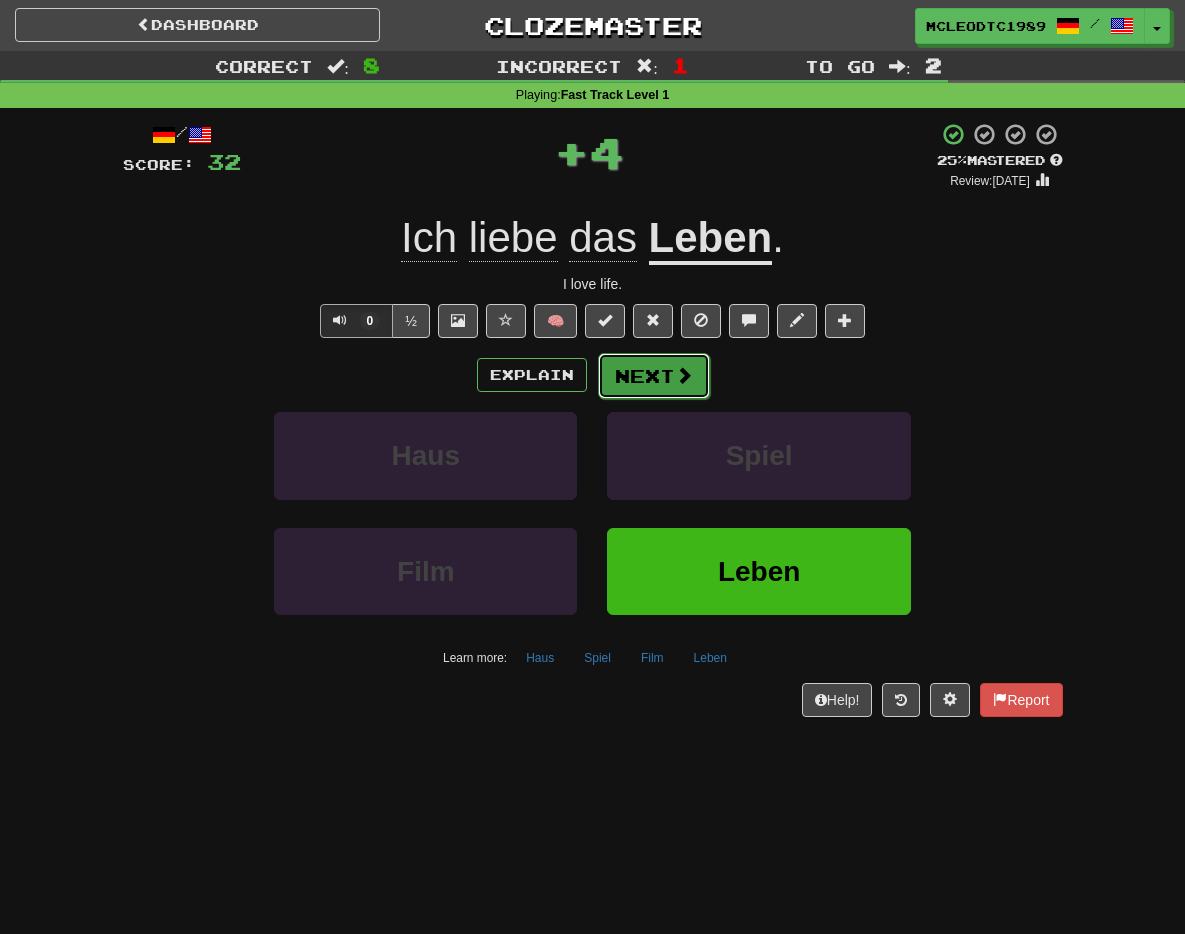 click on "Next" at bounding box center [654, 376] 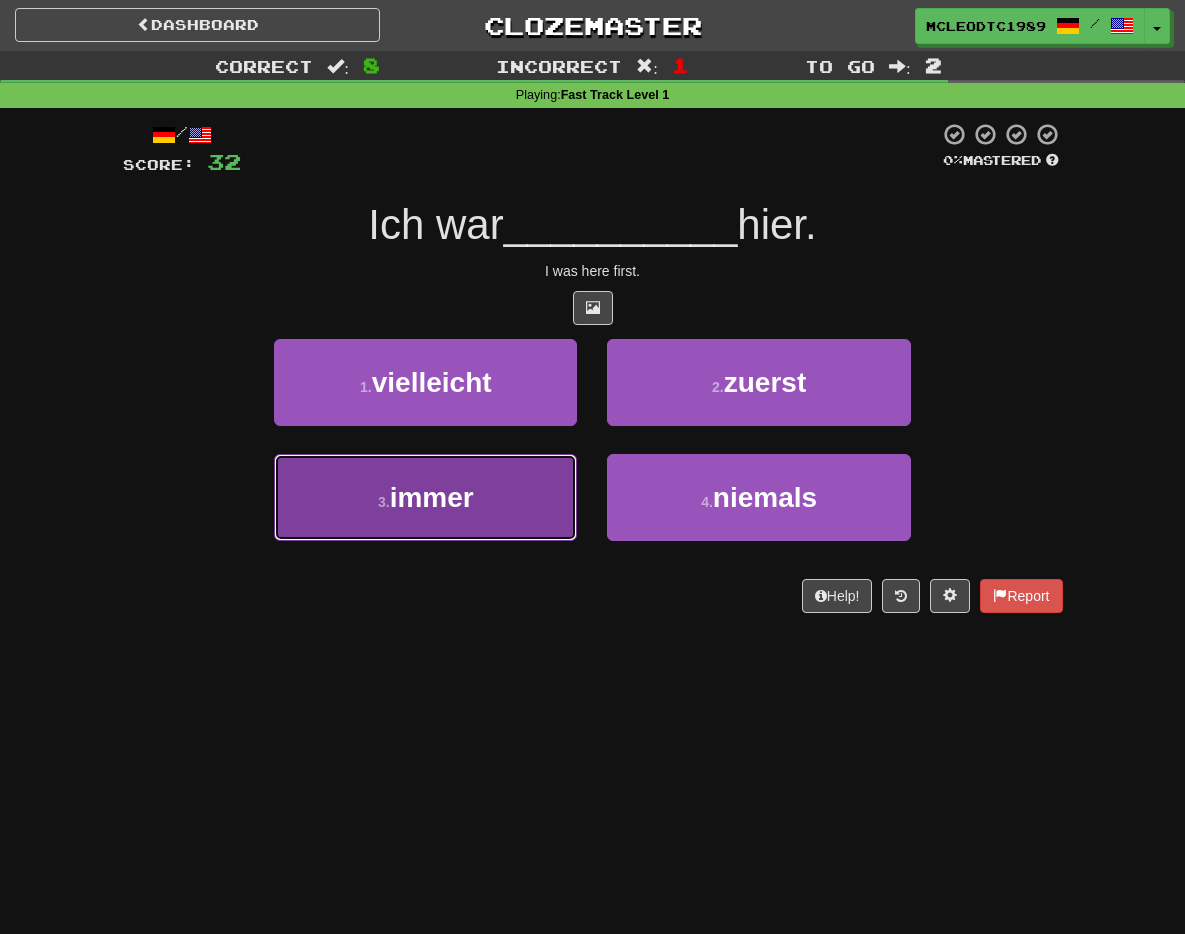 click on "immer" at bounding box center [432, 497] 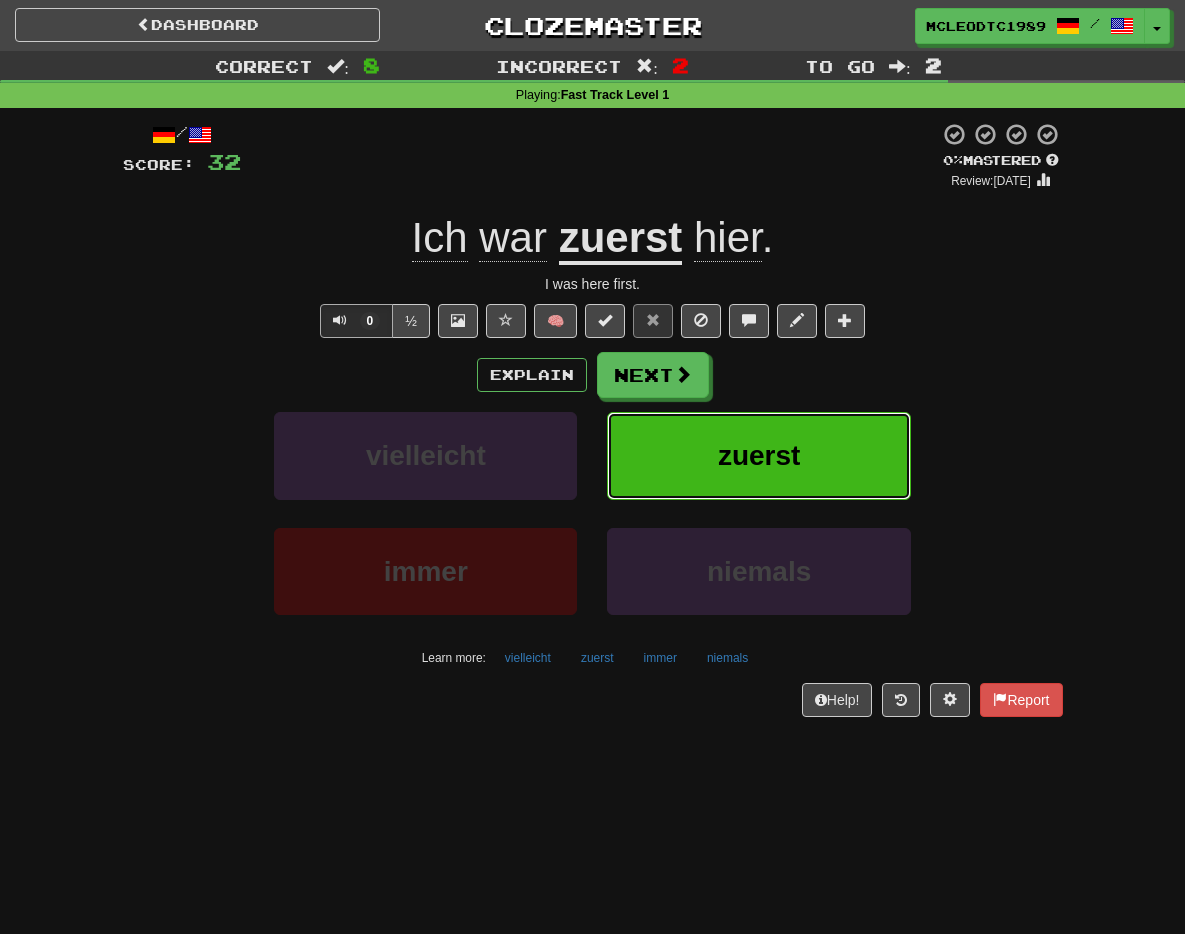 click on "zuerst" at bounding box center [759, 455] 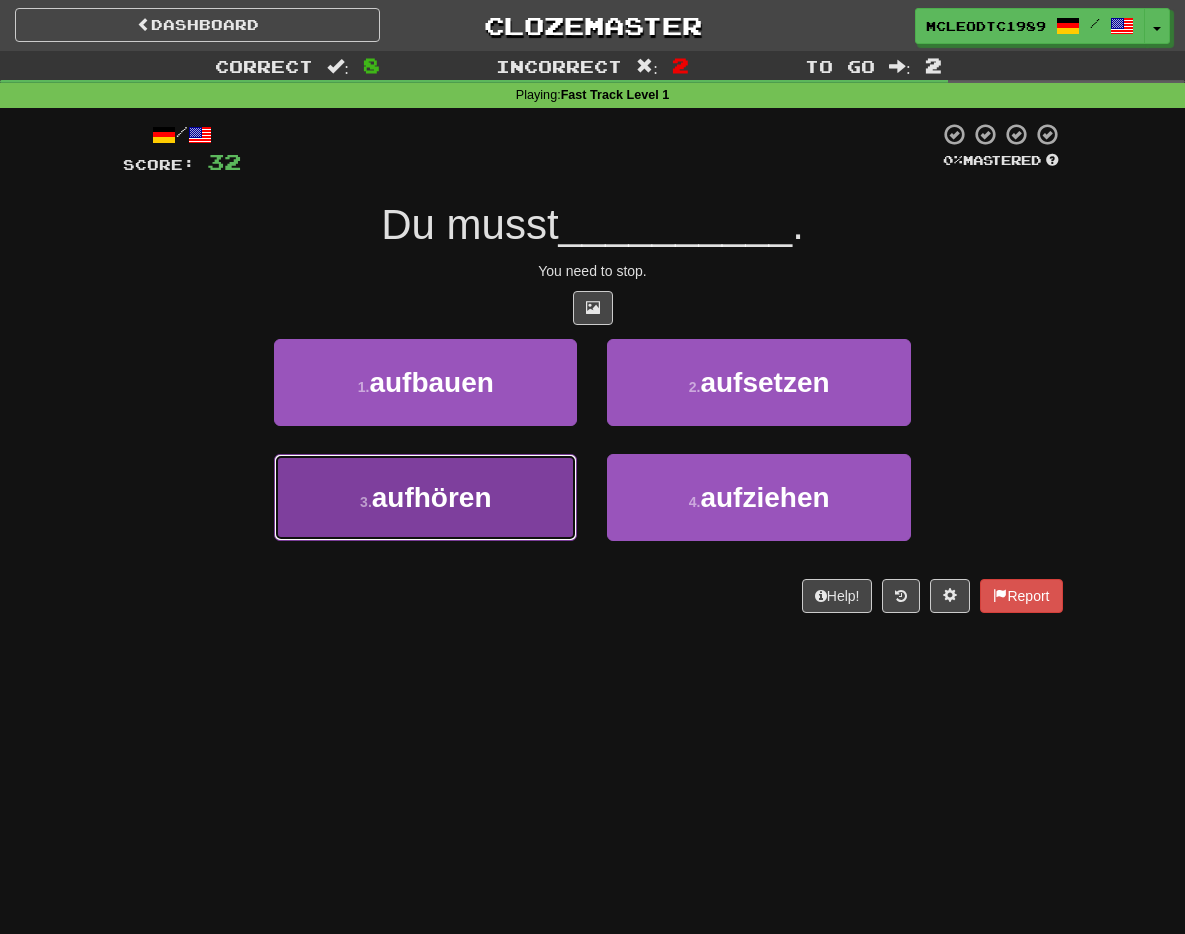 click on "3 .  aufhören" at bounding box center (425, 497) 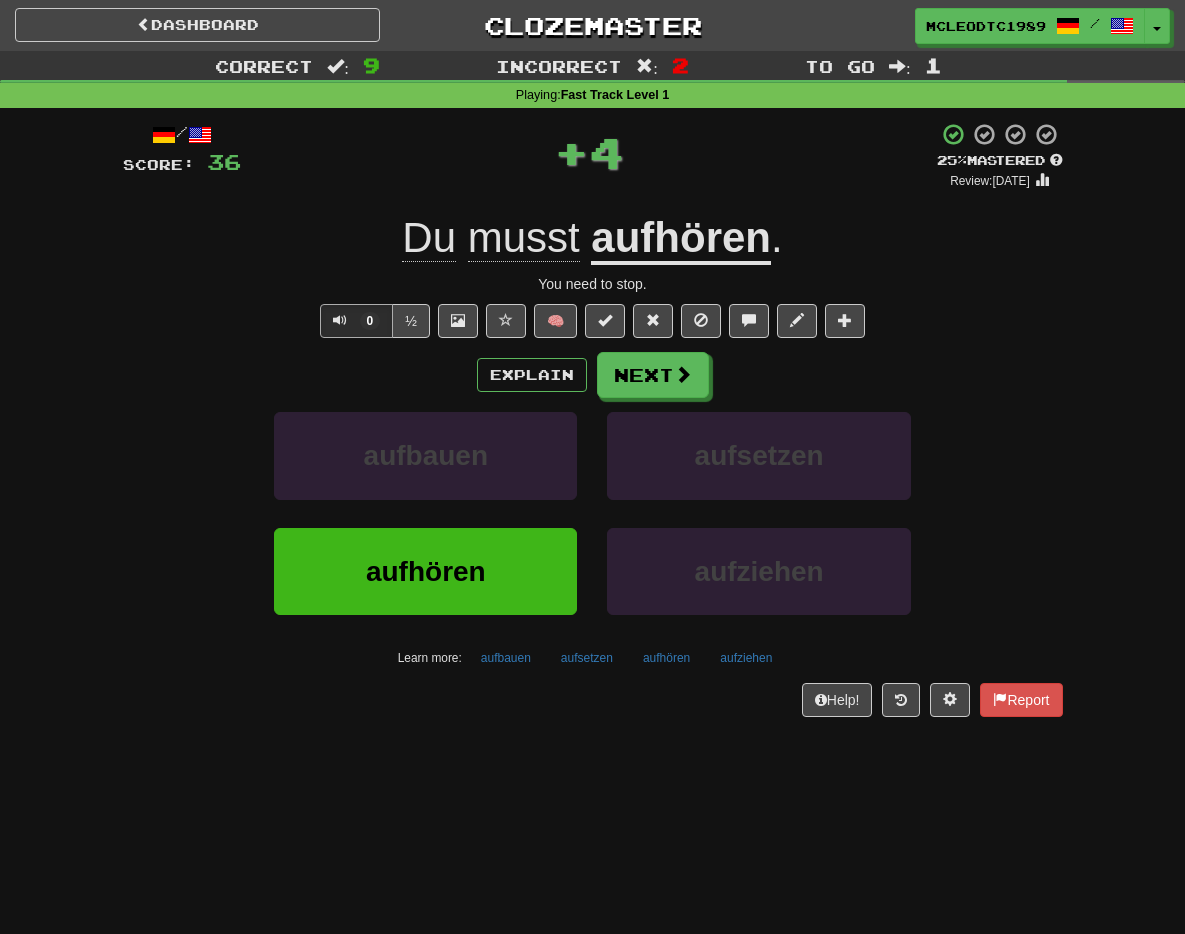 click on "aufhören" at bounding box center (681, 239) 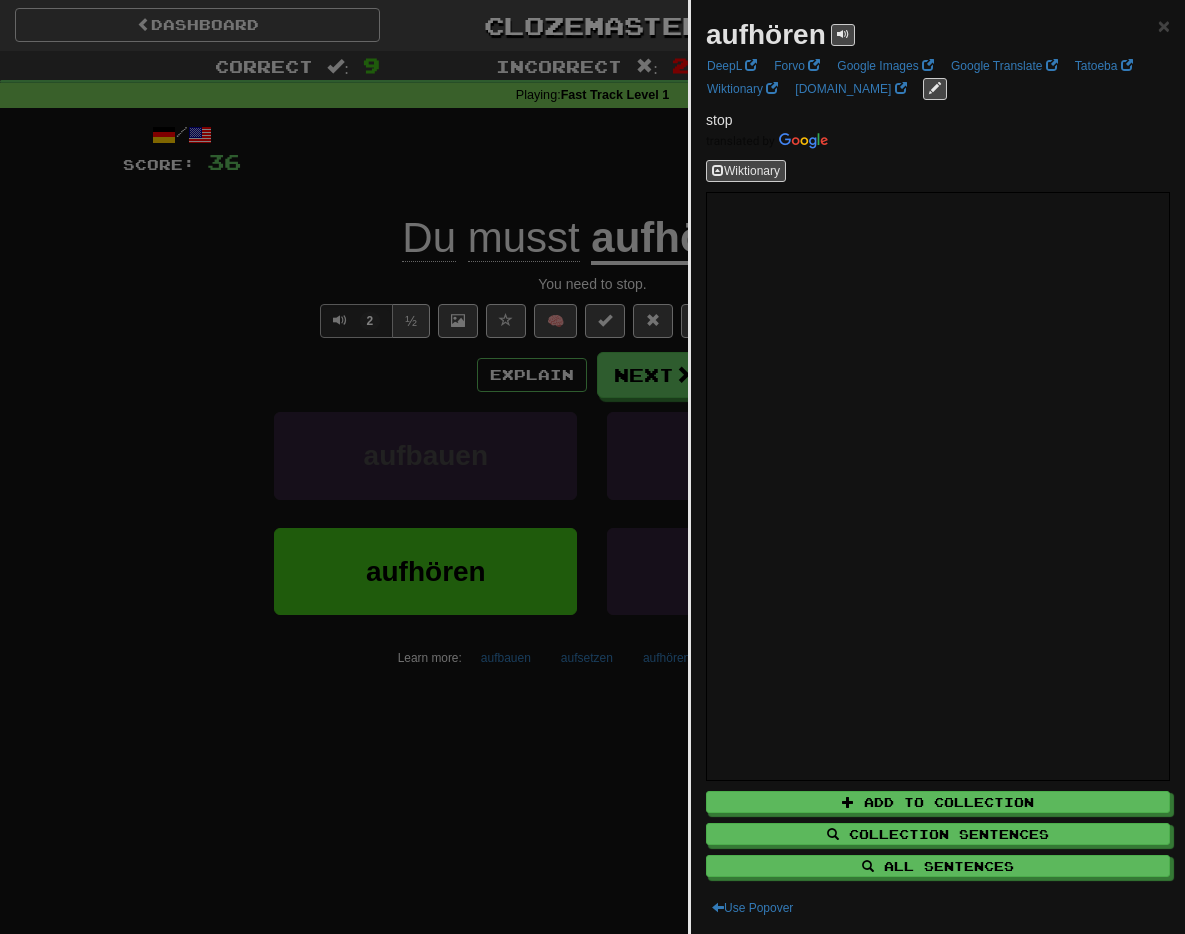click at bounding box center (592, 467) 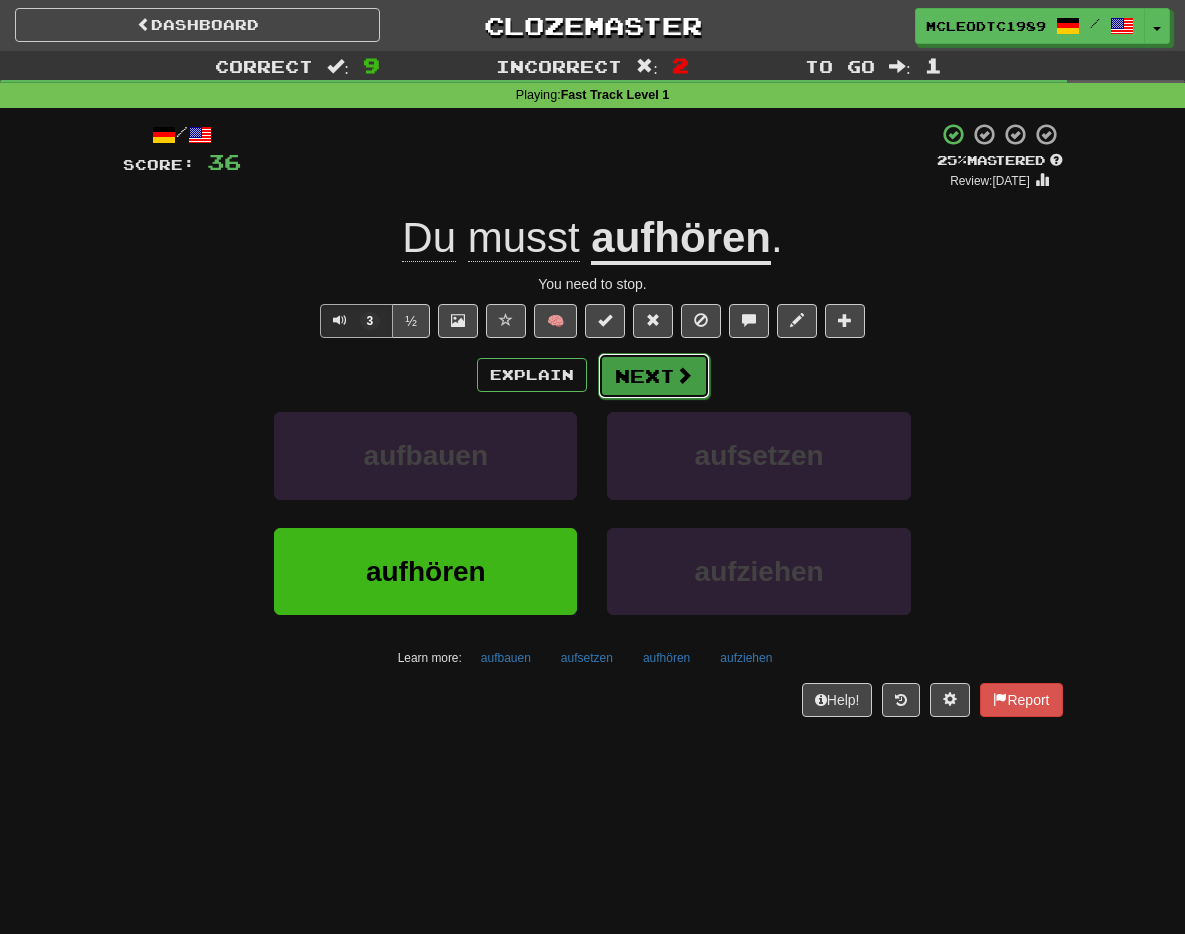 click on "Next" at bounding box center [654, 376] 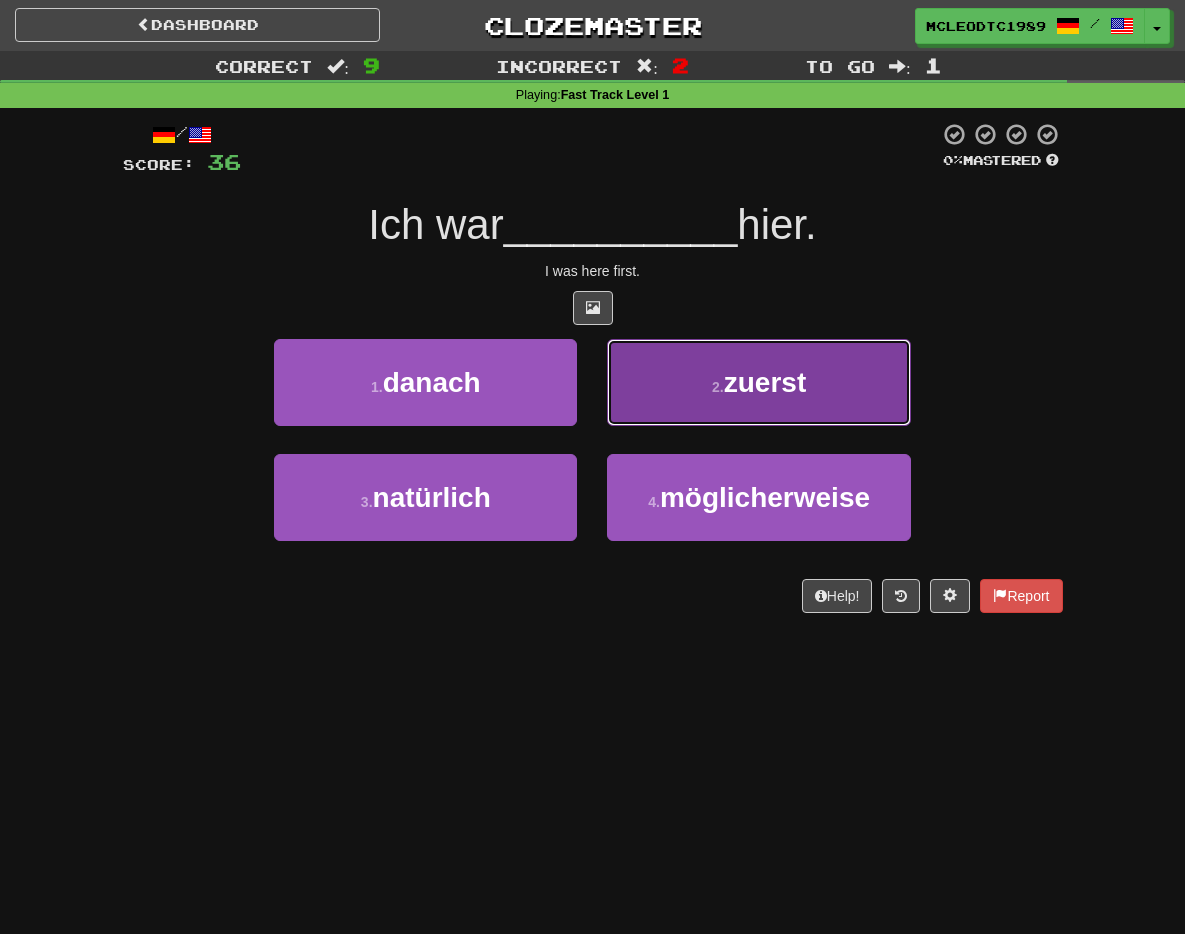 click on "zuerst" at bounding box center [765, 382] 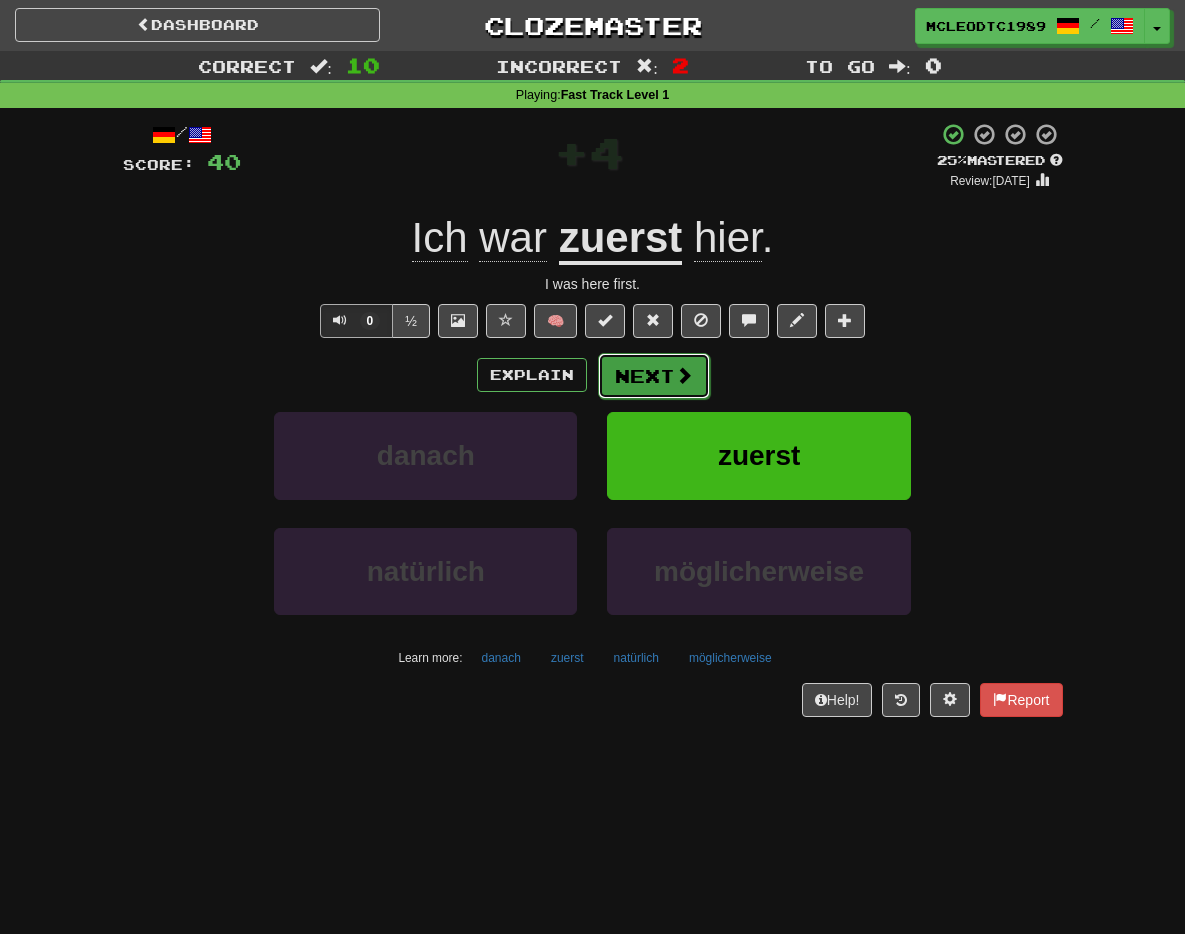 click on "Next" at bounding box center [654, 376] 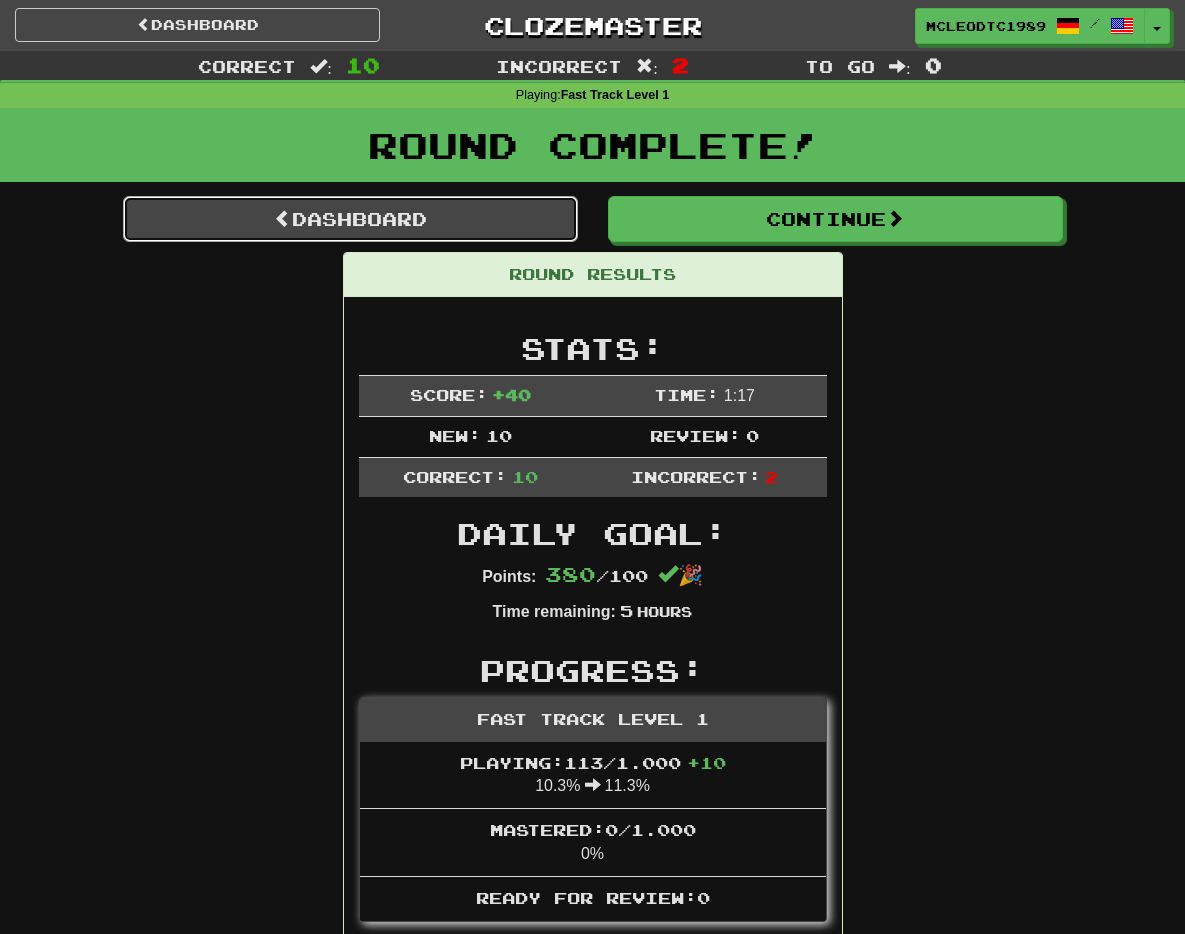 click on "Dashboard" at bounding box center (350, 219) 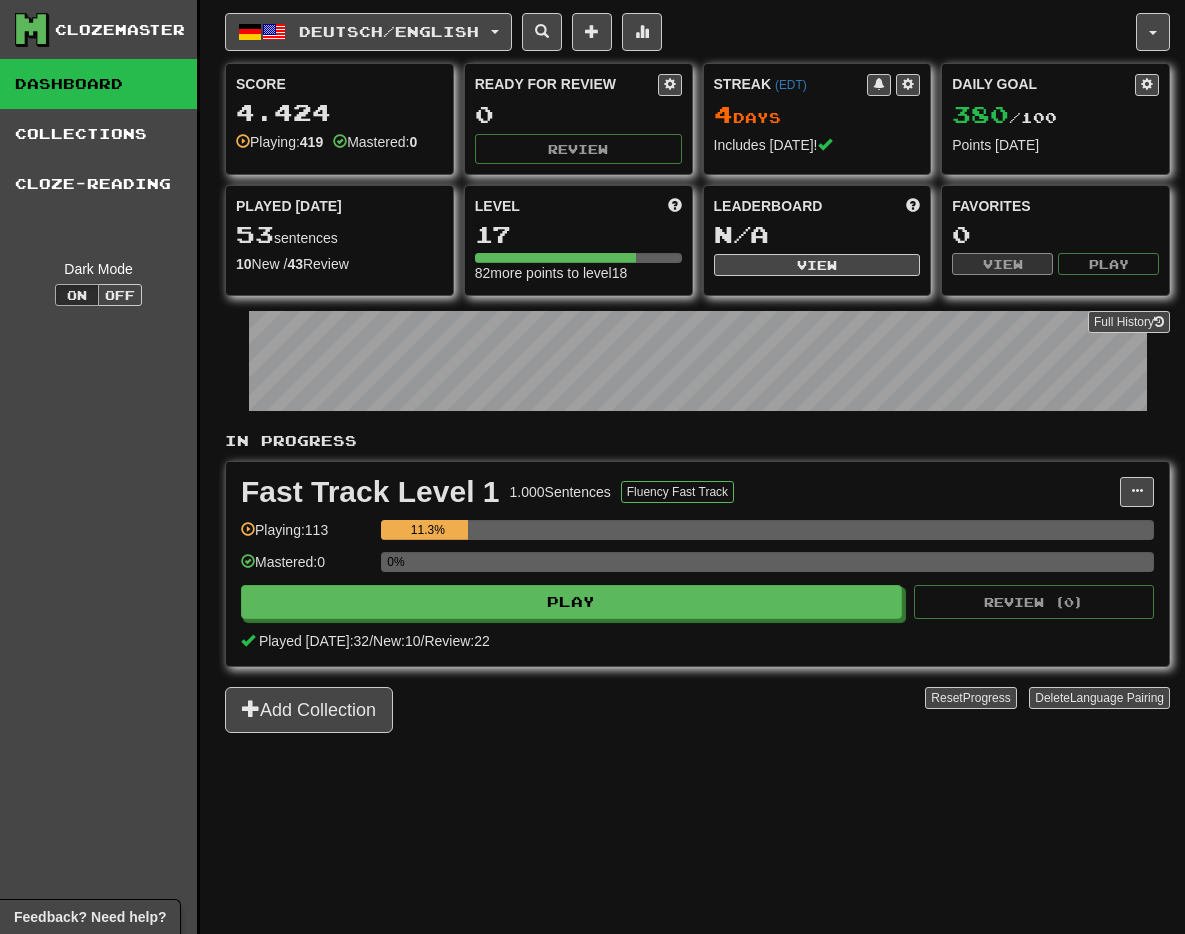 scroll, scrollTop: 0, scrollLeft: 0, axis: both 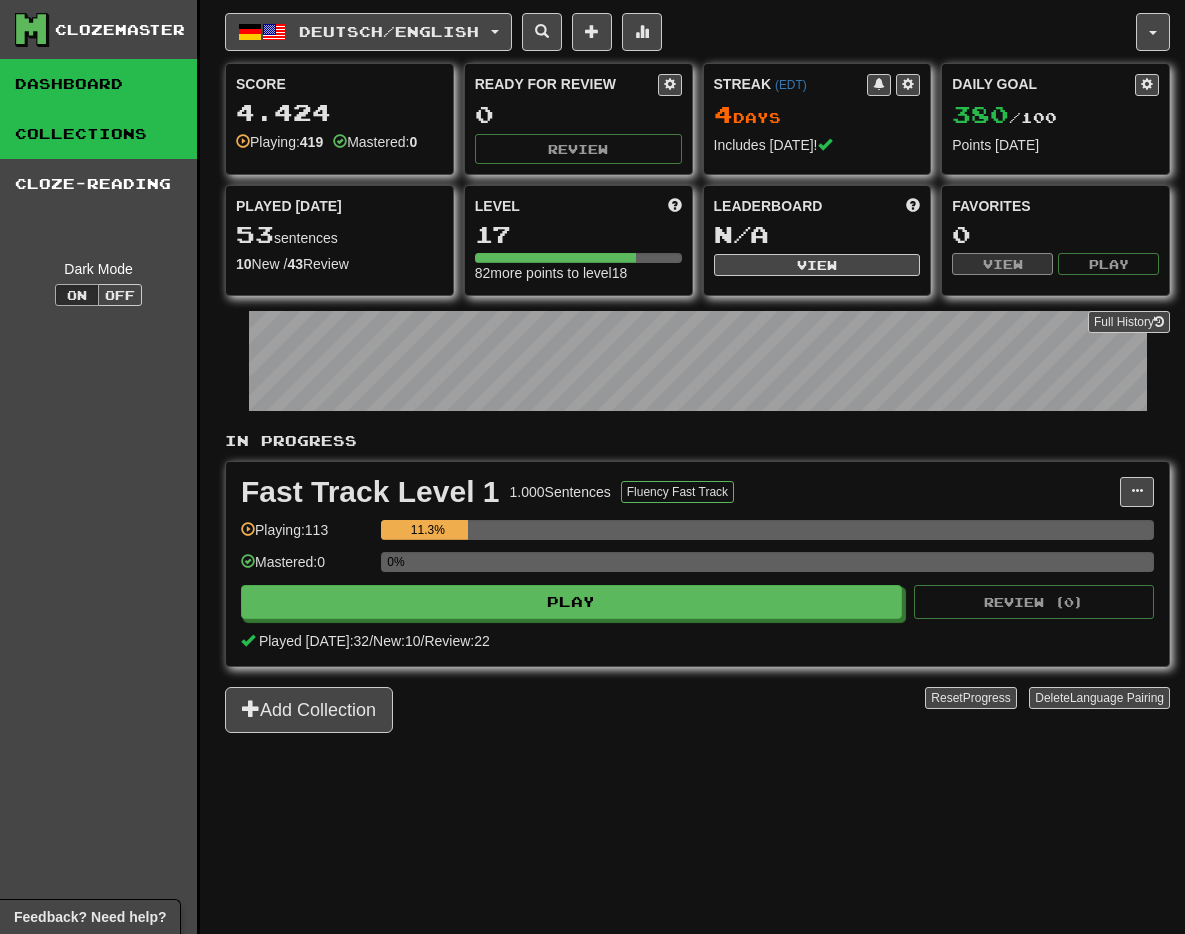 click on "Collections" at bounding box center (98, 134) 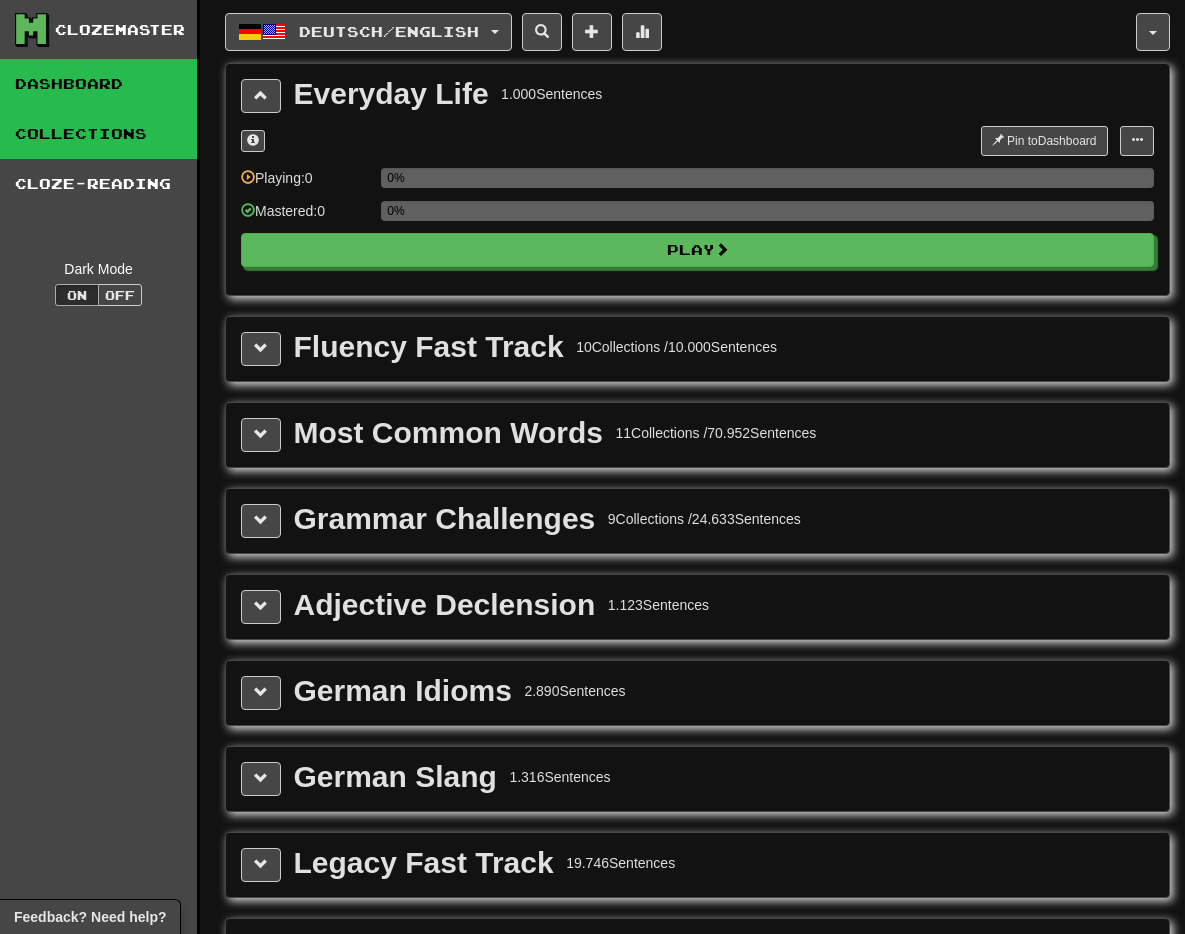 click on "Dashboard" at bounding box center [98, 84] 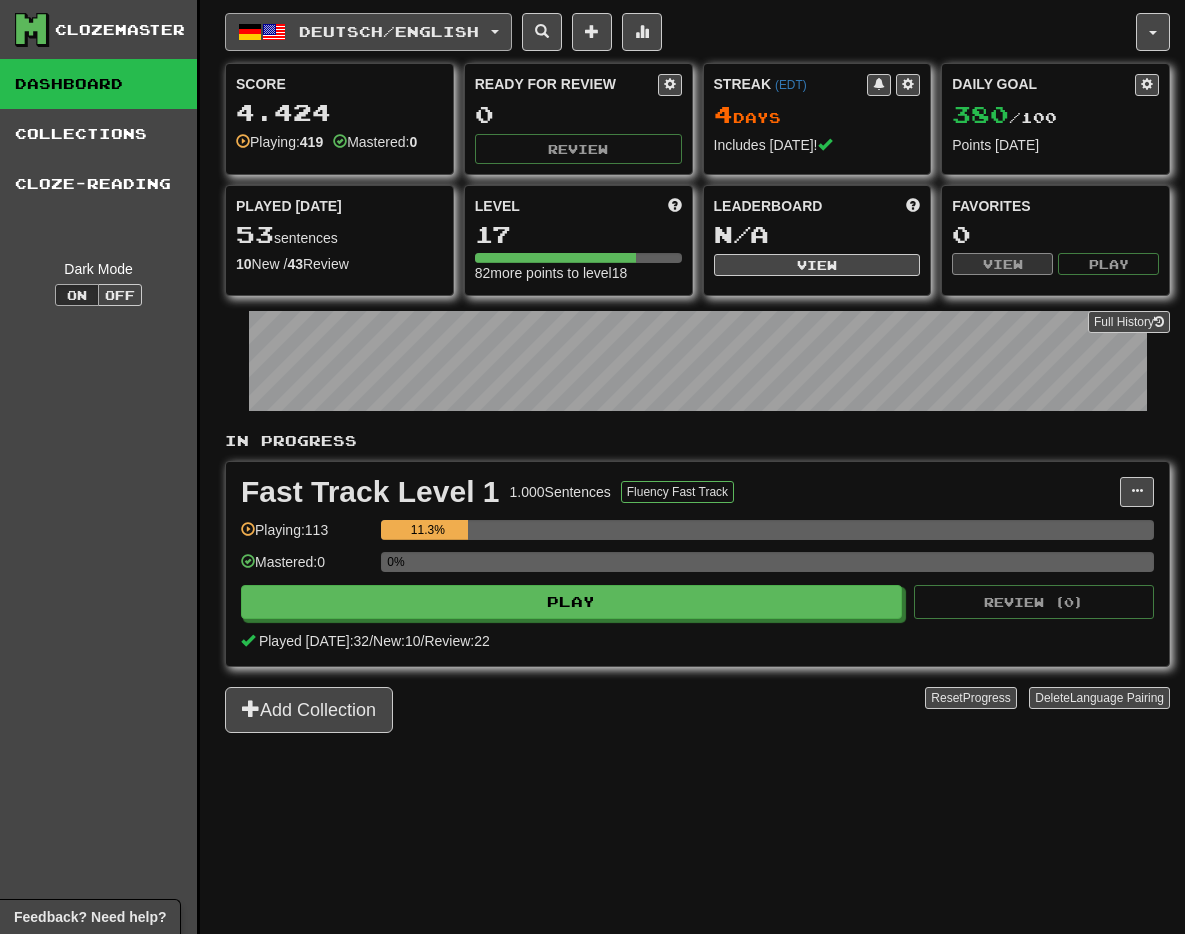 click on "Deutsch  /  English" at bounding box center [389, 31] 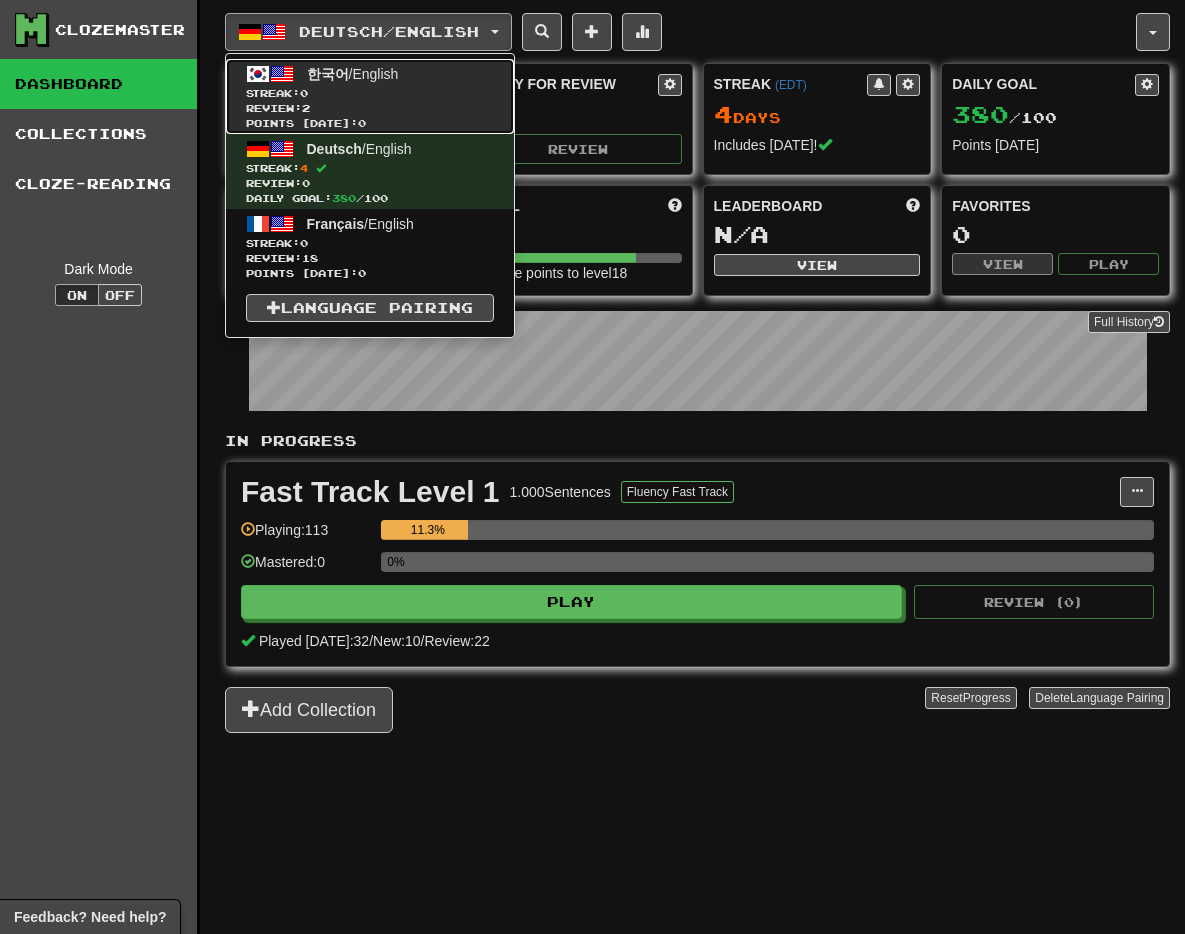 click on "한국어  /  English" at bounding box center (353, 74) 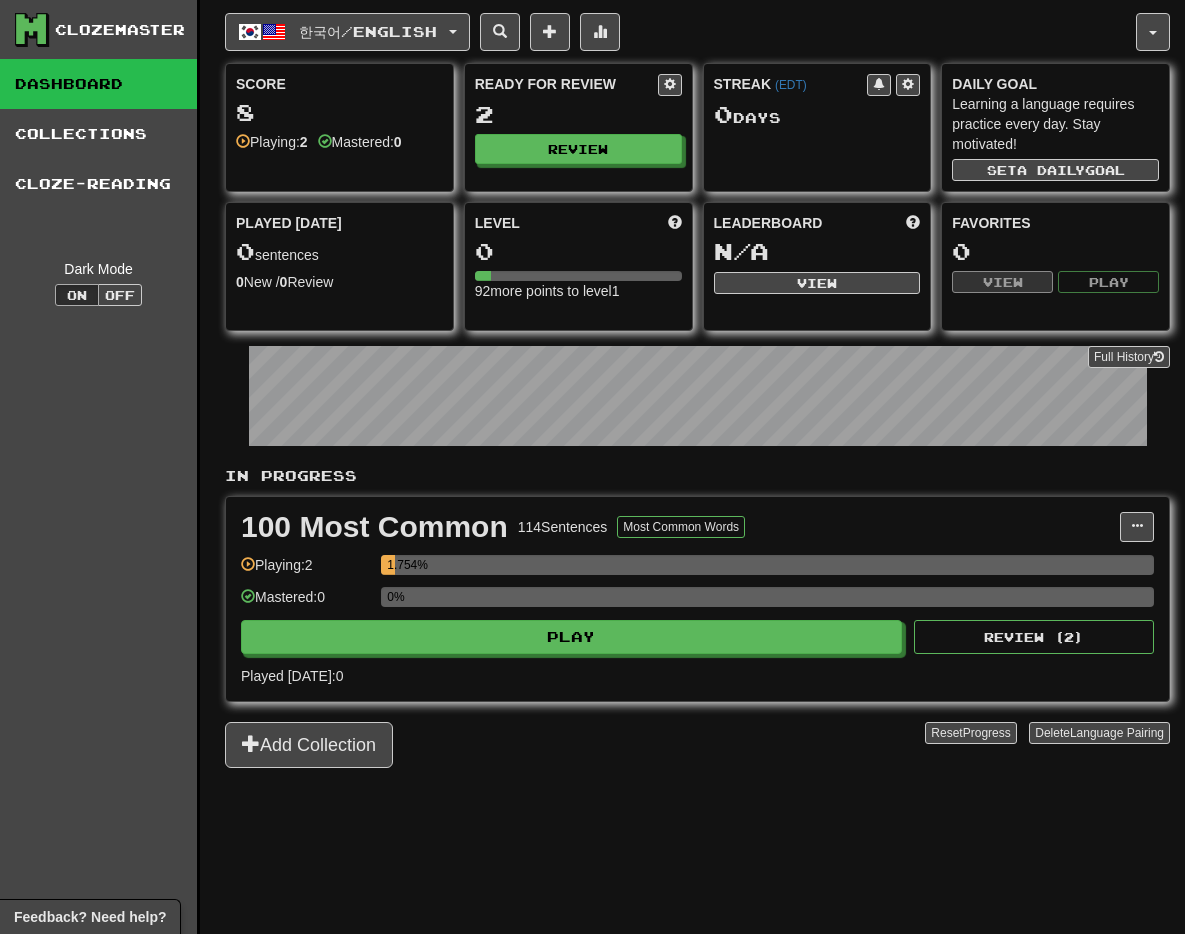 scroll, scrollTop: 0, scrollLeft: 0, axis: both 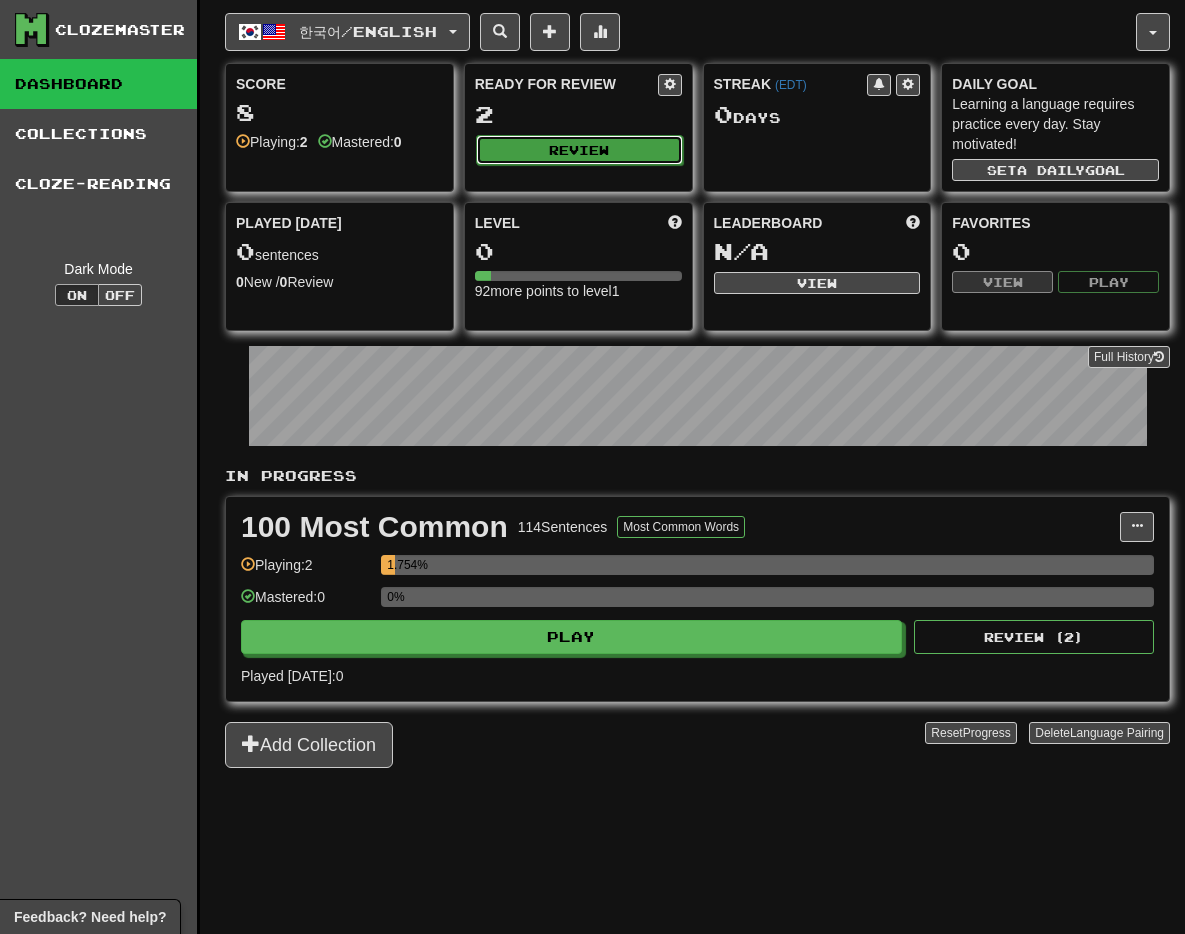 click on "Review" at bounding box center (579, 150) 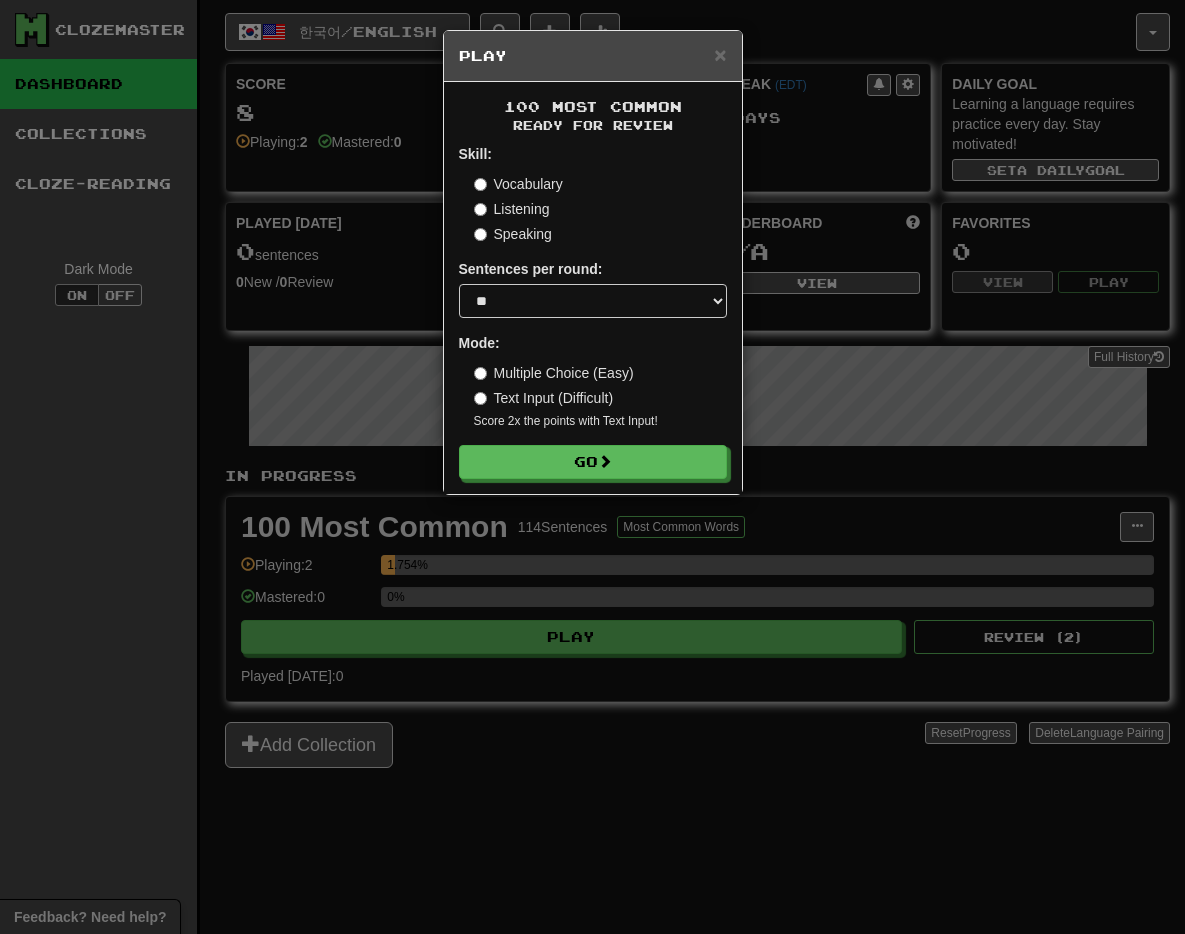 click on "× Play" at bounding box center [593, 56] 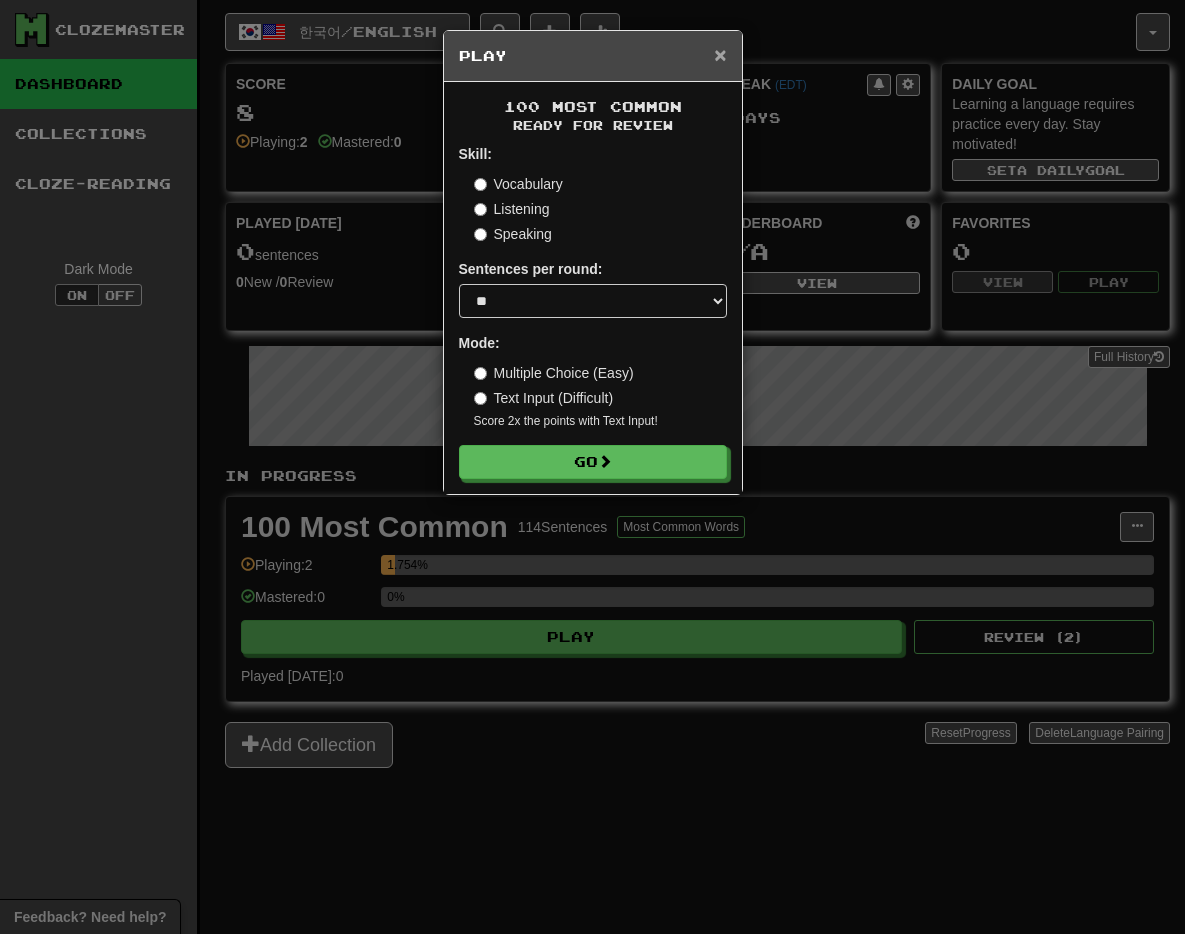 click on "×" at bounding box center [720, 54] 